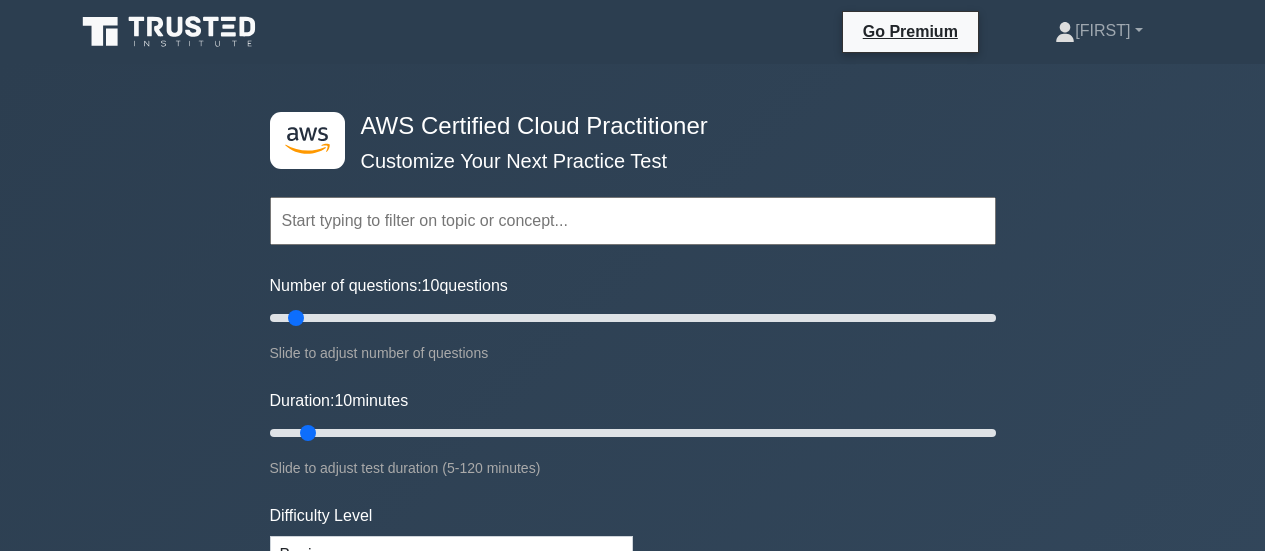 scroll, scrollTop: 403, scrollLeft: 0, axis: vertical 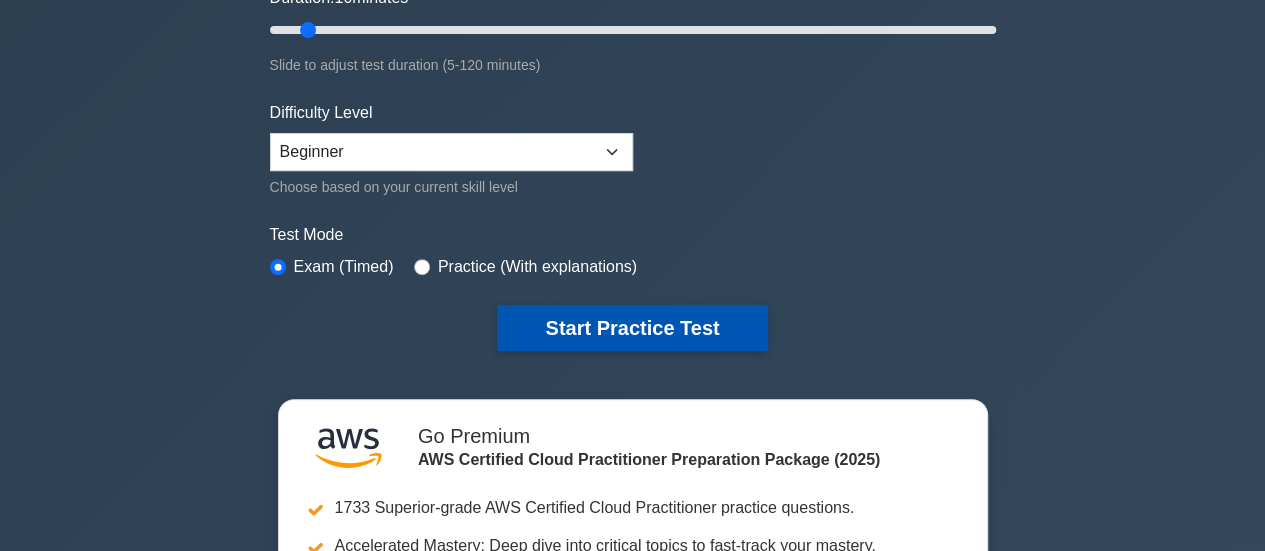 click on "Start Practice Test" at bounding box center (632, 328) 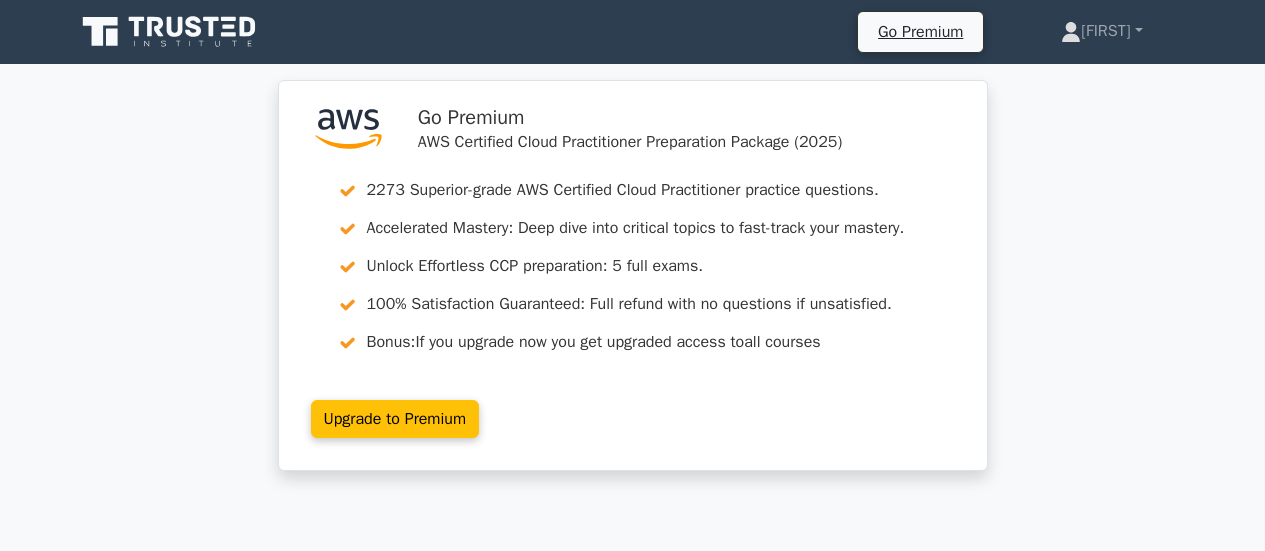 scroll, scrollTop: 0, scrollLeft: 0, axis: both 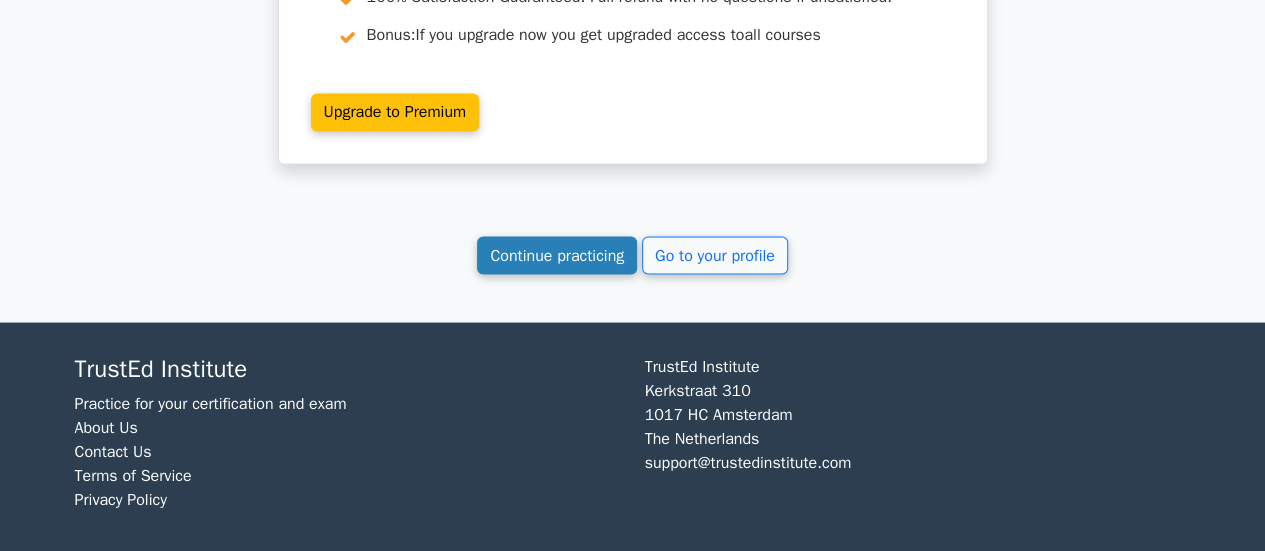 click on "Continue practicing" at bounding box center [557, 255] 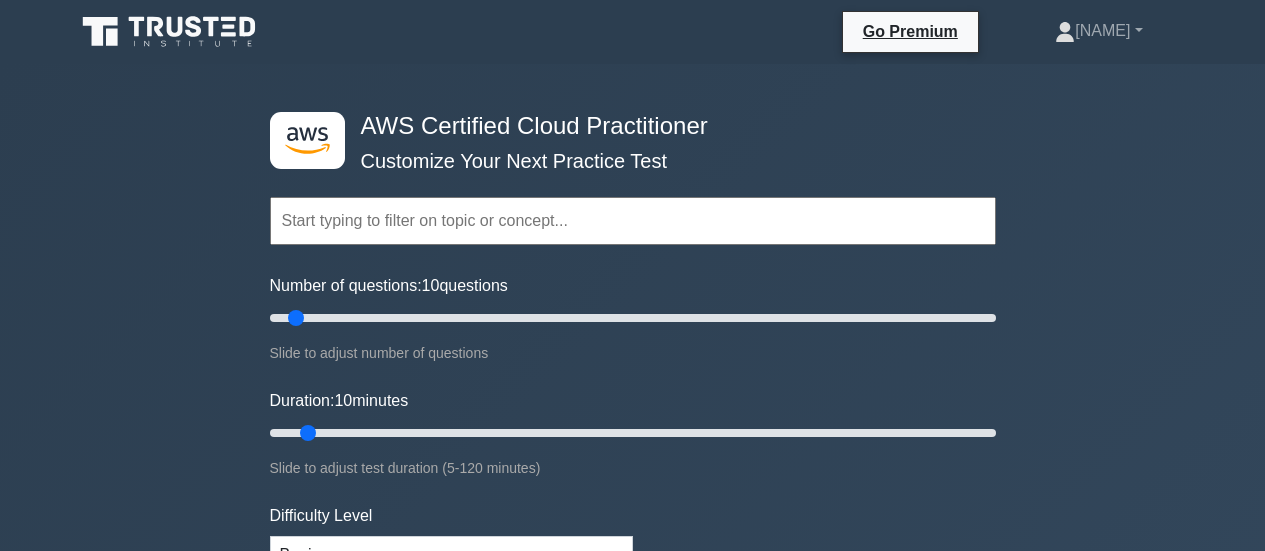 scroll, scrollTop: 0, scrollLeft: 0, axis: both 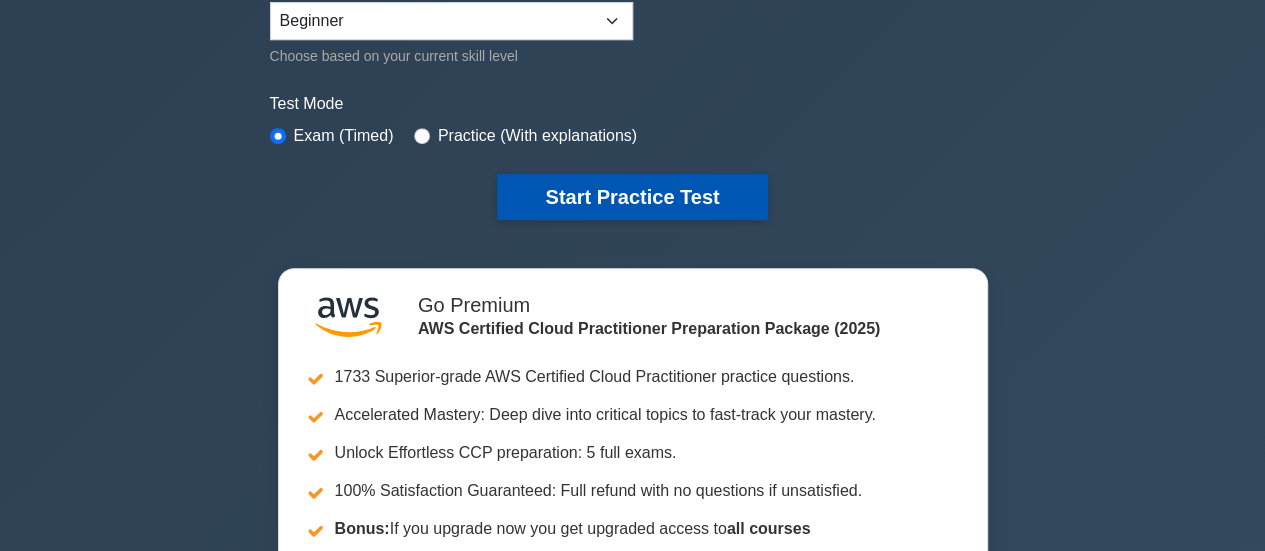 click on "Start Practice Test" at bounding box center (632, 197) 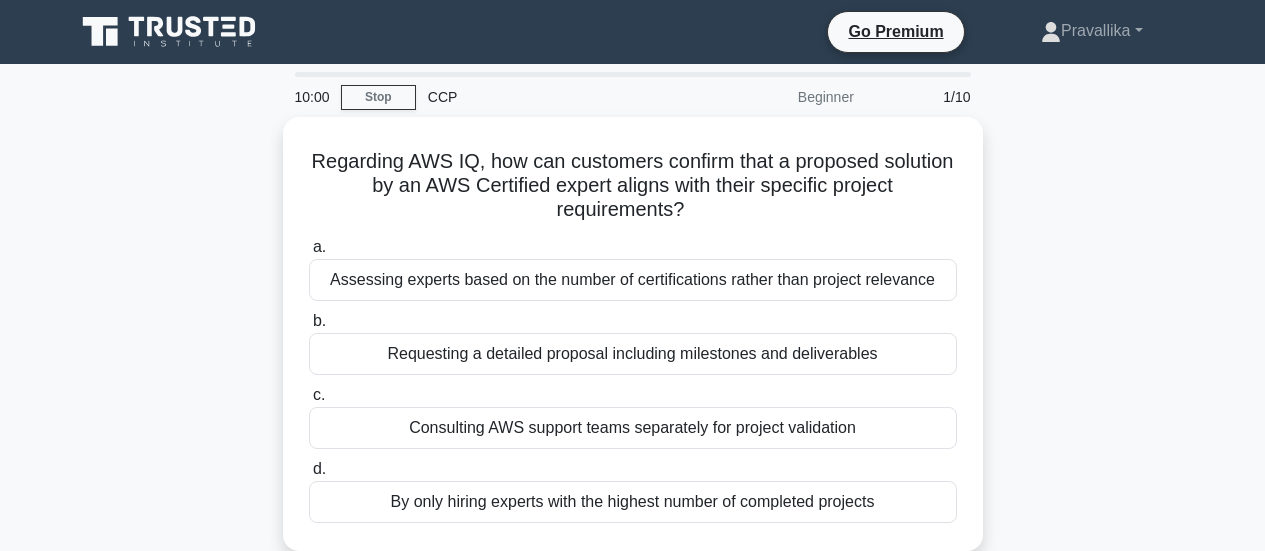 scroll, scrollTop: 0, scrollLeft: 0, axis: both 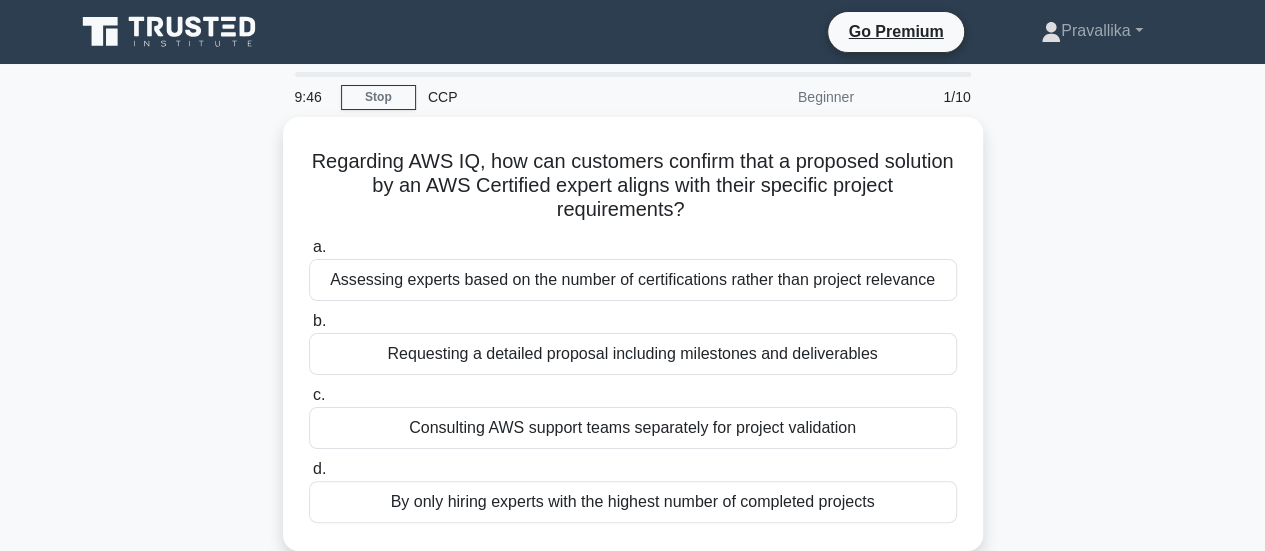 click on "Regarding AWS IQ, how can customers confirm that a proposed solution by an AWS Certified expert aligns with their specific project requirements?
.spinner_0XTQ{transform-origin:center;animation:spinner_y6GP .75s linear infinite}@keyframes spinner_y6GP{100%{transform:rotate(360deg)}}" at bounding box center [633, 186] 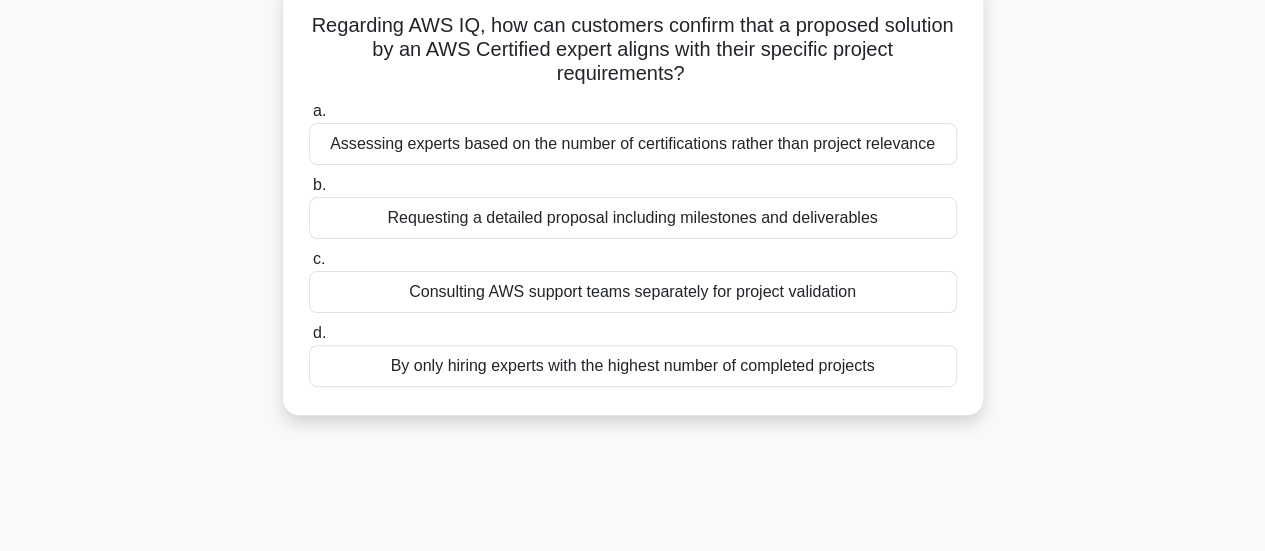 scroll, scrollTop: 140, scrollLeft: 0, axis: vertical 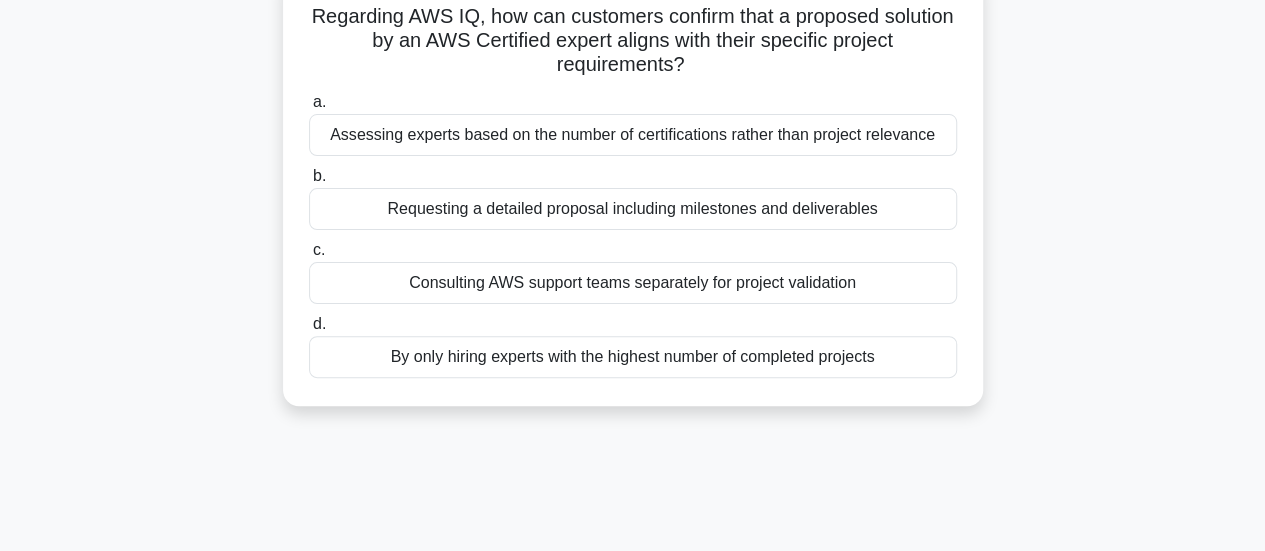 click on "Requesting a detailed proposal including milestones and deliverables" at bounding box center [633, 209] 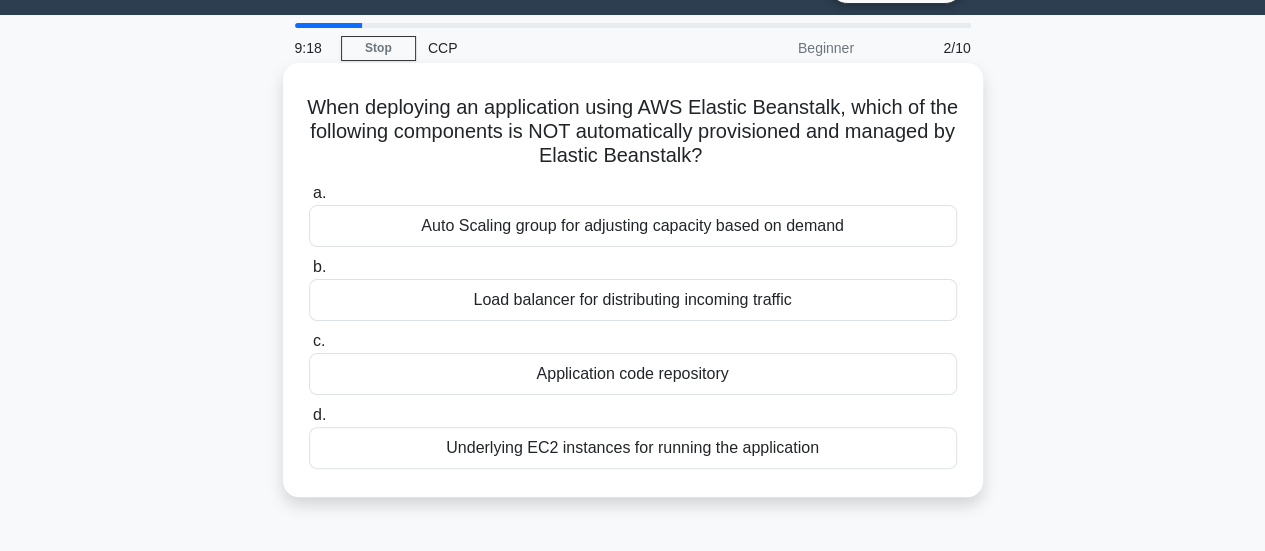 scroll, scrollTop: 50, scrollLeft: 0, axis: vertical 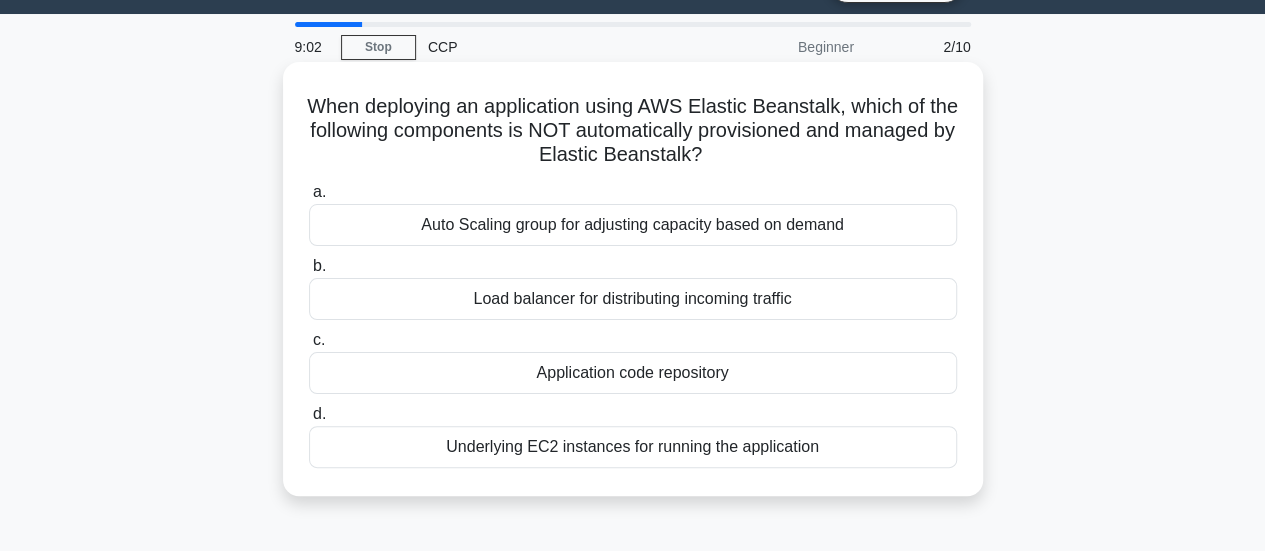 click on "Application code repository" at bounding box center [633, 373] 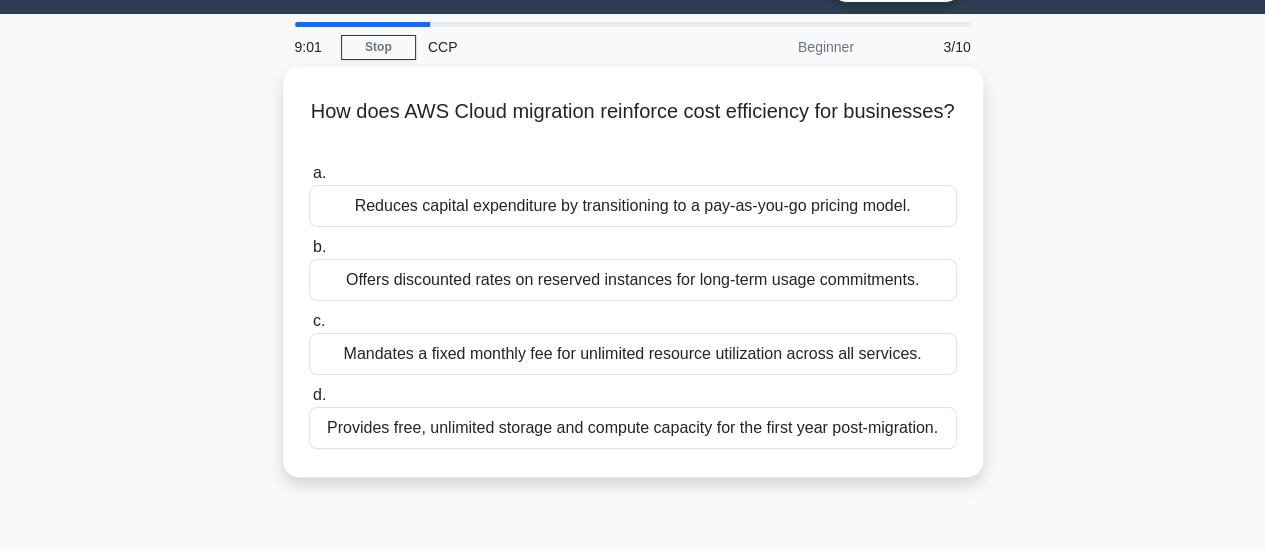 scroll, scrollTop: 0, scrollLeft: 0, axis: both 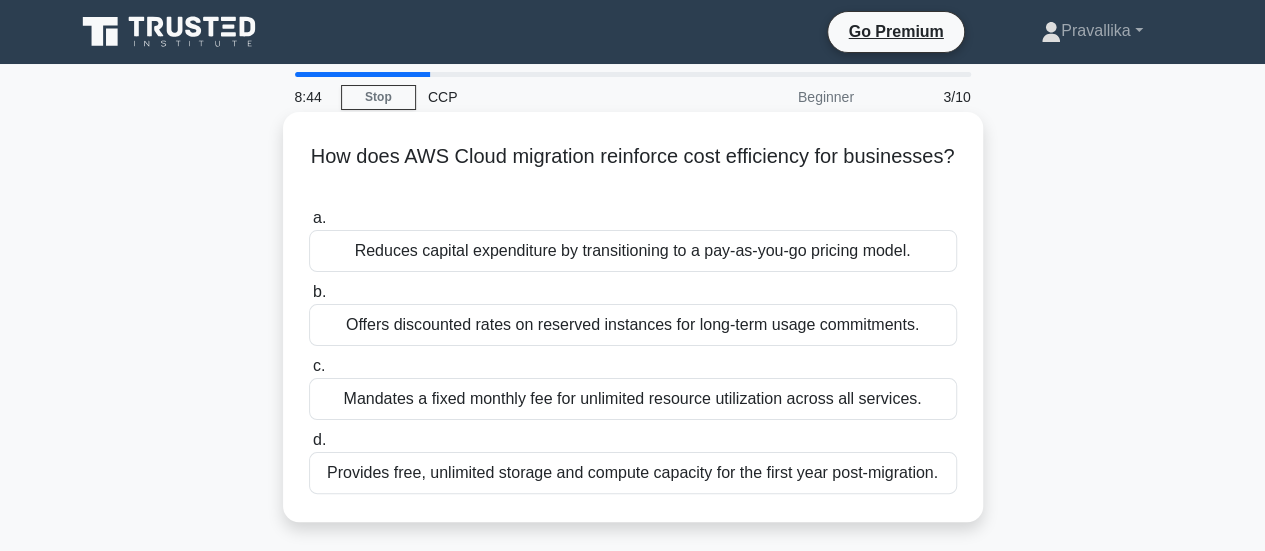 click on "Reduces capital expenditure by transitioning to a pay-as-you-go pricing model." at bounding box center [633, 251] 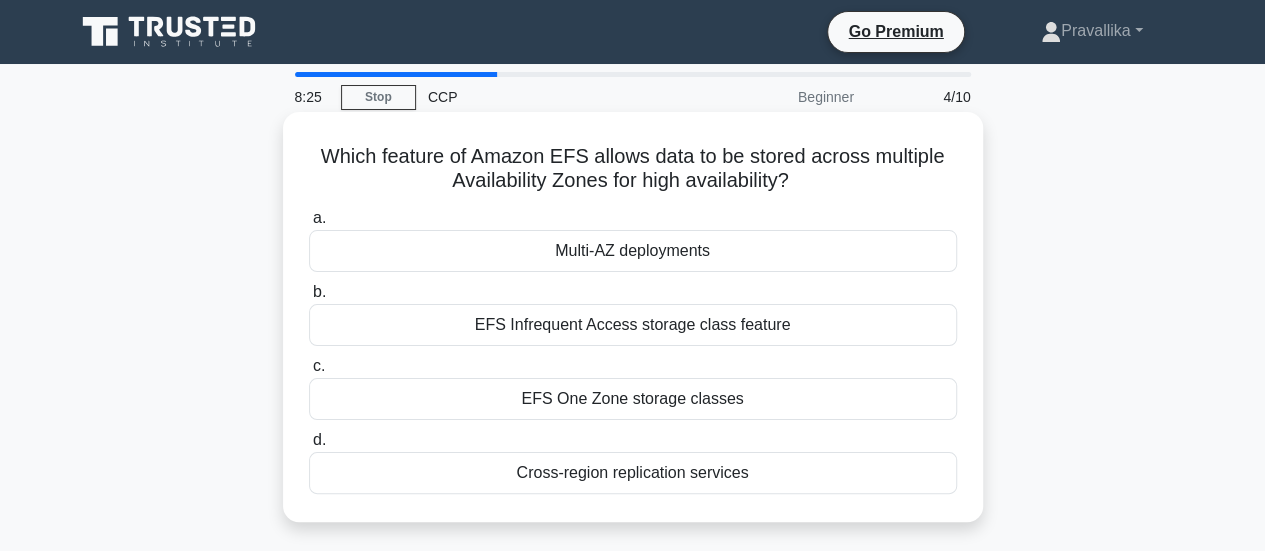 click on "Multi-AZ deployments" at bounding box center [633, 251] 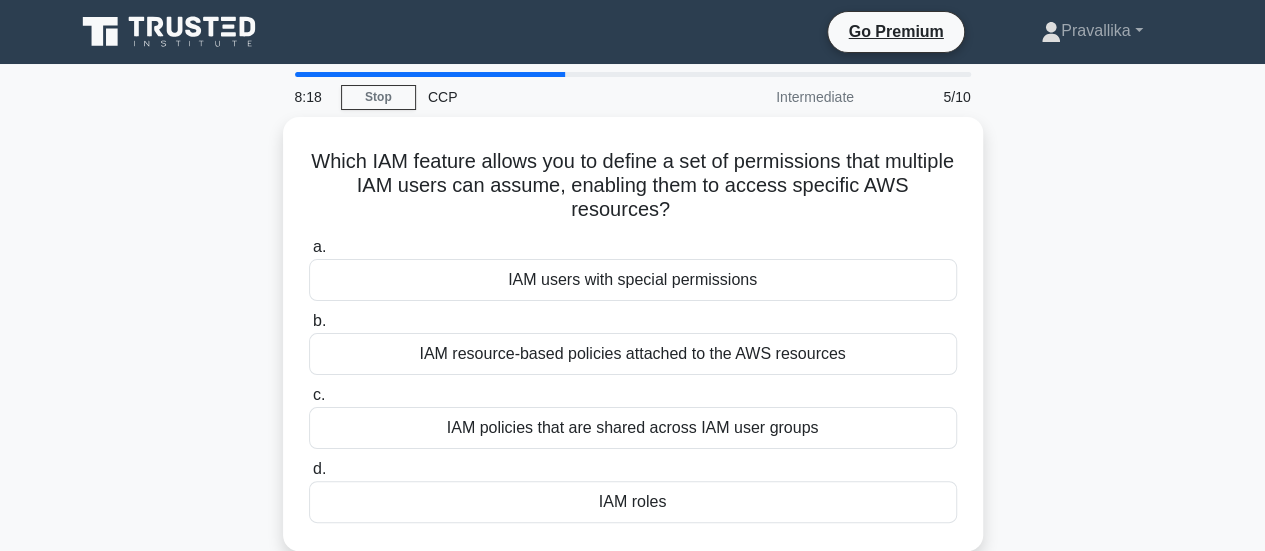 scroll, scrollTop: 155, scrollLeft: 0, axis: vertical 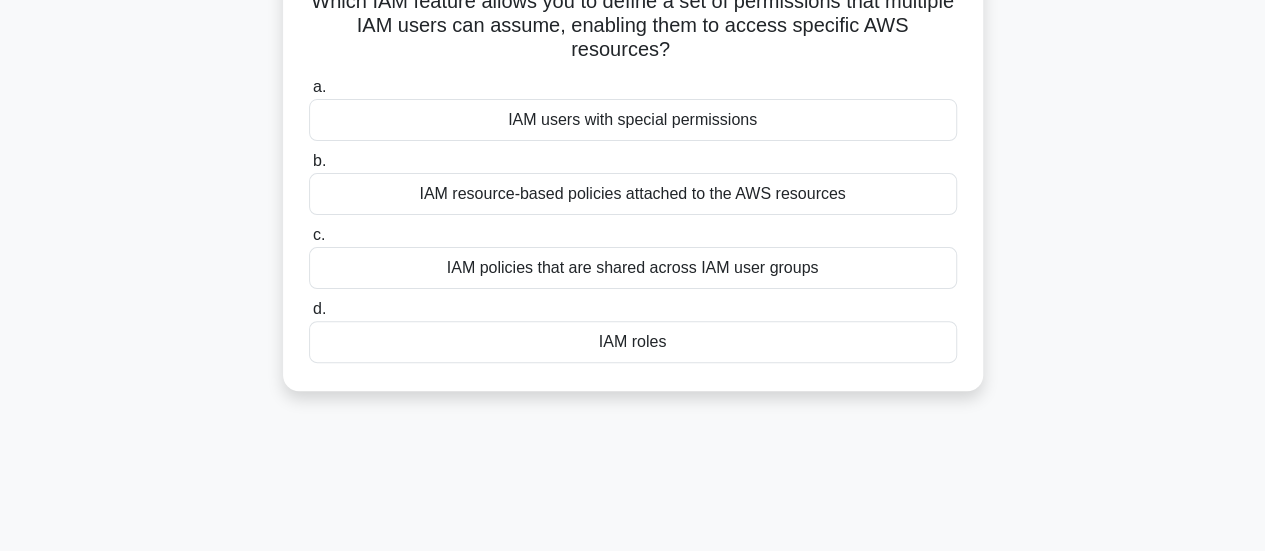 click on "IAM roles" at bounding box center [633, 342] 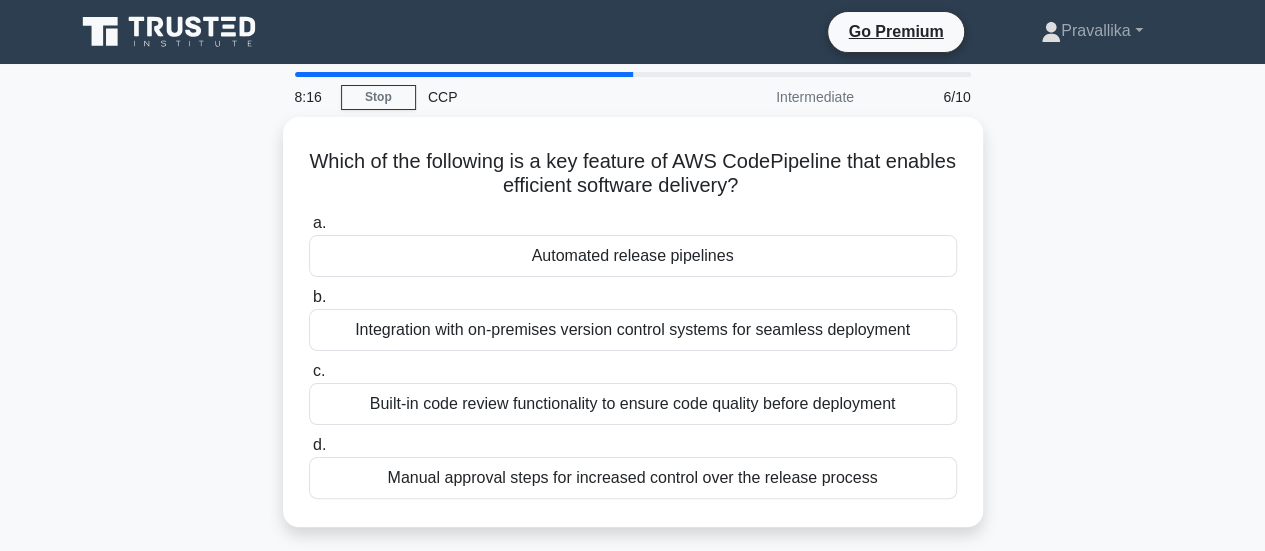 scroll, scrollTop: 0, scrollLeft: 0, axis: both 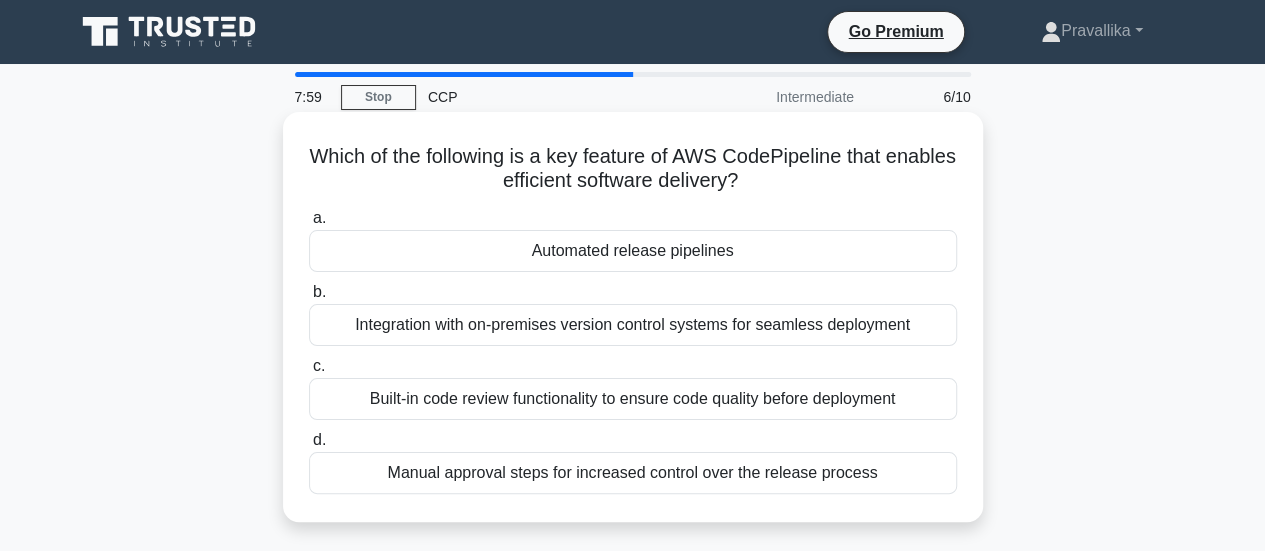 click on "Automated release pipelines" at bounding box center (633, 251) 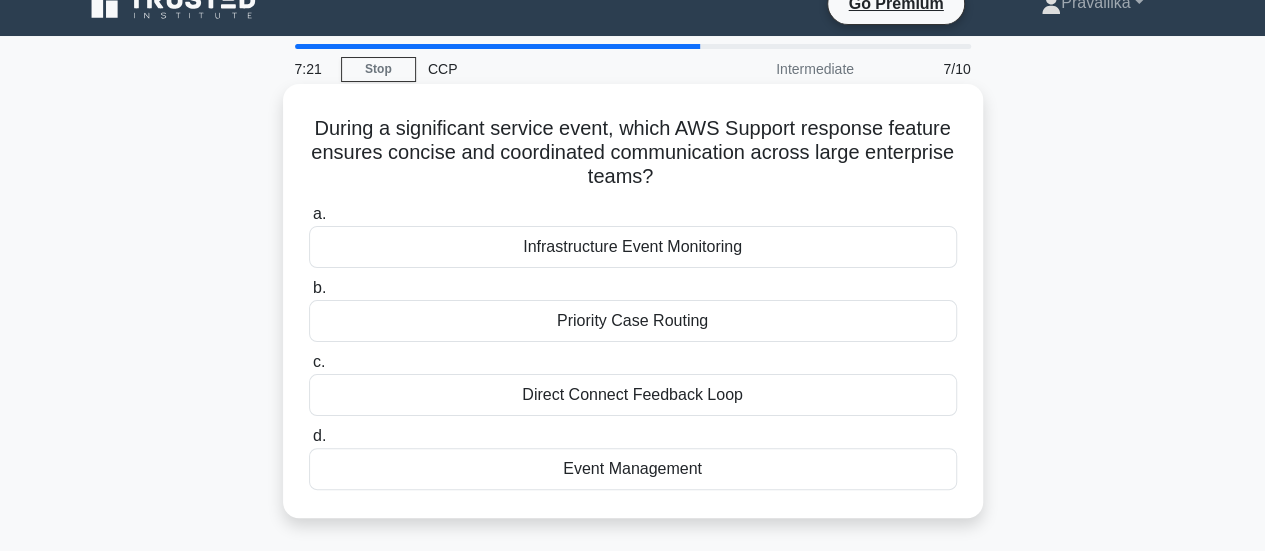 scroll, scrollTop: 31, scrollLeft: 0, axis: vertical 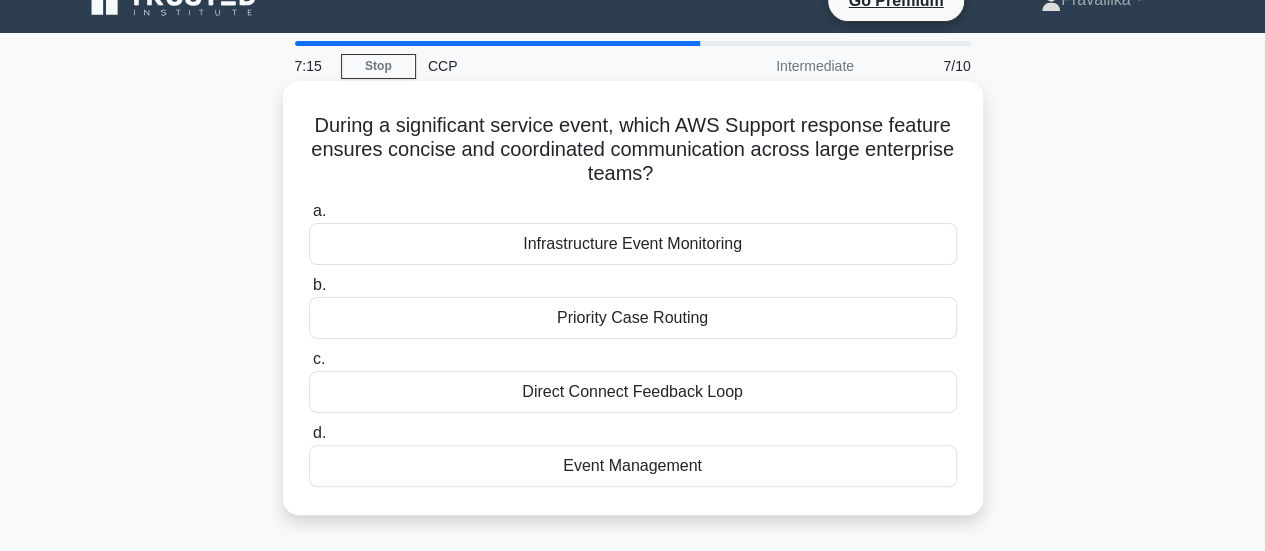 click on "Priority Case Routing" at bounding box center (633, 318) 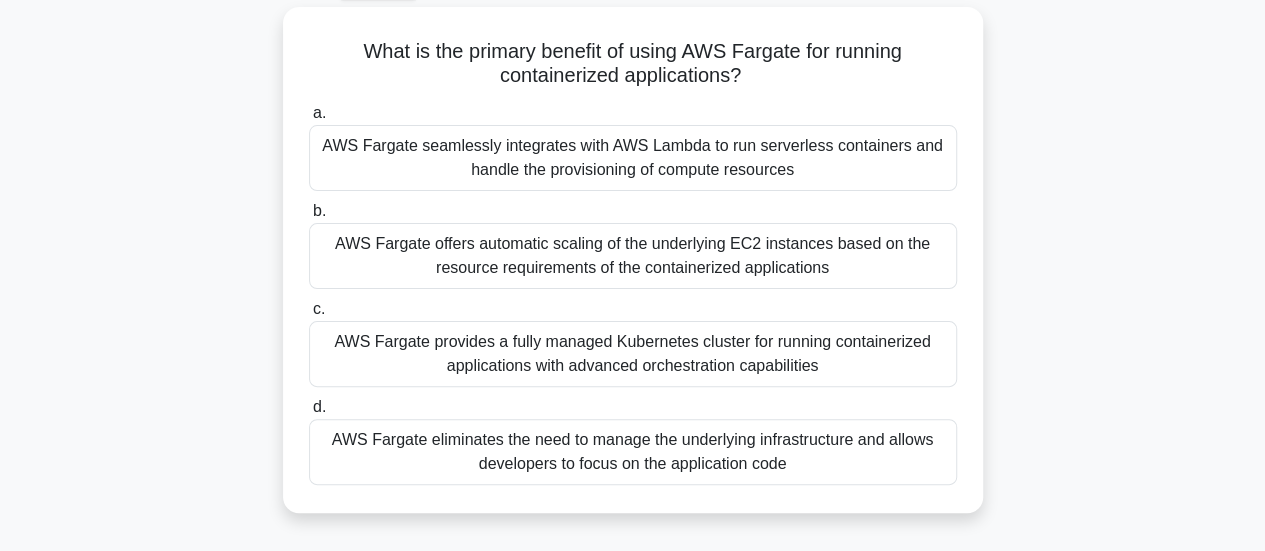 scroll, scrollTop: 111, scrollLeft: 0, axis: vertical 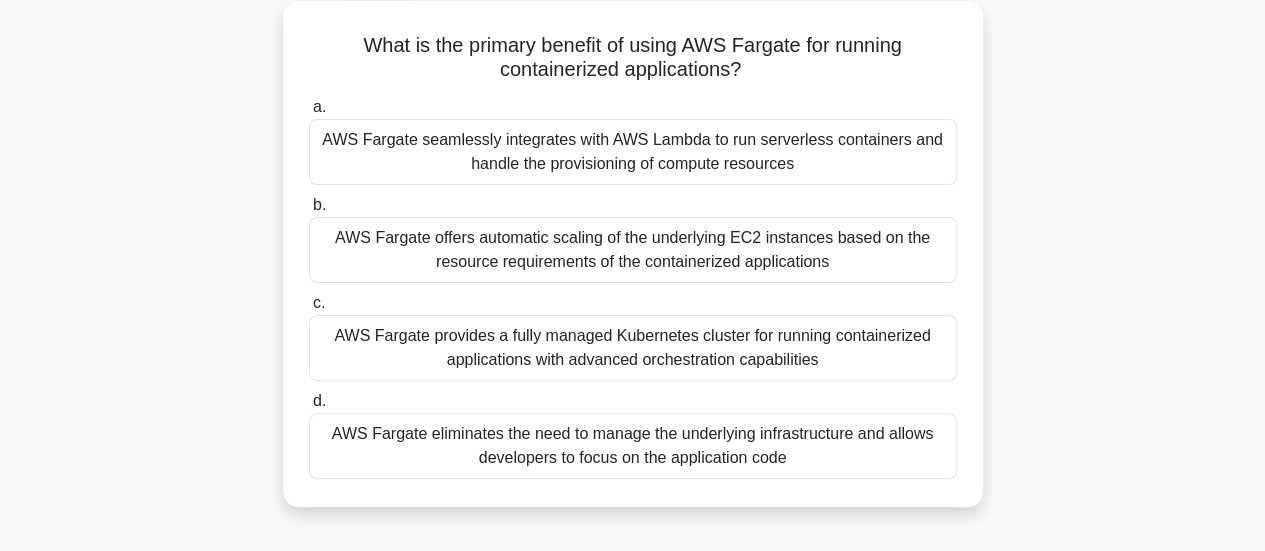 click on "AWS Fargate eliminates the need to manage the underlying infrastructure and allows developers to focus on the application code" at bounding box center (633, 446) 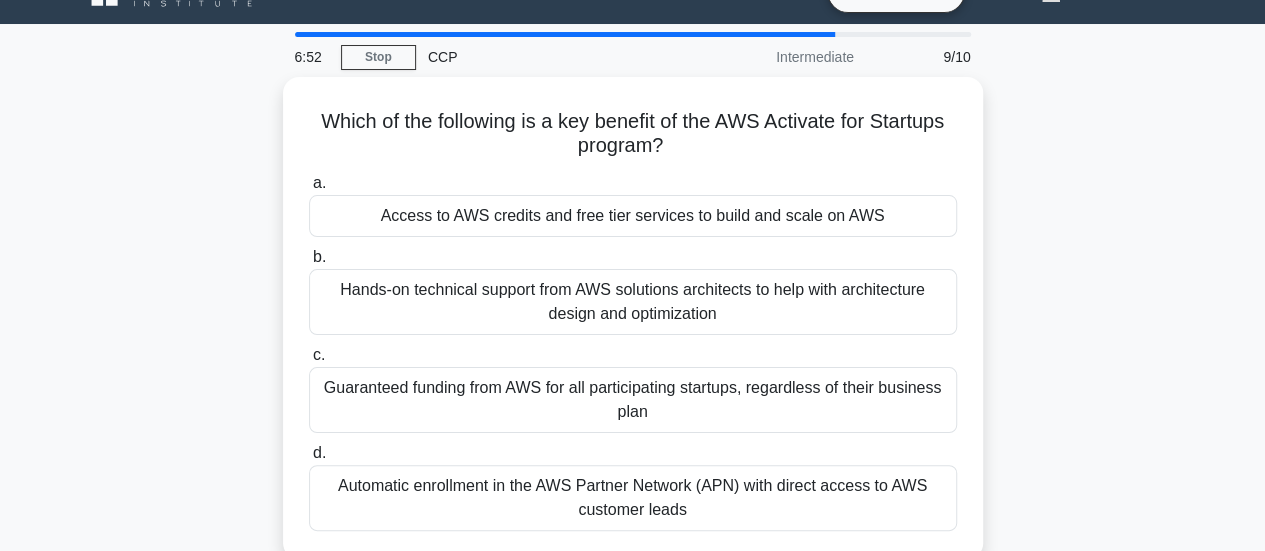 scroll, scrollTop: 44, scrollLeft: 0, axis: vertical 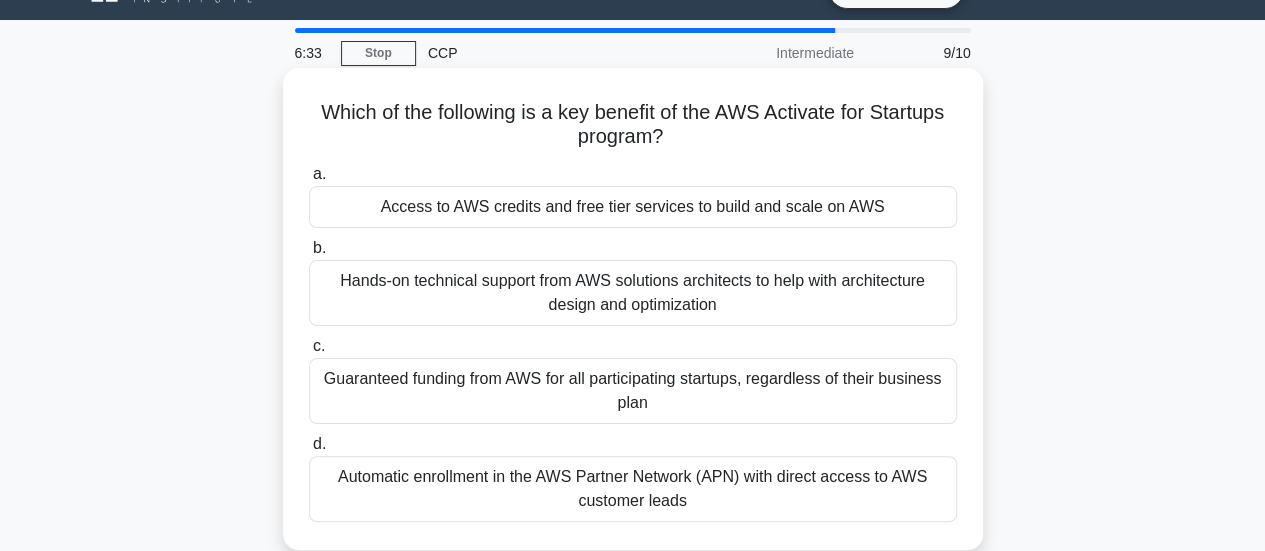 click on "Access to AWS credits and free tier services to build and scale on AWS" at bounding box center (633, 207) 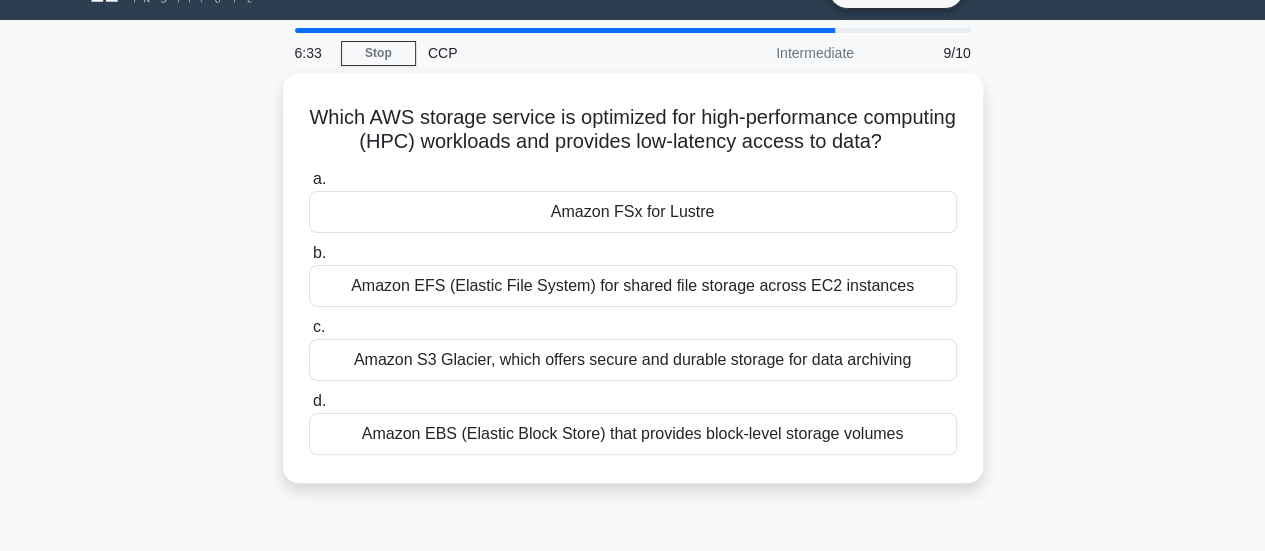 scroll, scrollTop: 0, scrollLeft: 0, axis: both 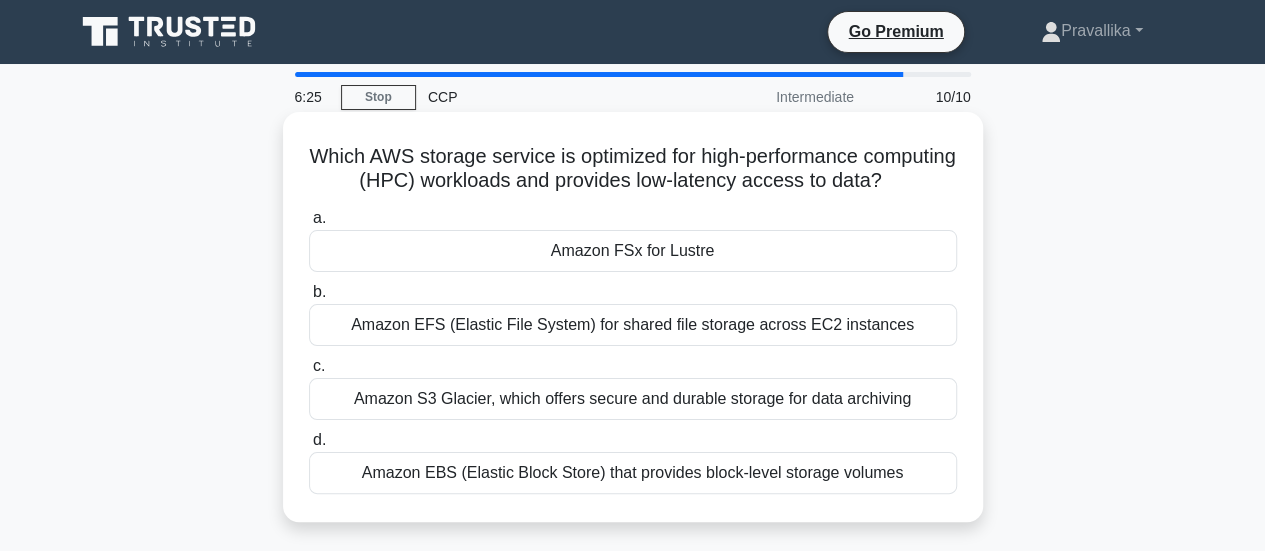 click on "Amazon FSx for Lustre" at bounding box center (633, 251) 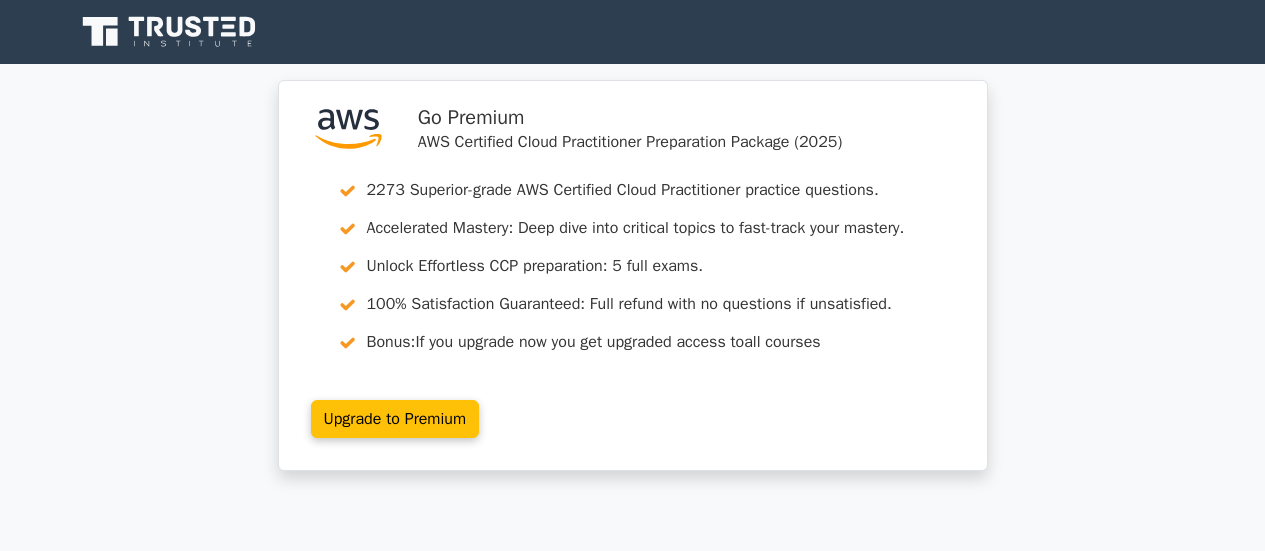 scroll, scrollTop: 393, scrollLeft: 0, axis: vertical 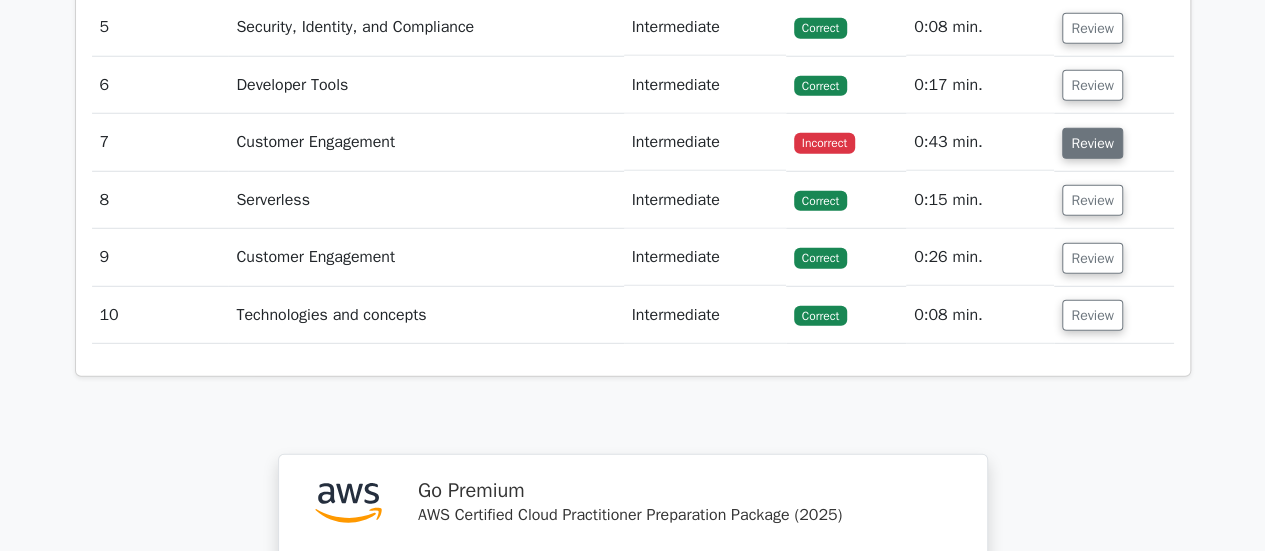 click on "Review" at bounding box center [1092, 143] 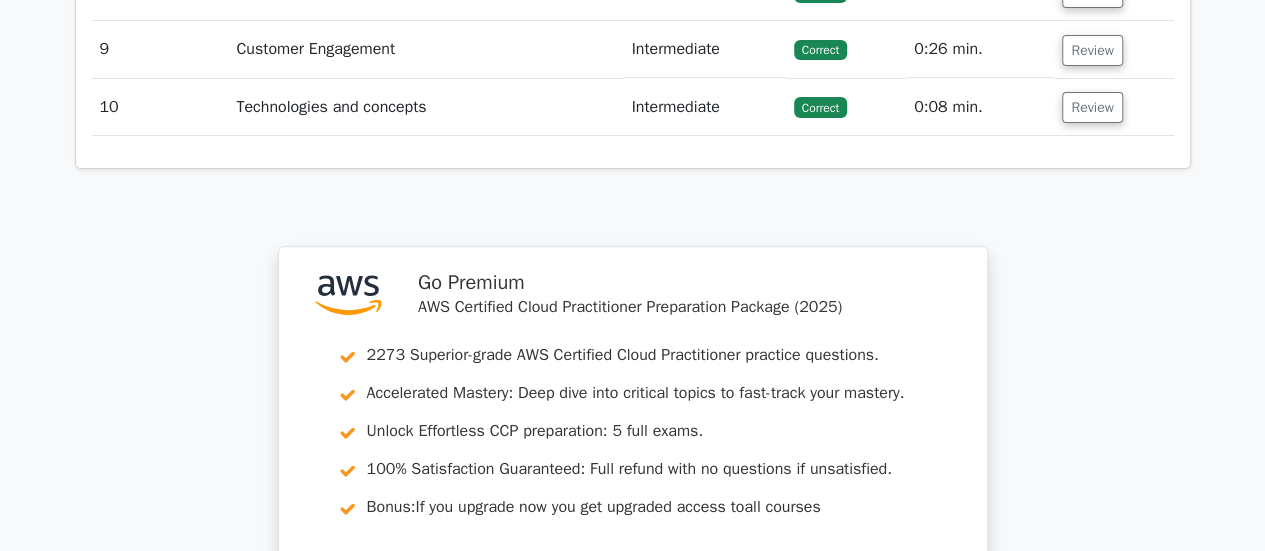 scroll, scrollTop: 3891, scrollLeft: 0, axis: vertical 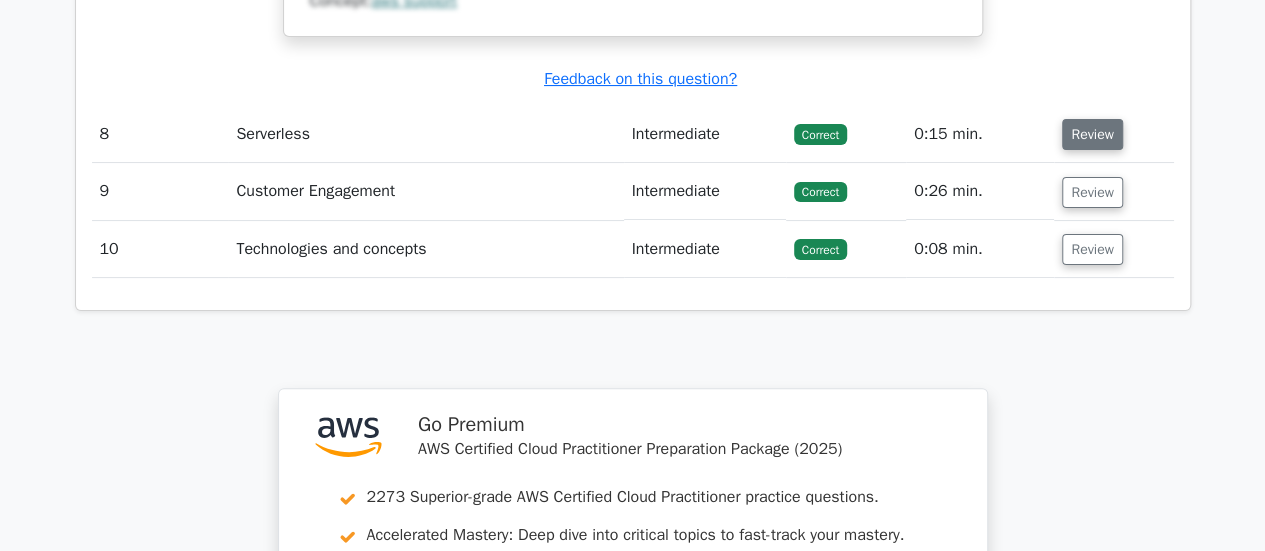 click on "Review" at bounding box center (1092, 134) 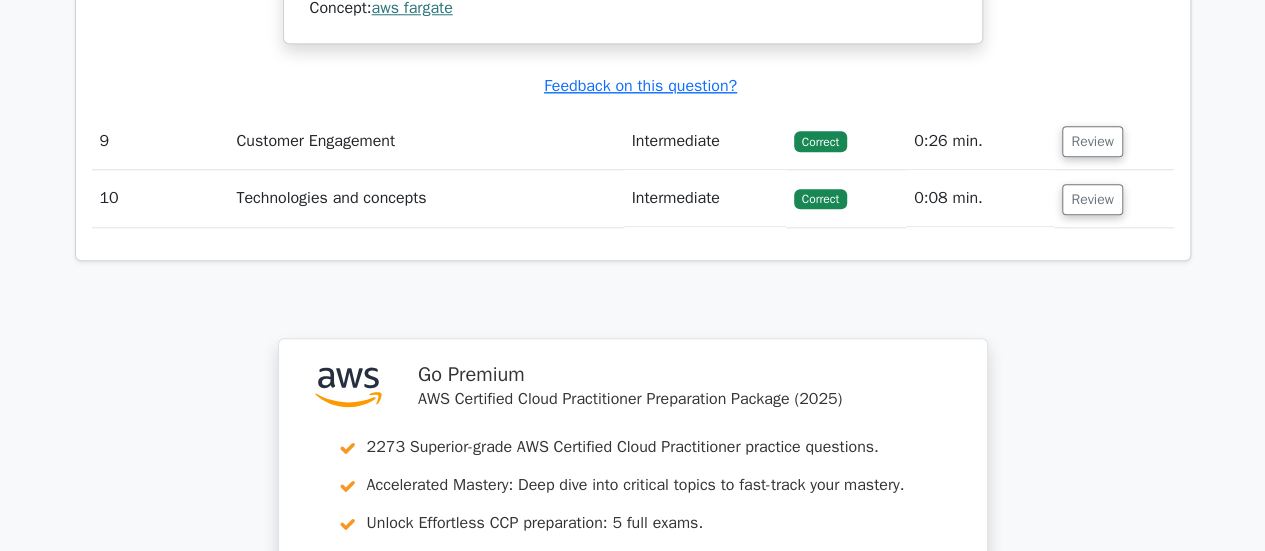 scroll, scrollTop: 4821, scrollLeft: 0, axis: vertical 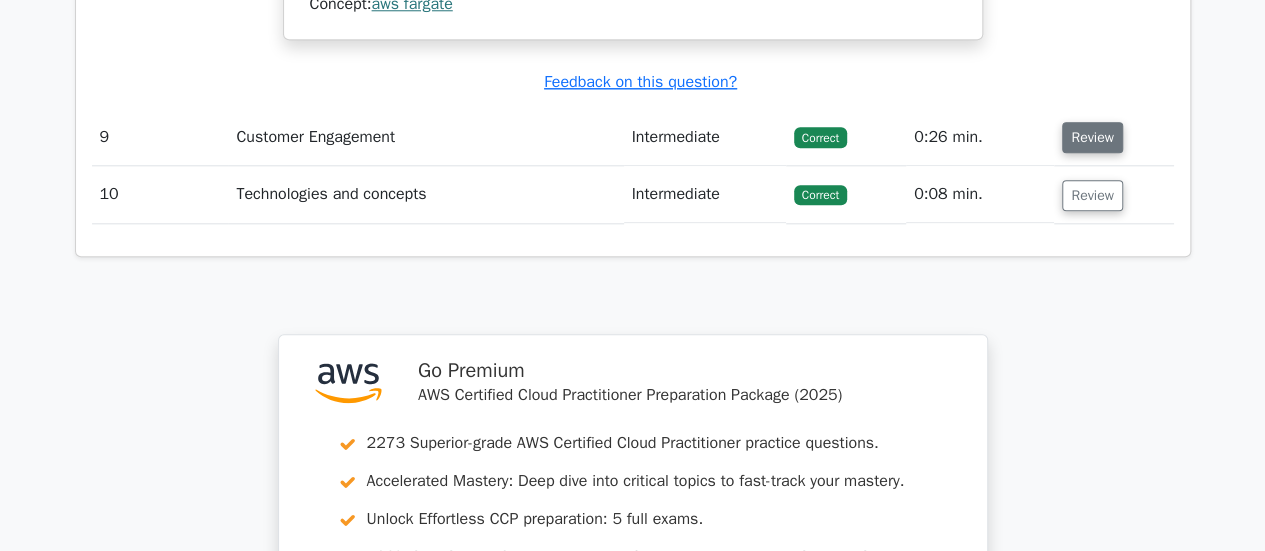 click on "Review" at bounding box center [1092, 137] 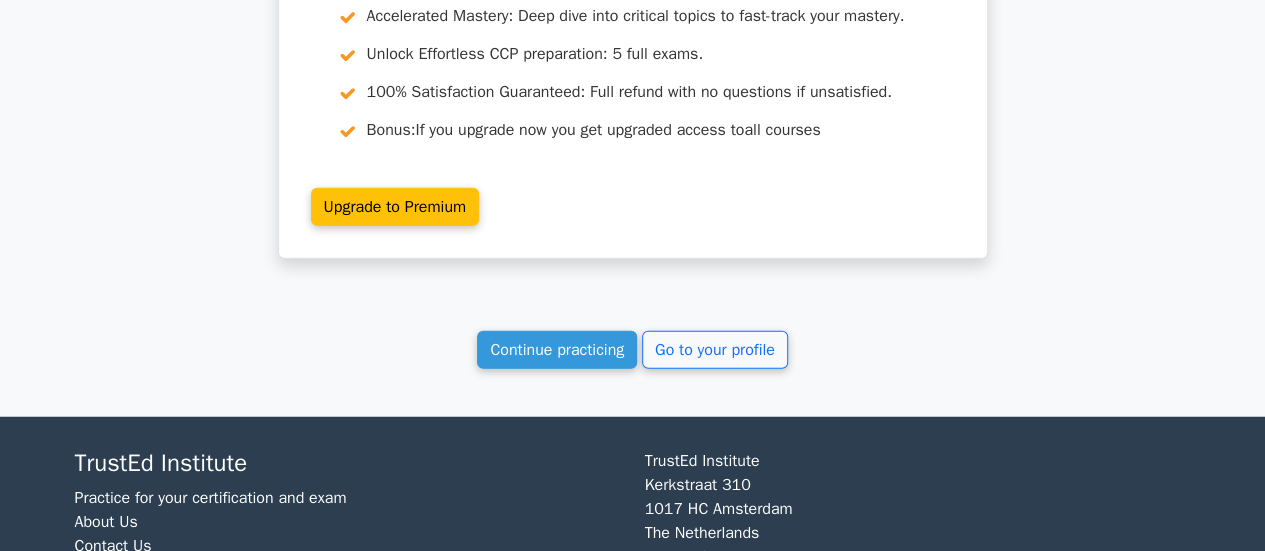 scroll, scrollTop: 6272, scrollLeft: 0, axis: vertical 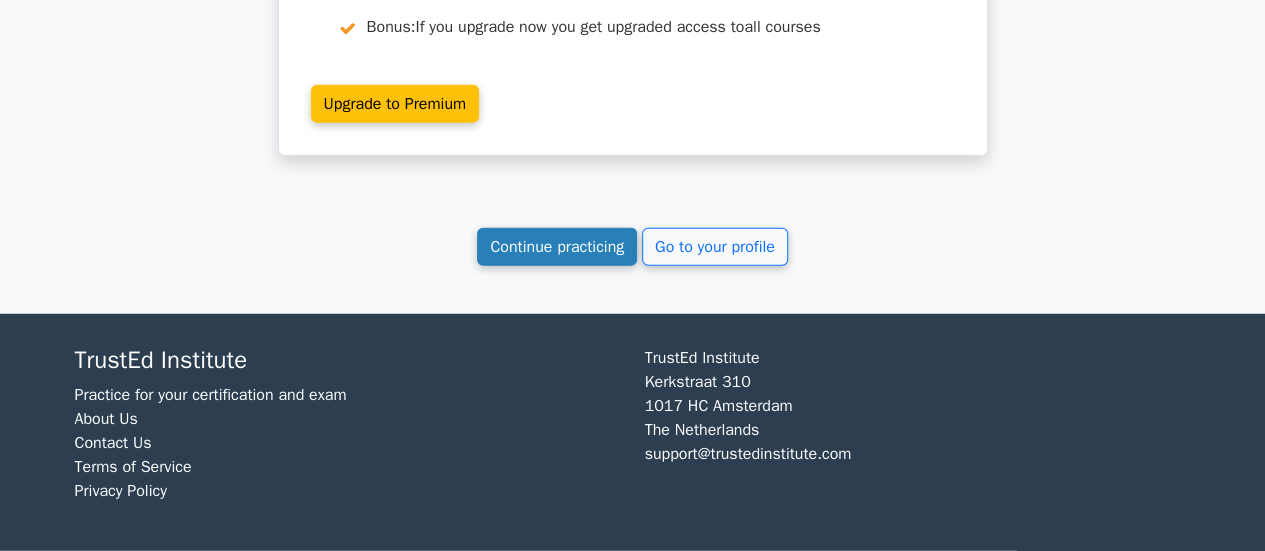 click on "Continue practicing" at bounding box center (557, 247) 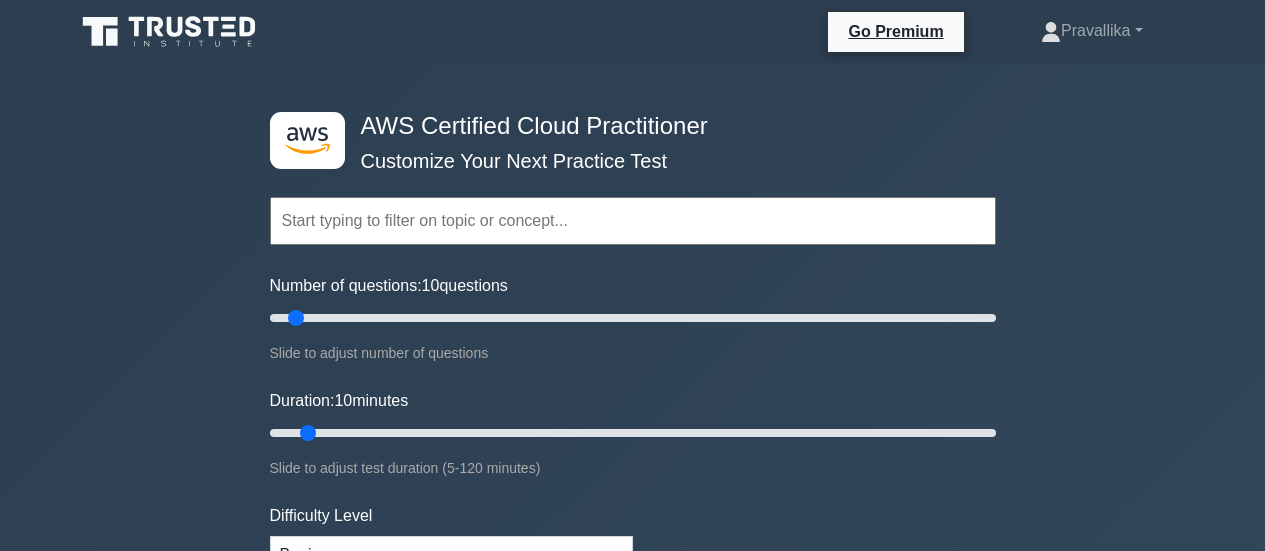 scroll, scrollTop: 0, scrollLeft: 0, axis: both 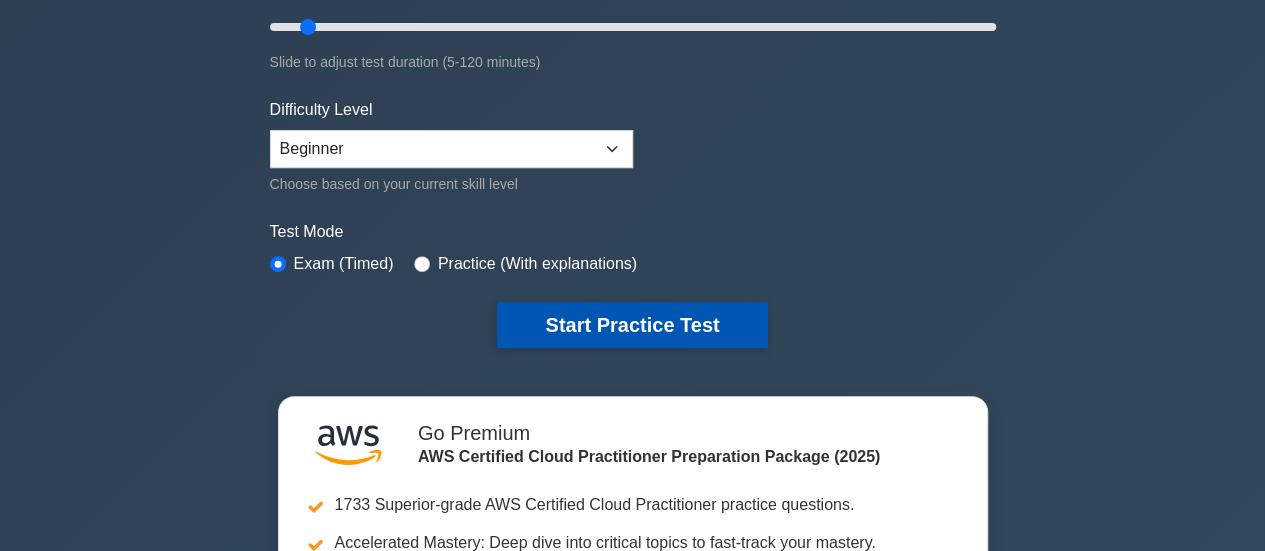 click on "Start Practice Test" at bounding box center (632, 325) 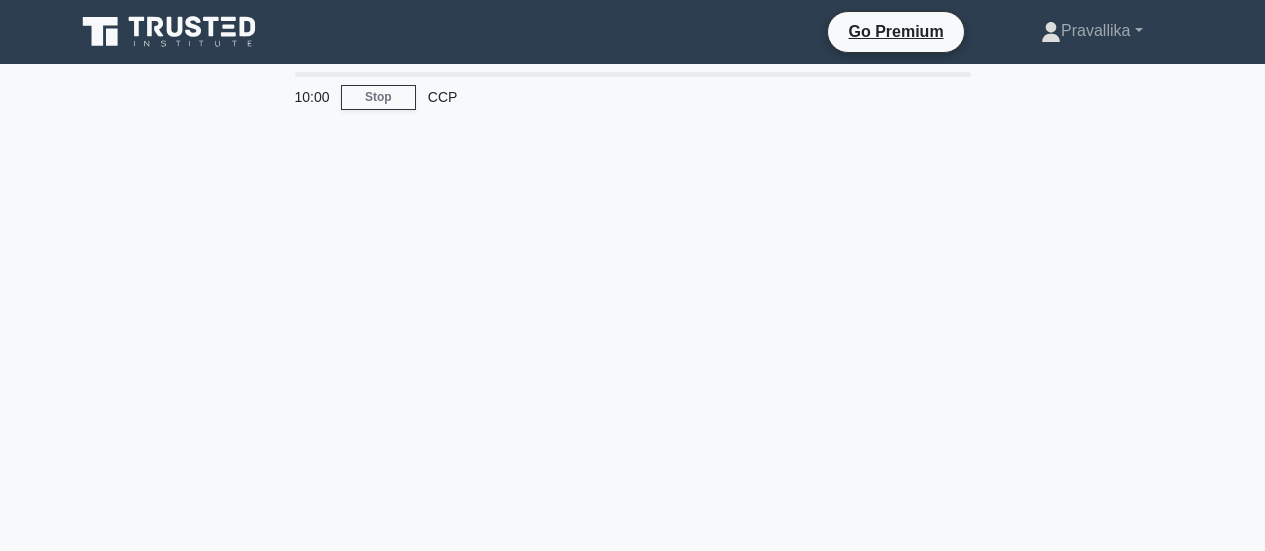 scroll, scrollTop: 0, scrollLeft: 0, axis: both 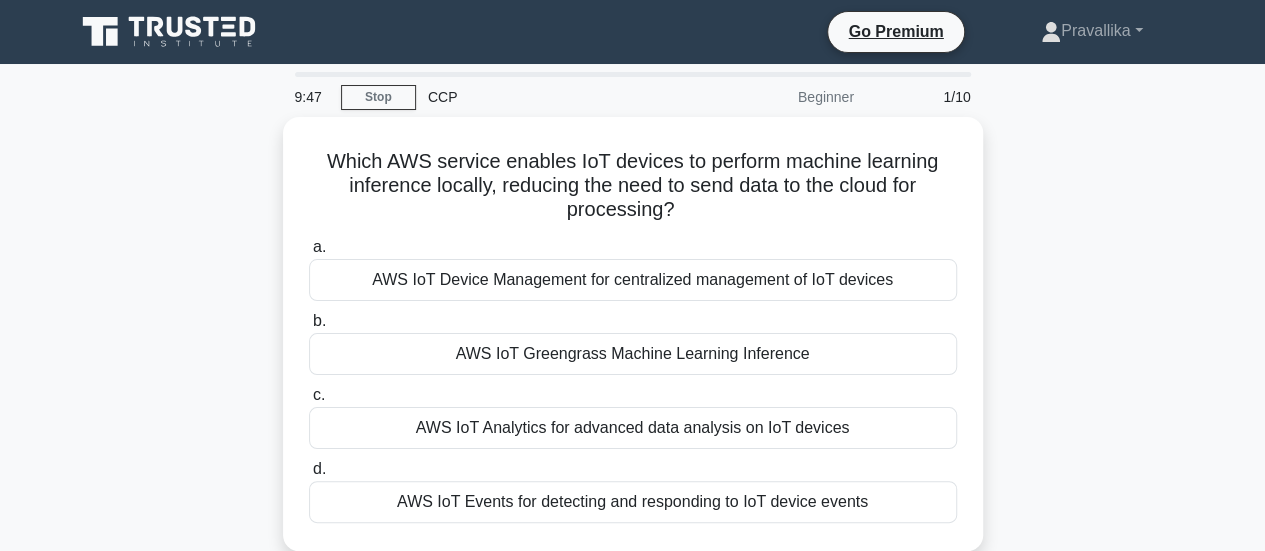 click on "b.
AWS IoT Greengrass Machine Learning Inference" at bounding box center (633, 342) 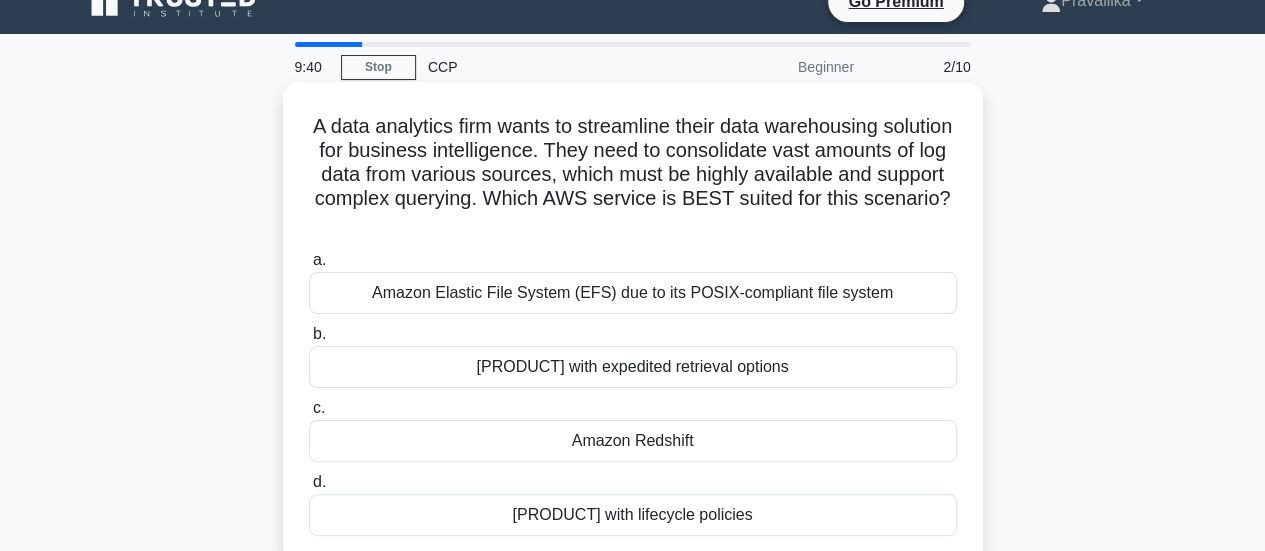 scroll, scrollTop: 63, scrollLeft: 0, axis: vertical 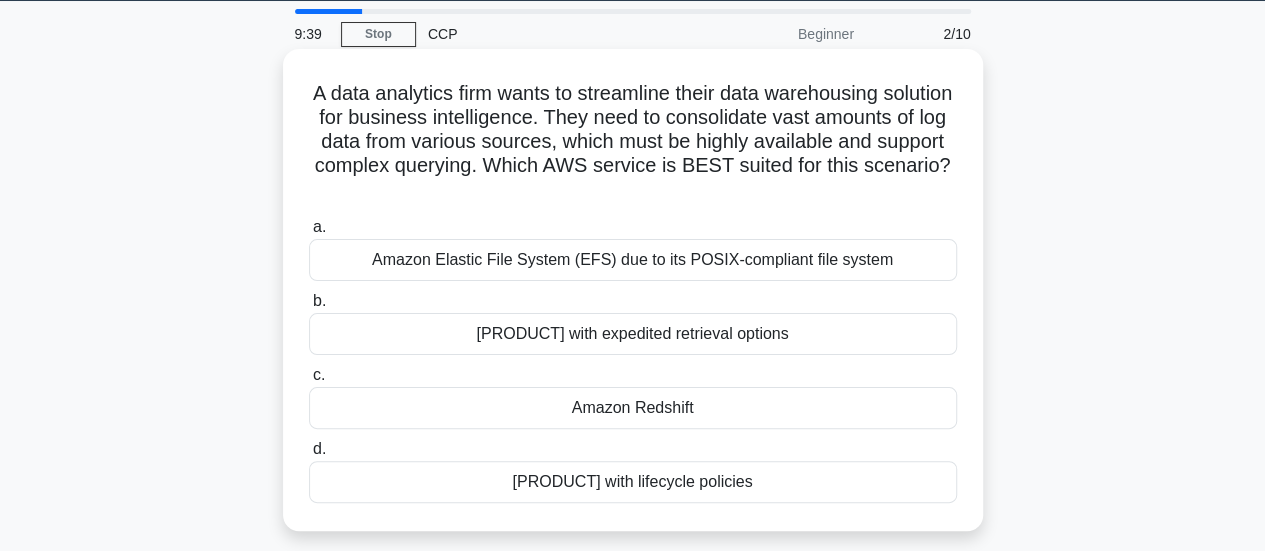 click on "Amazon Redshift" at bounding box center (633, 408) 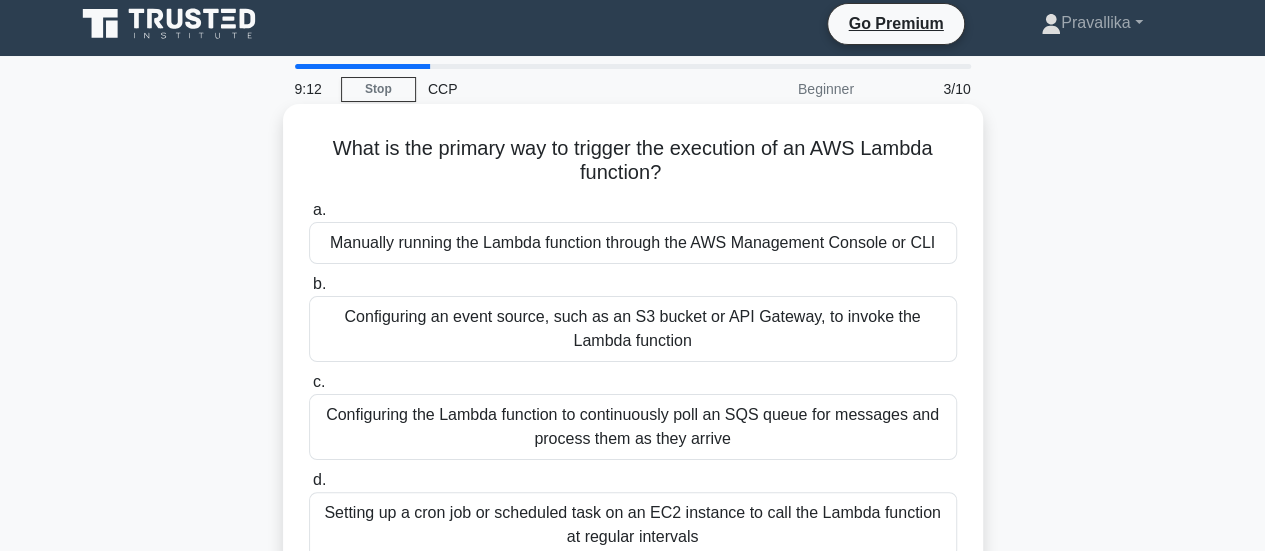 scroll, scrollTop: 9, scrollLeft: 0, axis: vertical 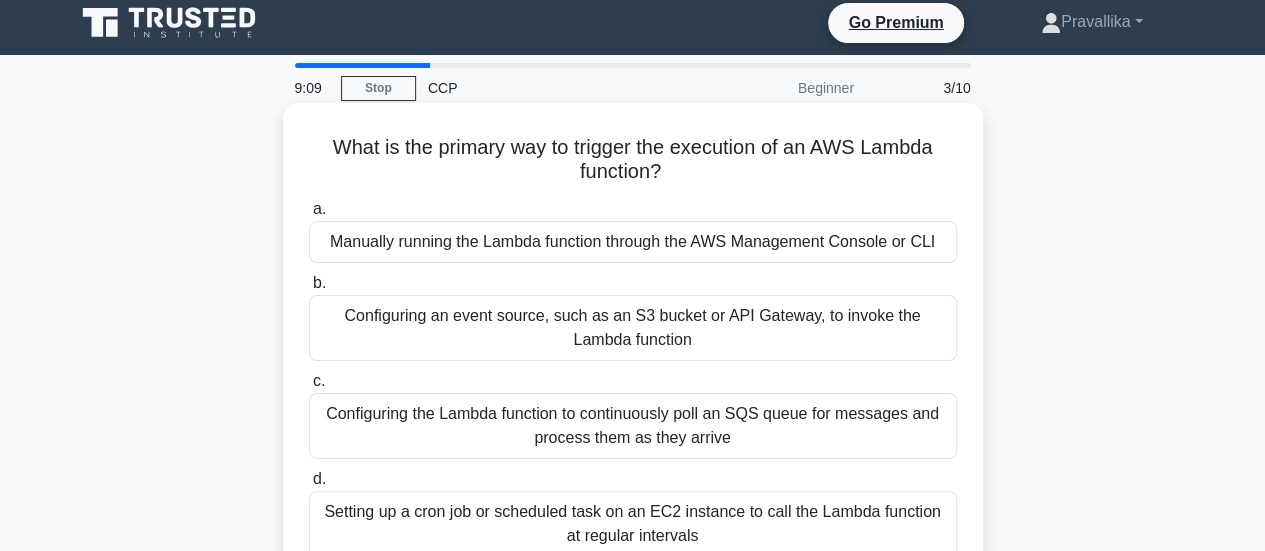 click on "Configuring an event source, such as an S3 bucket or API Gateway, to invoke the Lambda function" at bounding box center (633, 328) 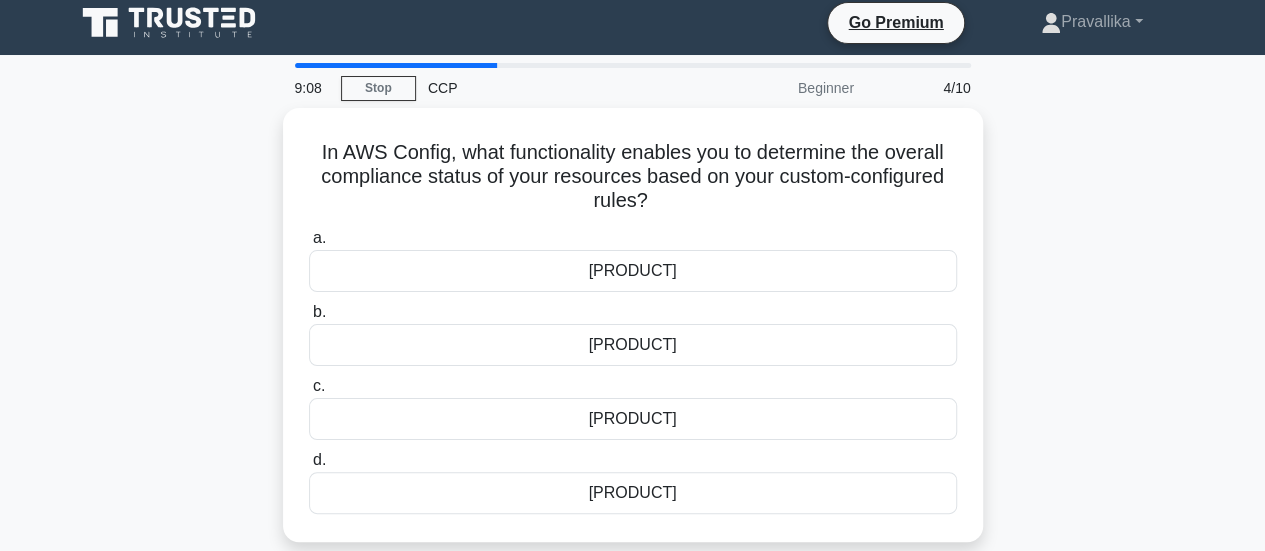 scroll, scrollTop: 0, scrollLeft: 0, axis: both 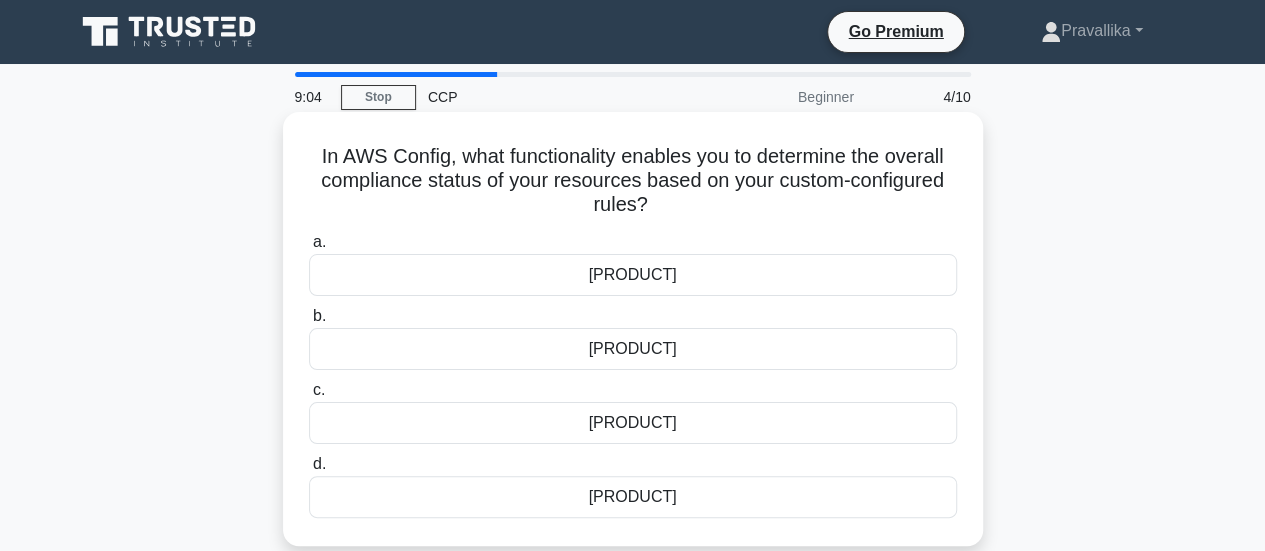 click on "Compliance Dashboard" at bounding box center (633, 349) 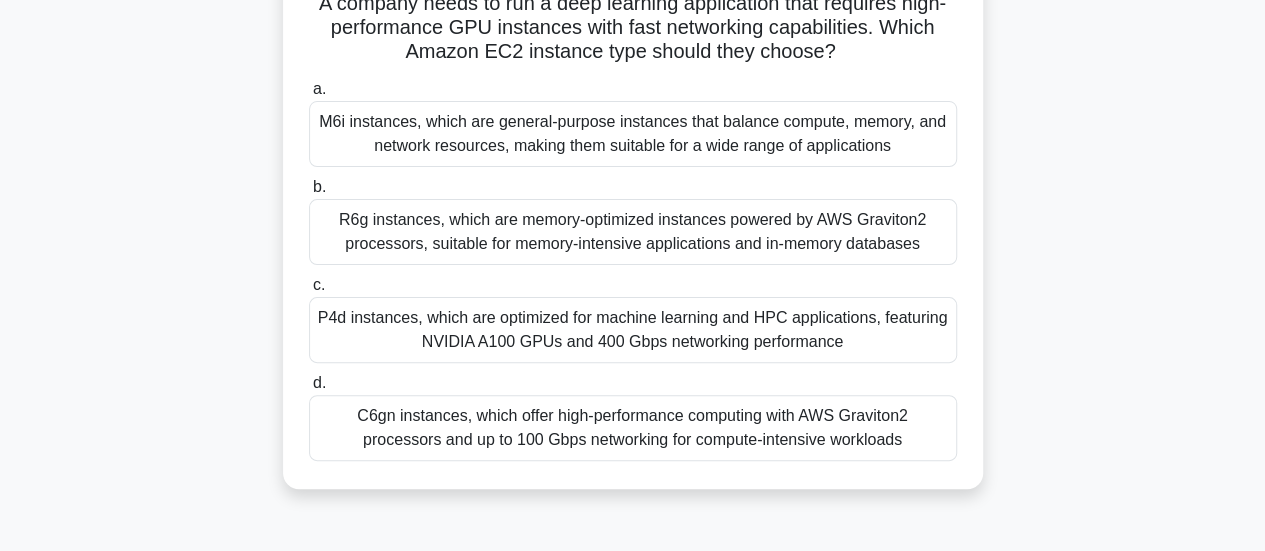 scroll, scrollTop: 152, scrollLeft: 0, axis: vertical 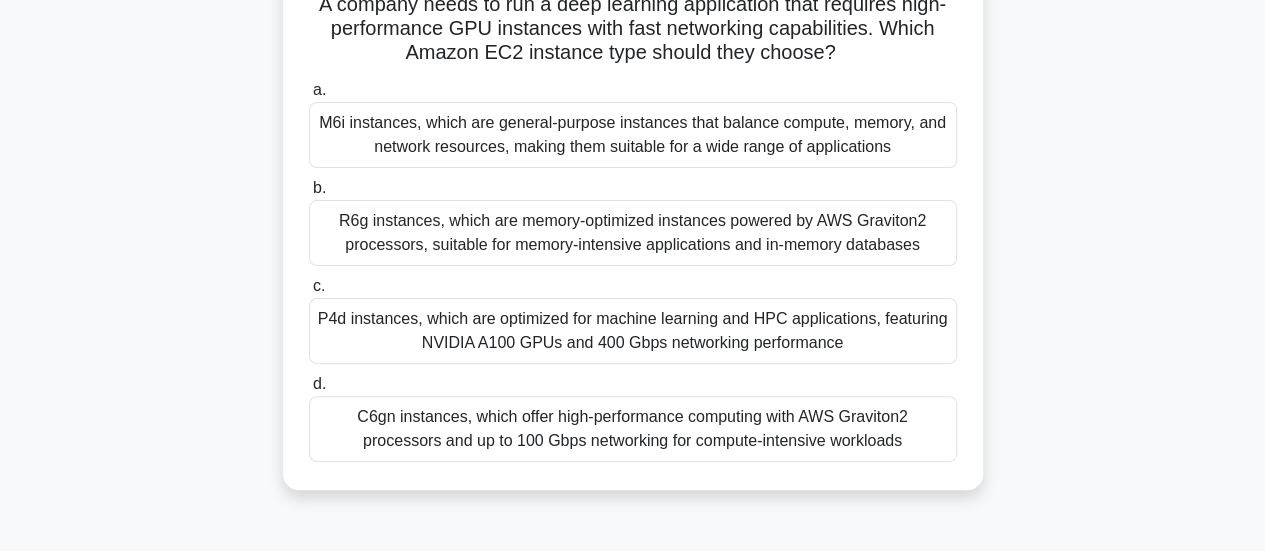 click on "C6gn instances, which offer high-performance computing with AWS Graviton2 processors and up to 100 Gbps networking for compute-intensive workloads" at bounding box center (633, 429) 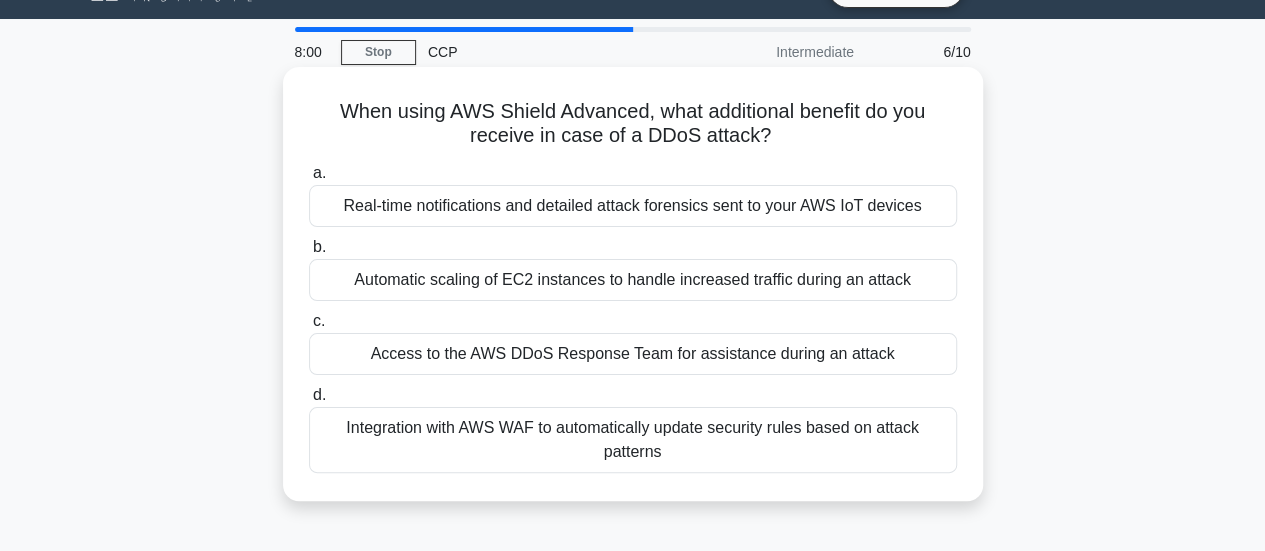 scroll, scrollTop: 48, scrollLeft: 0, axis: vertical 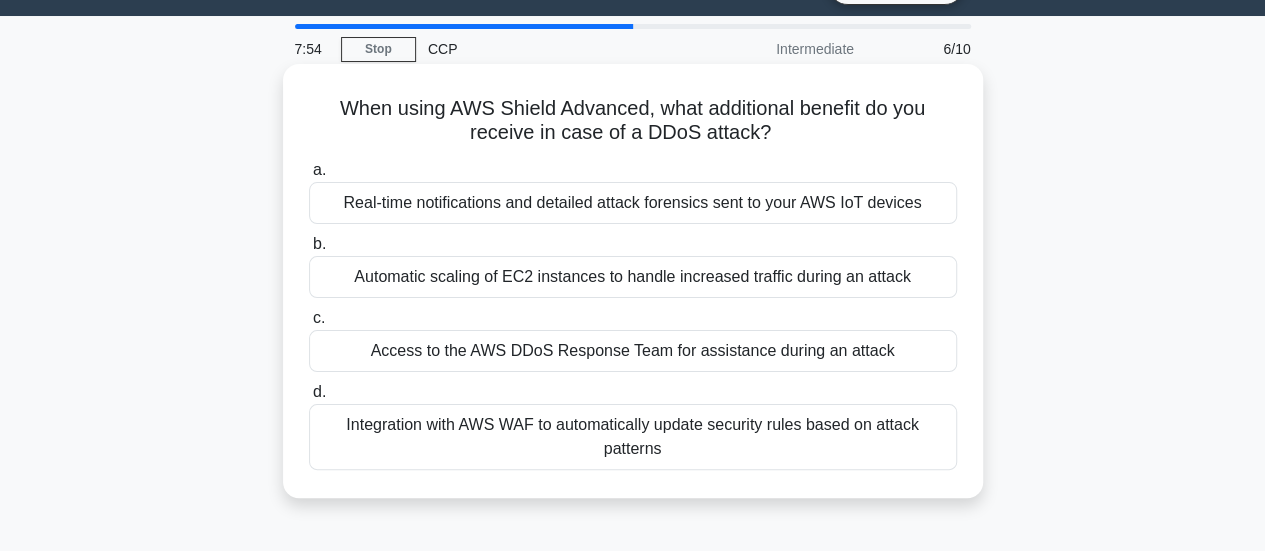 click on "Access to the AWS DDoS Response Team for assistance during an attack" at bounding box center [633, 351] 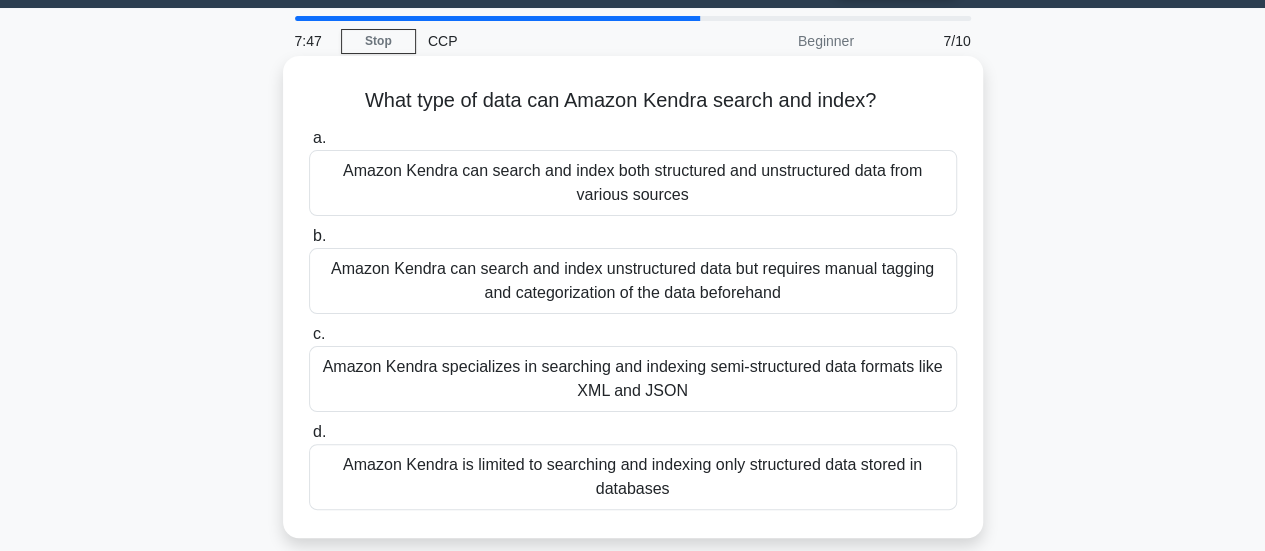 scroll, scrollTop: 66, scrollLeft: 0, axis: vertical 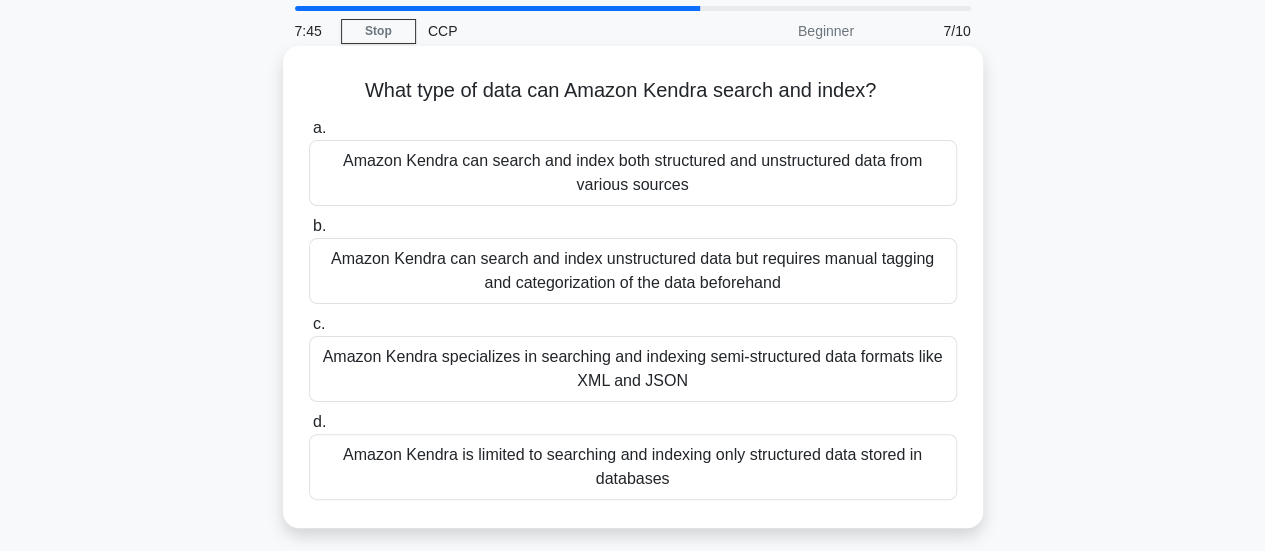 click on "Amazon Kendra specializes in searching and indexing semi-structured data formats like XML and JSON" at bounding box center [633, 369] 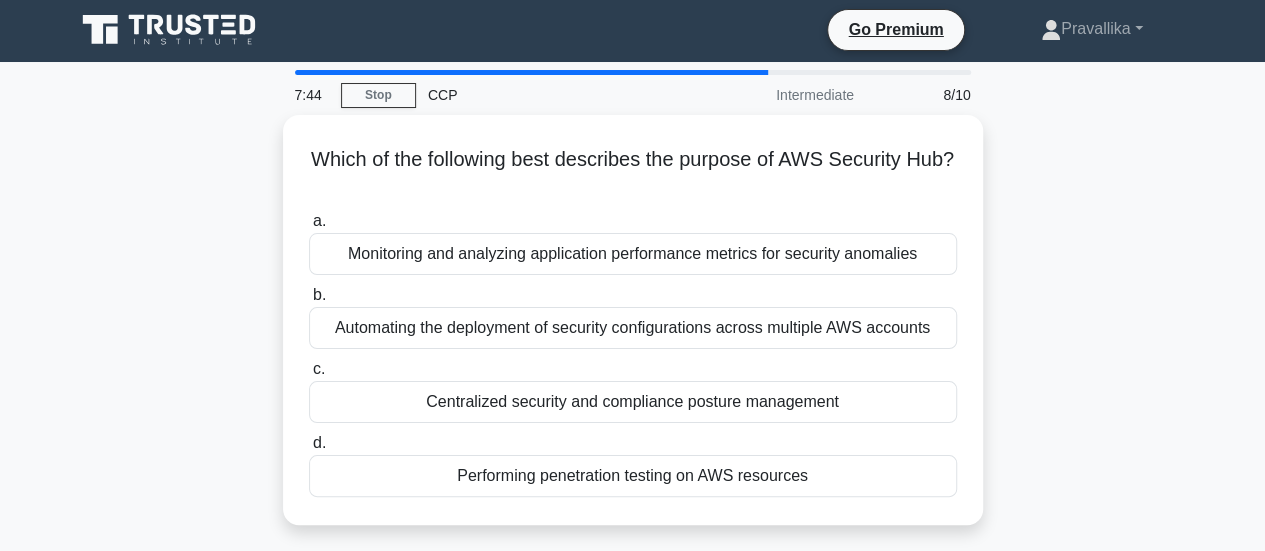 scroll, scrollTop: 0, scrollLeft: 0, axis: both 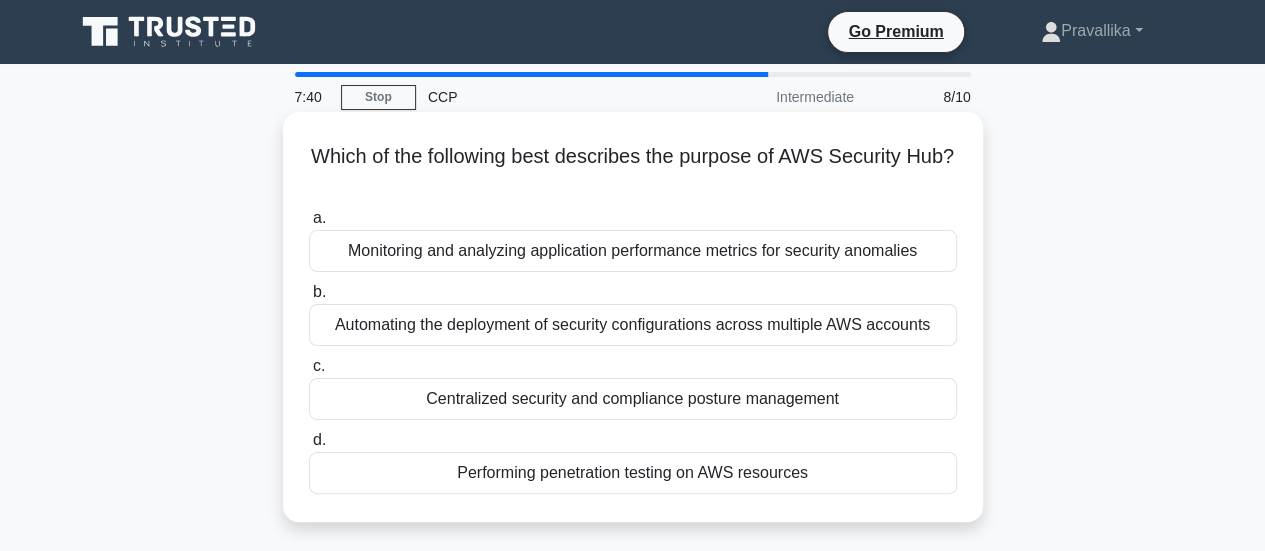 click on "Centralized security and compliance posture management" at bounding box center (633, 399) 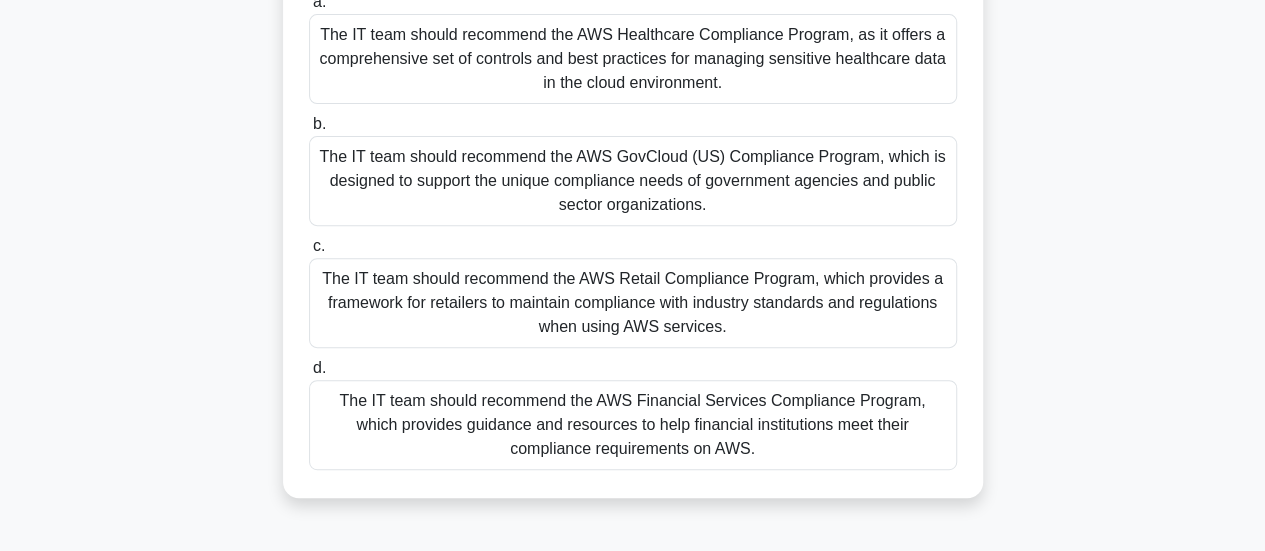 scroll, scrollTop: 318, scrollLeft: 0, axis: vertical 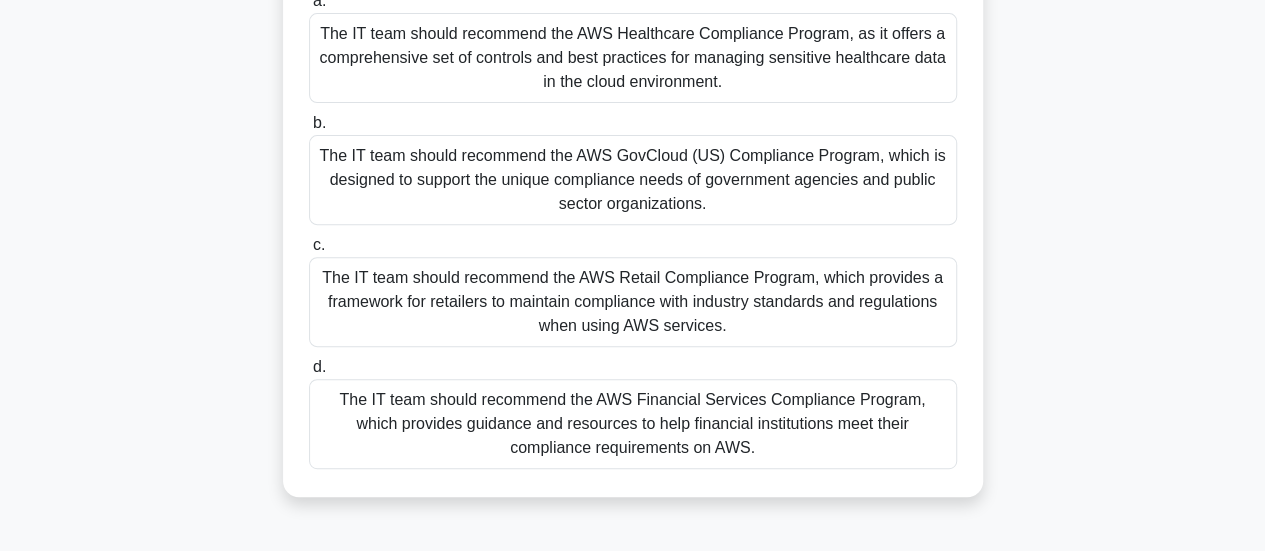 click on "The IT team should recommend the AWS Financial Services Compliance Program, which provides guidance and resources to help financial institutions meet their compliance requirements on AWS." at bounding box center (633, 424) 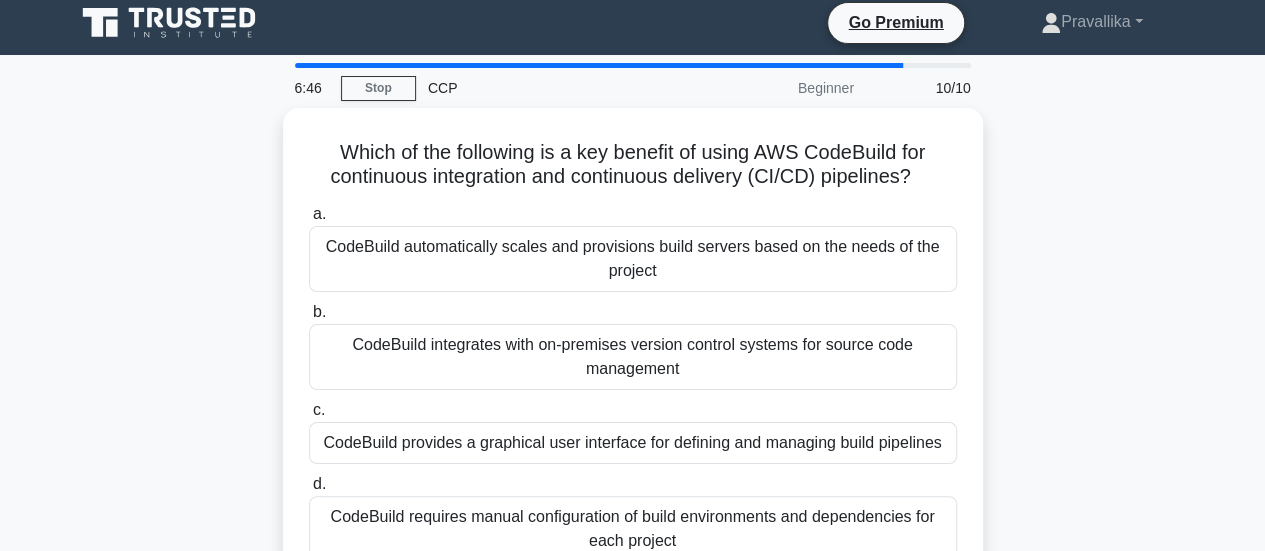 scroll, scrollTop: 10, scrollLeft: 0, axis: vertical 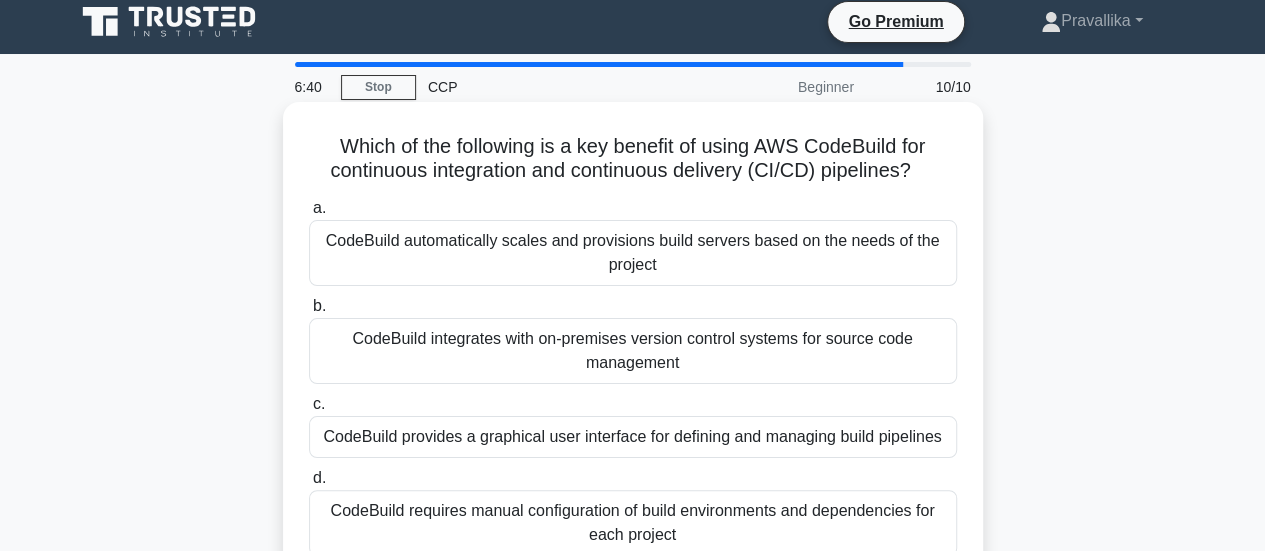 click on "CodeBuild provides a graphical user interface for defining and managing build pipelines" at bounding box center [633, 437] 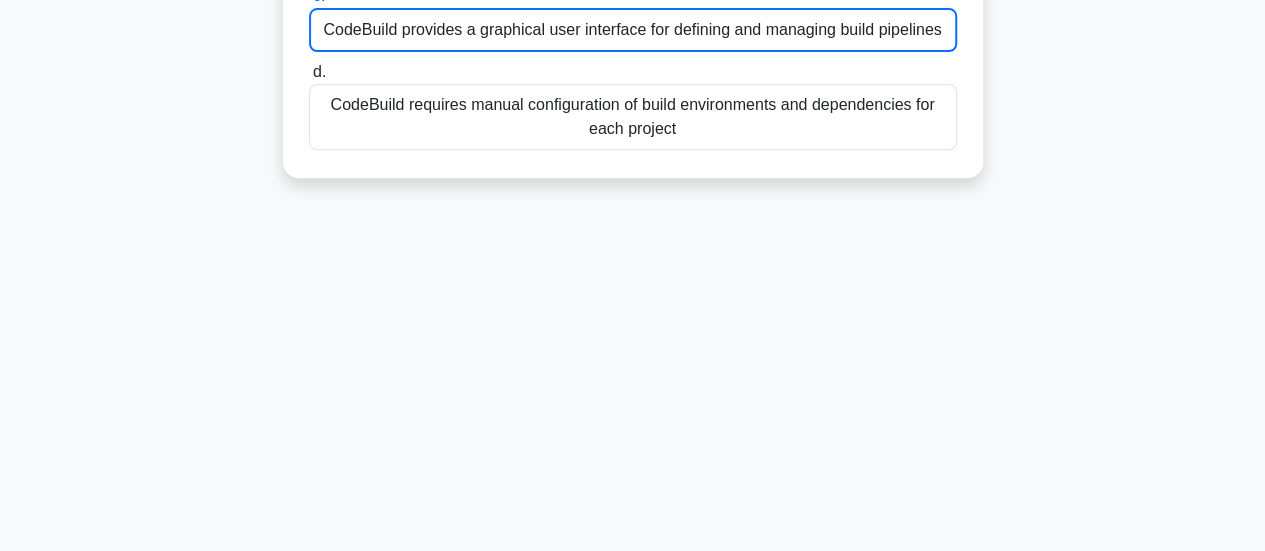 scroll, scrollTop: 422, scrollLeft: 0, axis: vertical 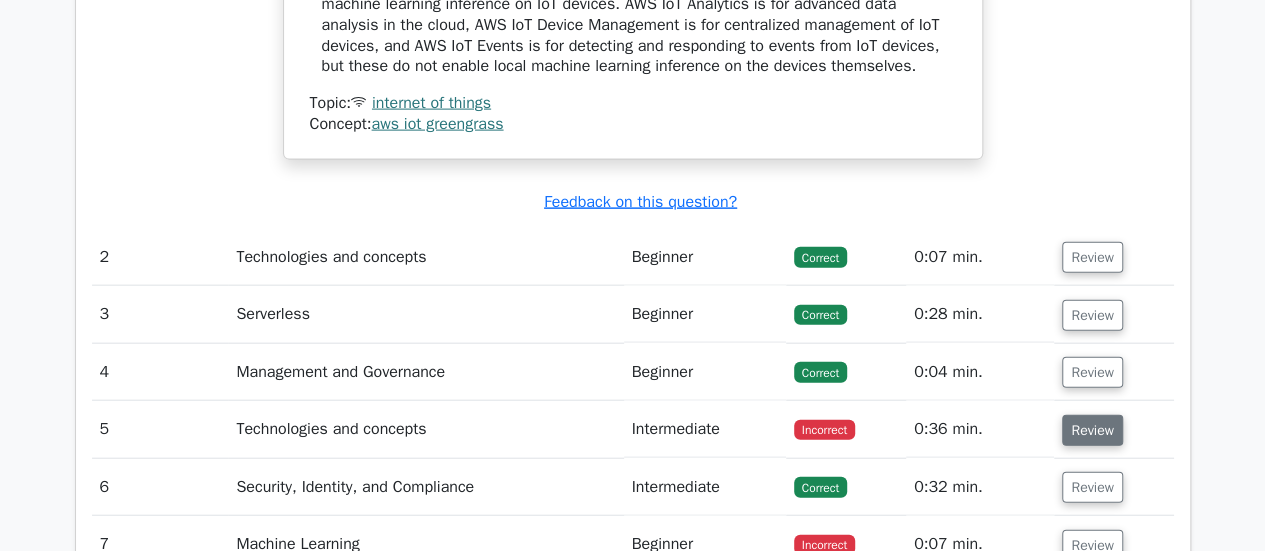 click on "Review" at bounding box center [1092, 430] 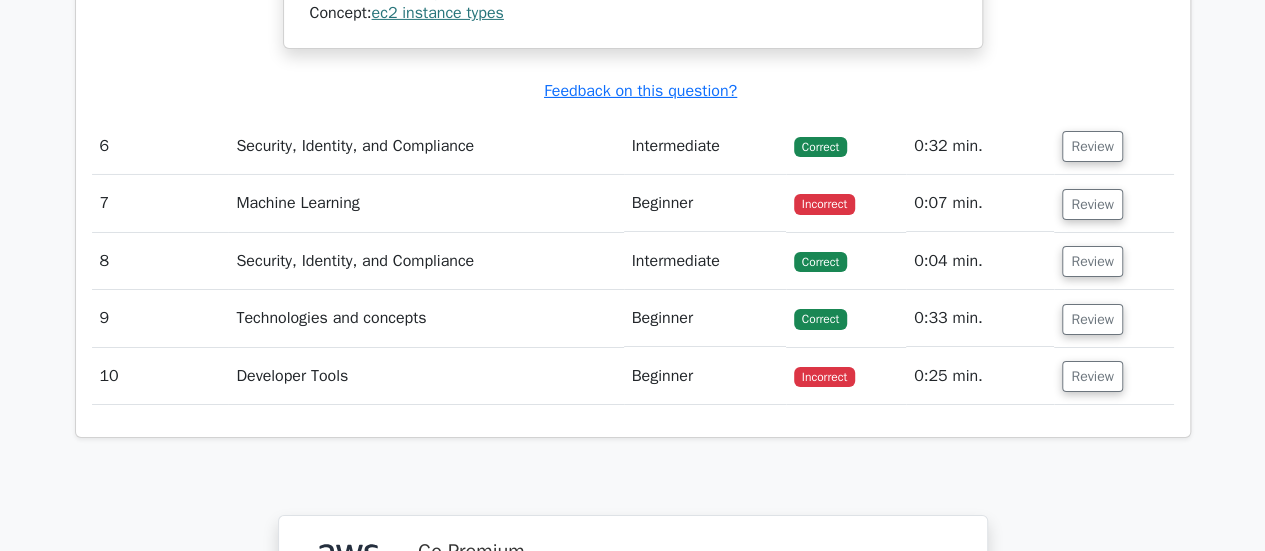 scroll, scrollTop: 3456, scrollLeft: 0, axis: vertical 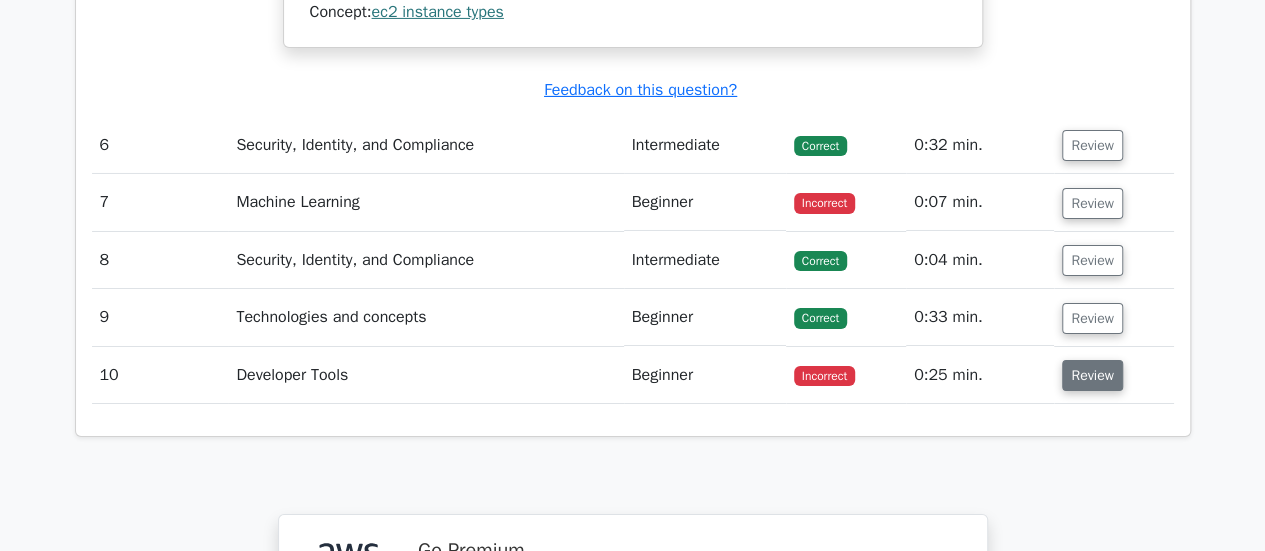 click on "Review" at bounding box center [1092, 375] 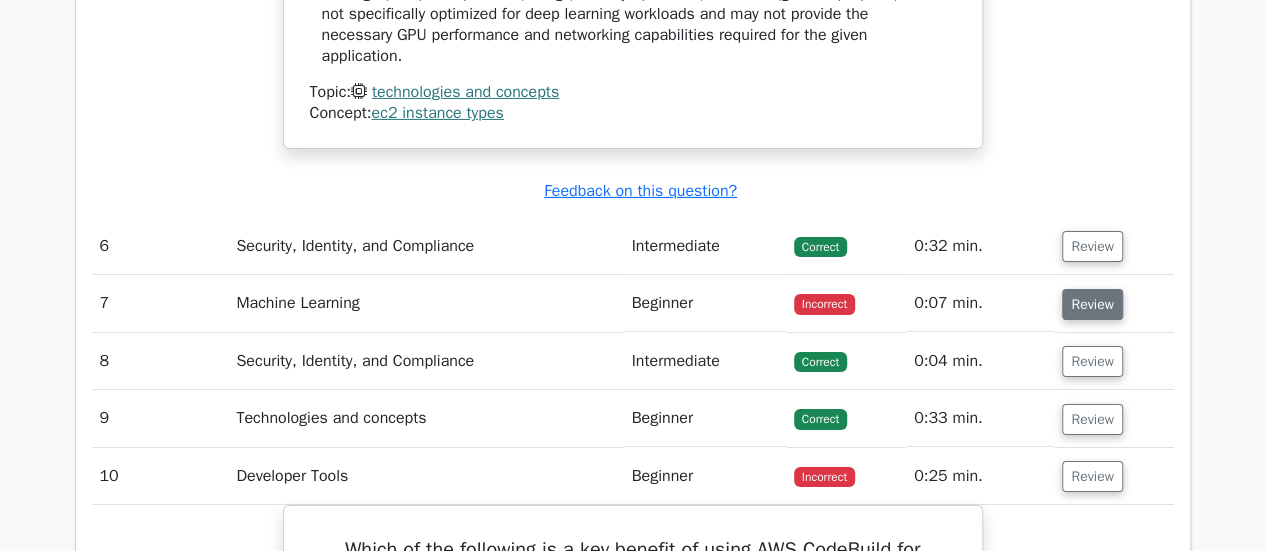 scroll, scrollTop: 3354, scrollLeft: 0, axis: vertical 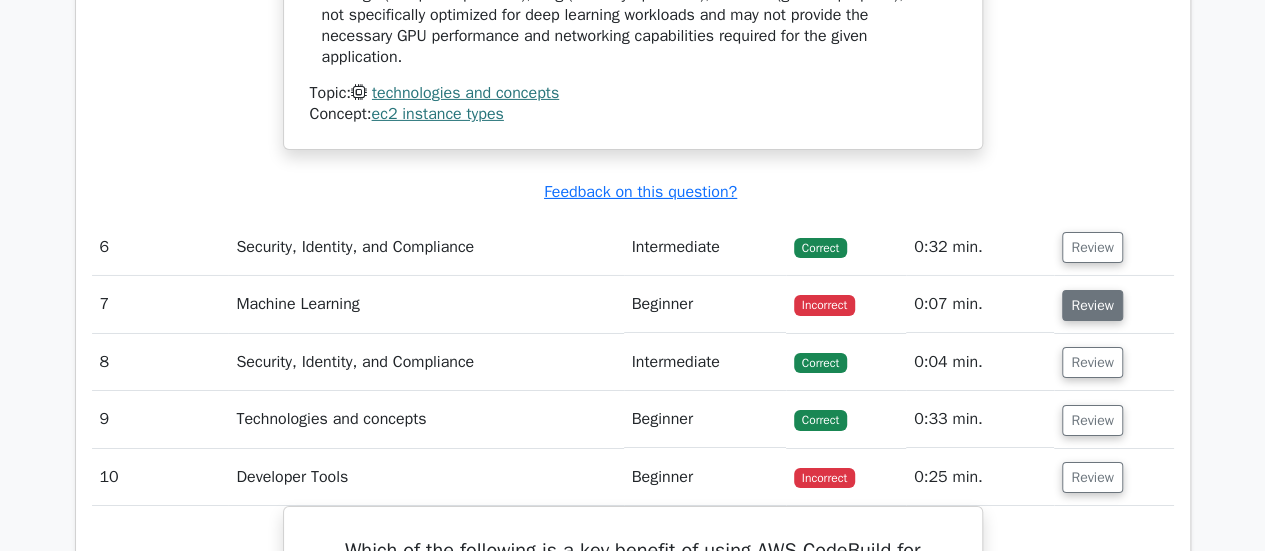 drag, startPoint x: 1100, startPoint y: 329, endPoint x: 1110, endPoint y: 313, distance: 18.867962 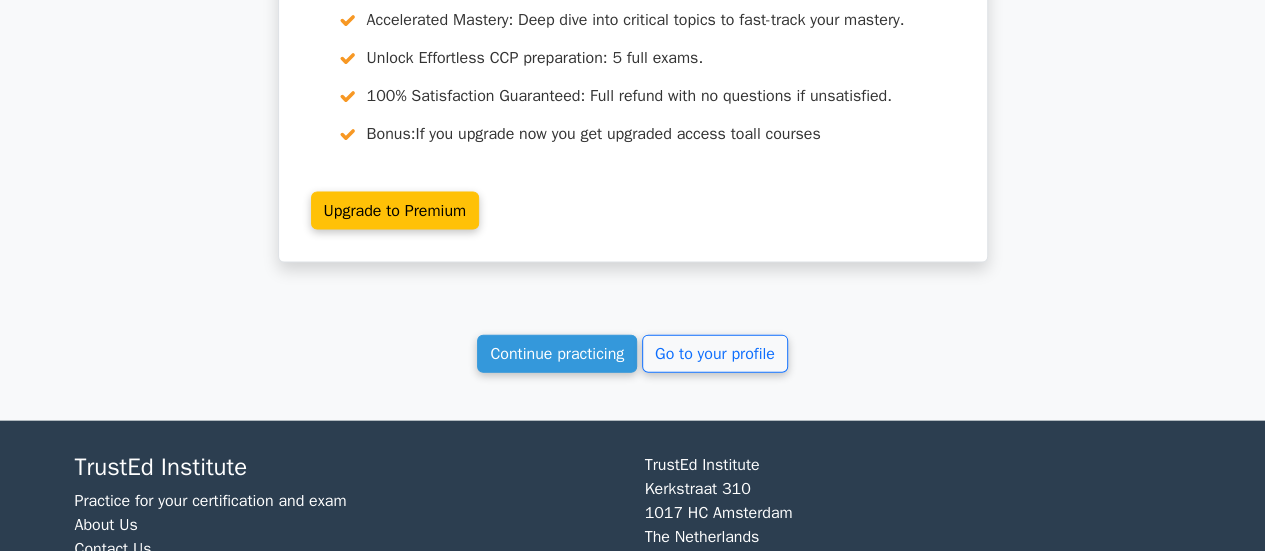 scroll, scrollTop: 5972, scrollLeft: 0, axis: vertical 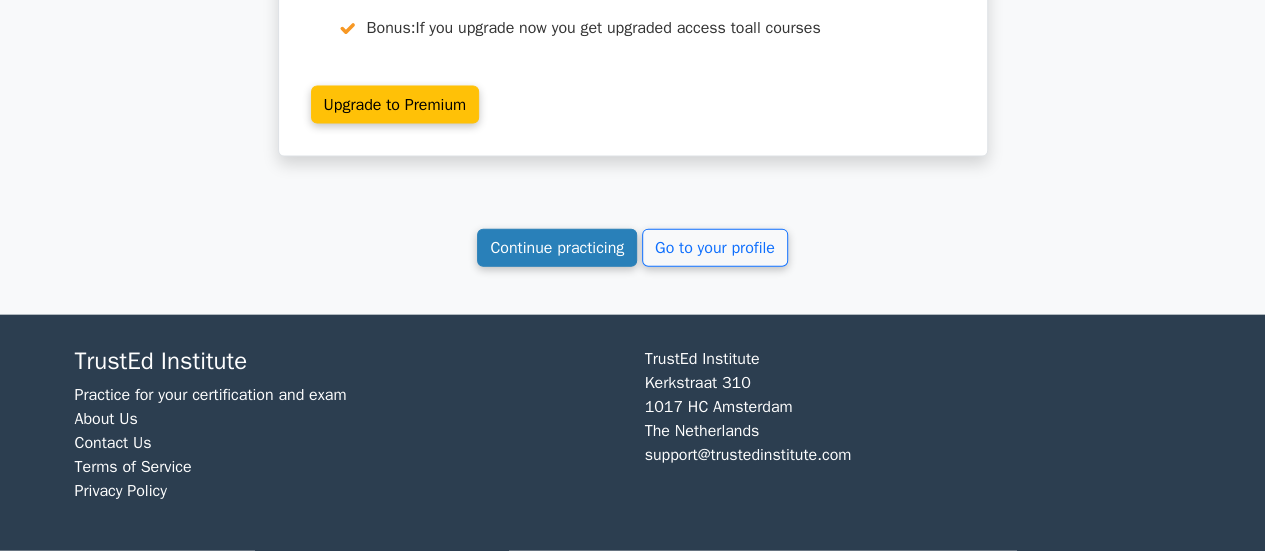 click on "Continue practicing" at bounding box center (557, 248) 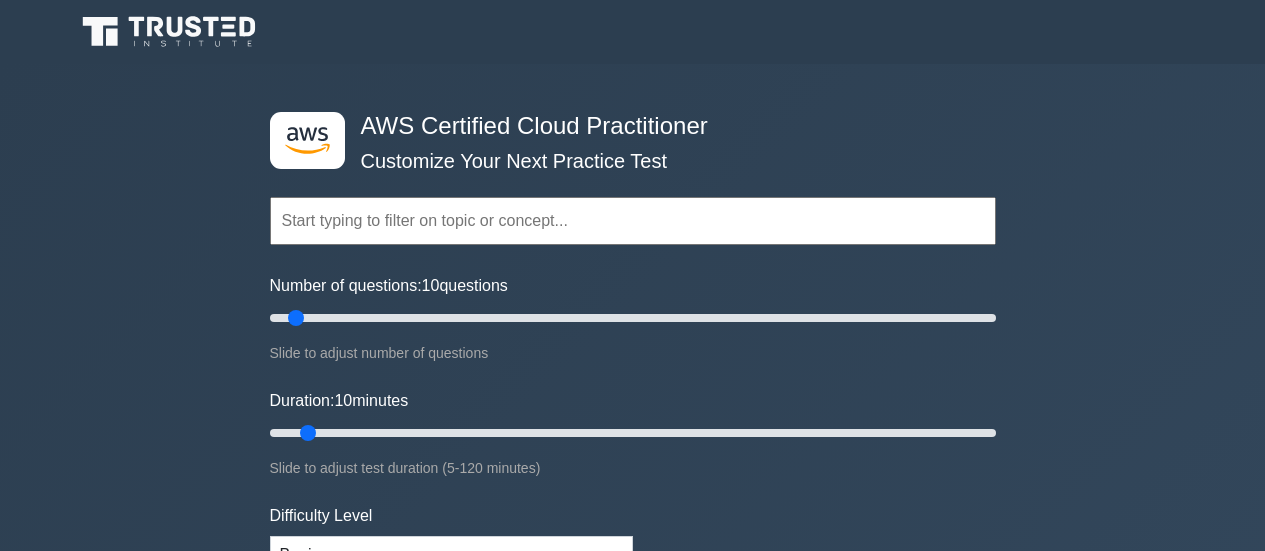 scroll, scrollTop: 0, scrollLeft: 0, axis: both 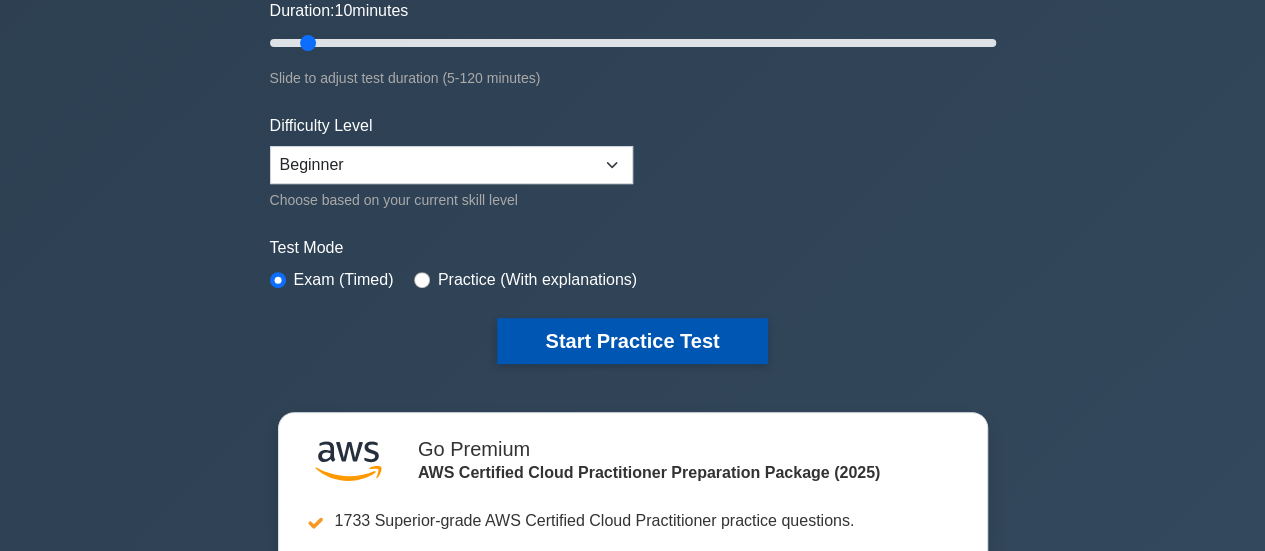 click on "Start Practice Test" at bounding box center [632, 341] 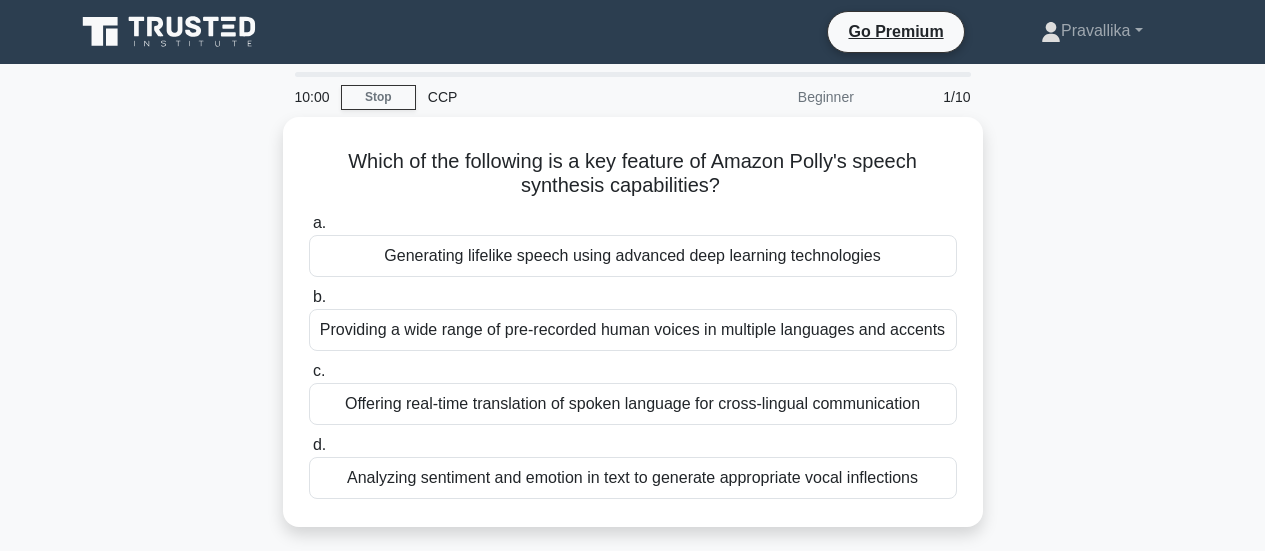 scroll, scrollTop: 0, scrollLeft: 0, axis: both 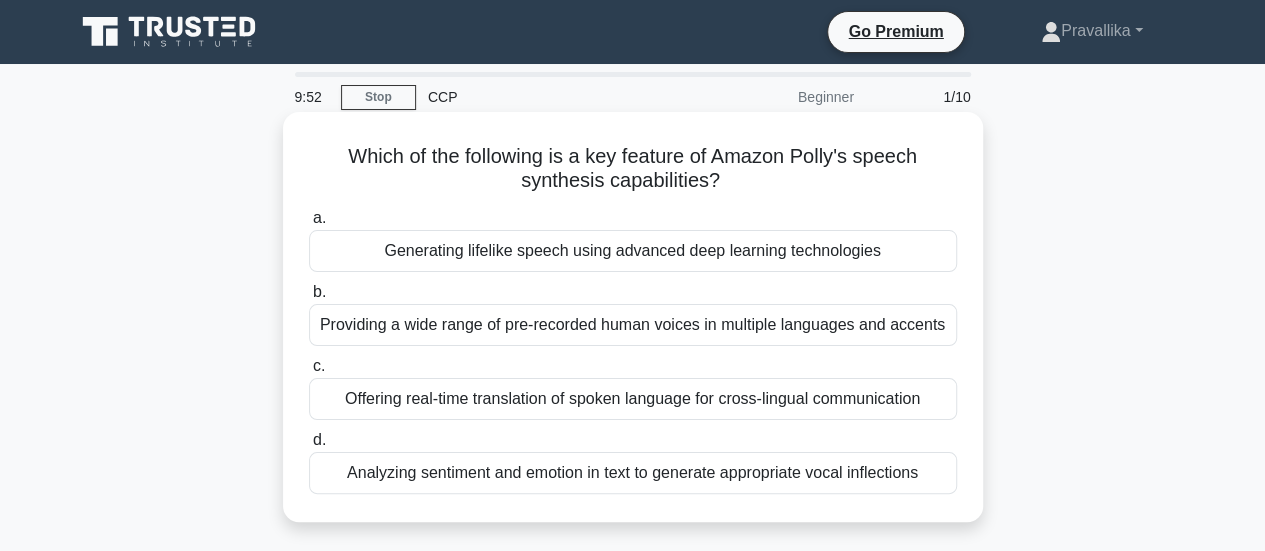 click on "Generating lifelike speech using advanced deep learning technologies" at bounding box center [633, 251] 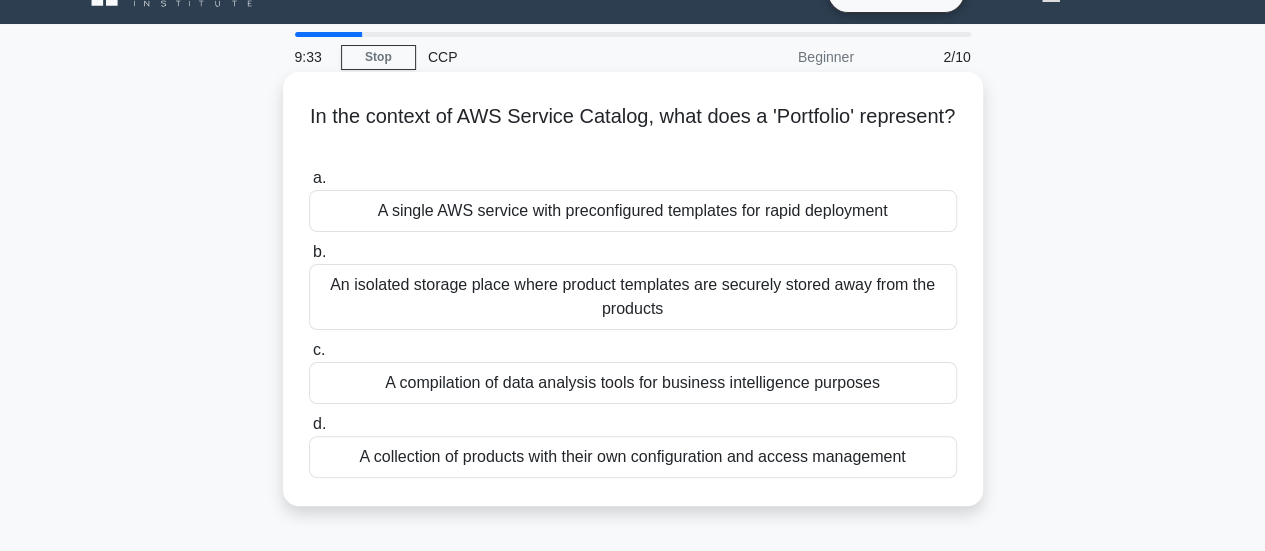 scroll, scrollTop: 44, scrollLeft: 0, axis: vertical 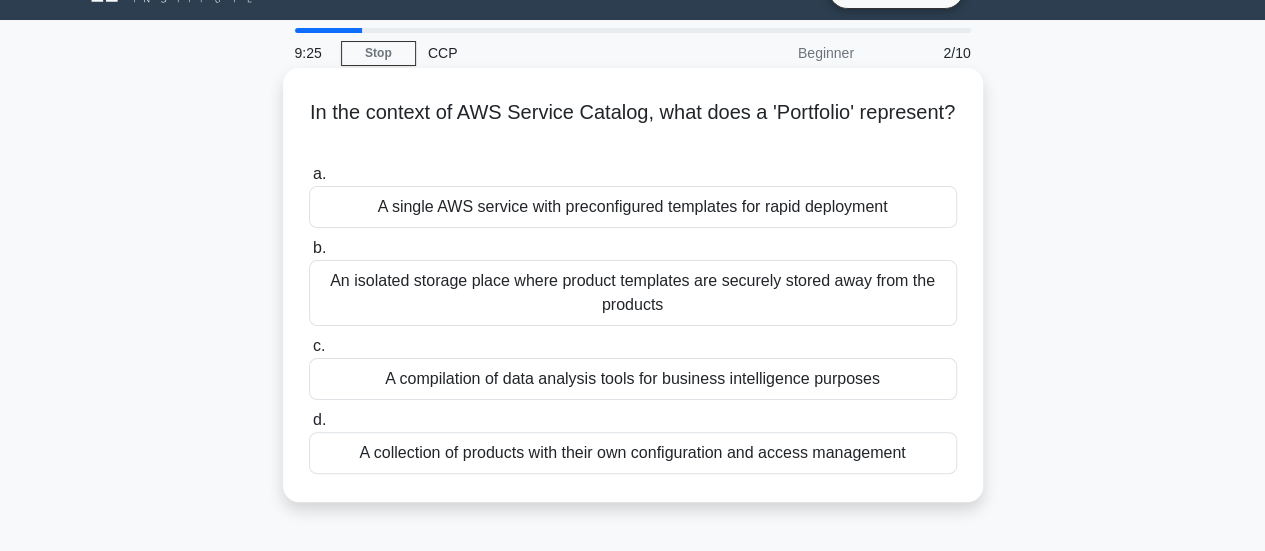 click on "A collection of products with their own configuration and access management" at bounding box center [633, 453] 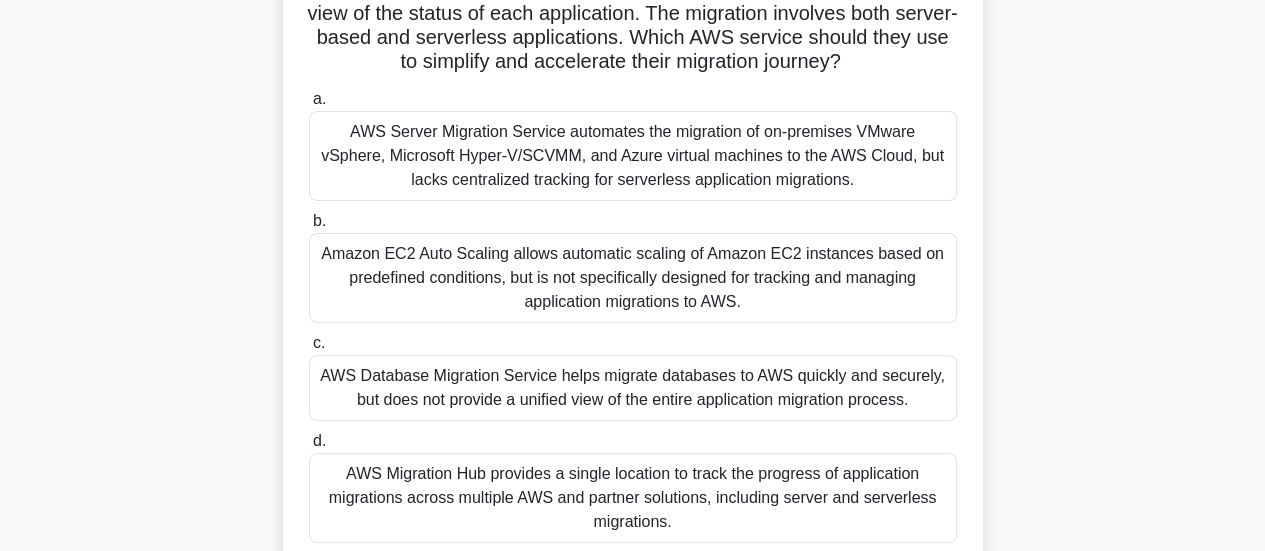 scroll, scrollTop: 147, scrollLeft: 0, axis: vertical 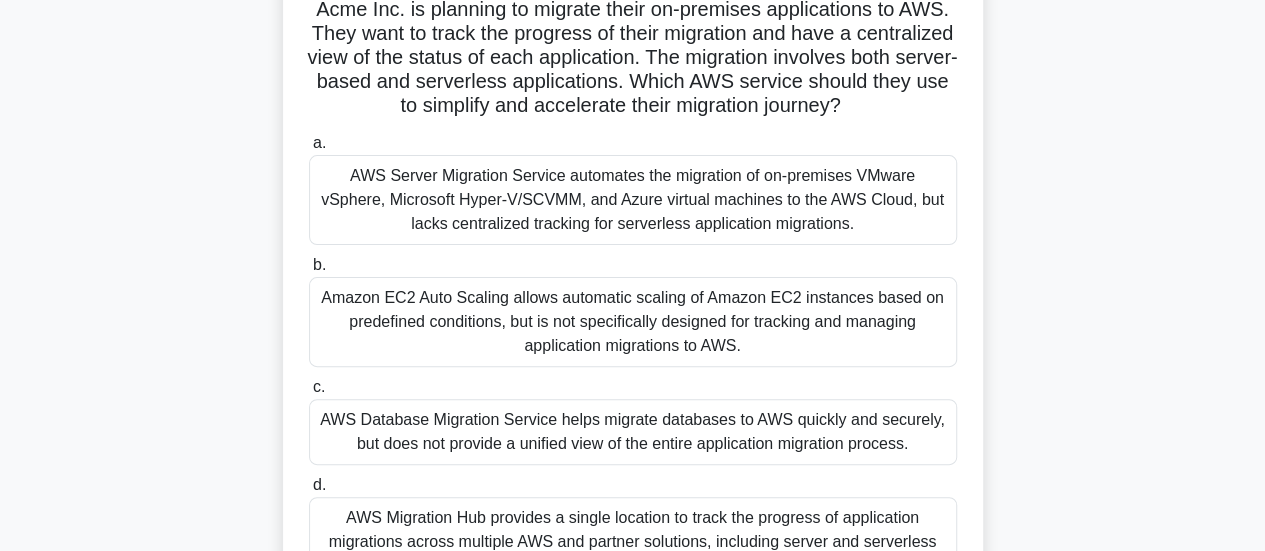 click on "AWS Server Migration Service automates the migration of on-premises VMware vSphere, Microsoft Hyper-V/SCVMM, and Azure virtual machines to the AWS Cloud, but lacks centralized tracking for serverless application migrations." at bounding box center (633, 200) 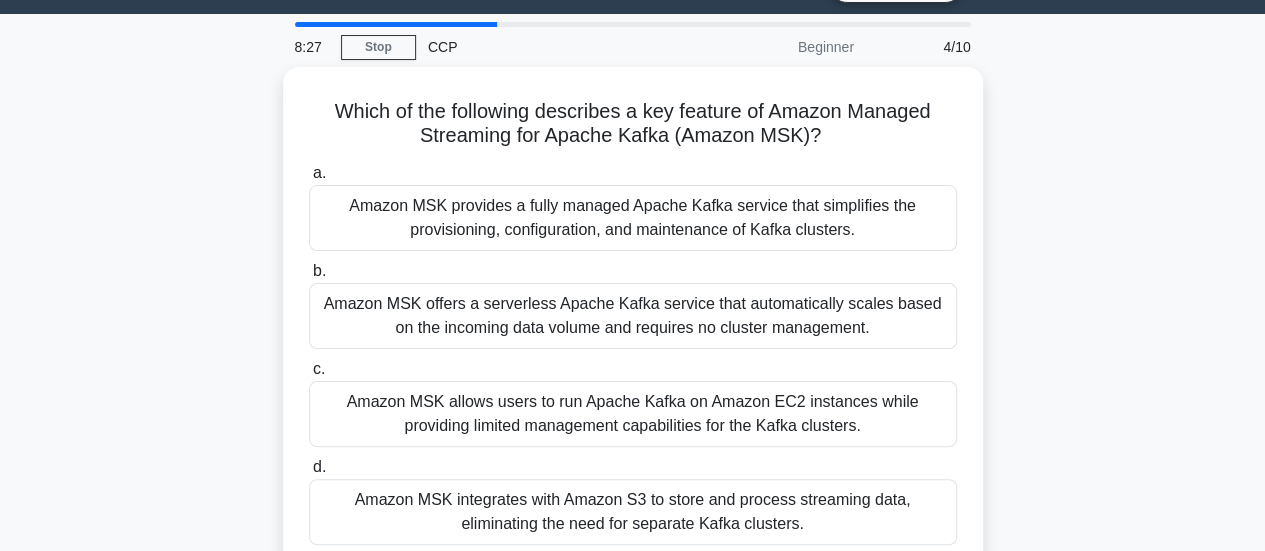 scroll, scrollTop: 54, scrollLeft: 0, axis: vertical 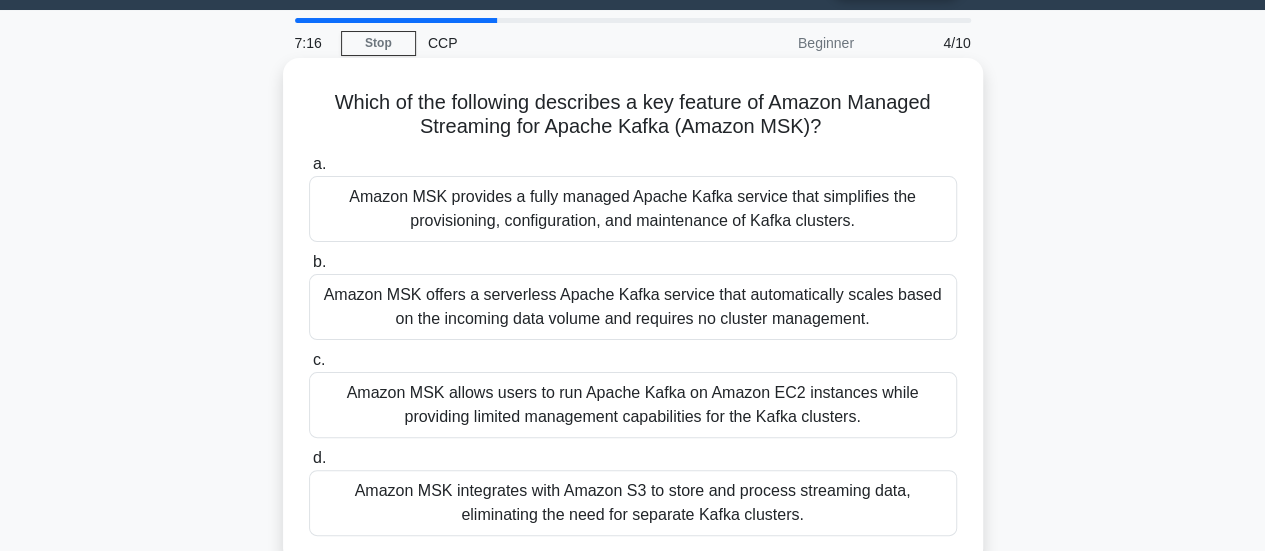 click on "Amazon MSK provides a fully managed Apache Kafka service that simplifies the provisioning, configuration, and maintenance of Kafka clusters." at bounding box center (633, 209) 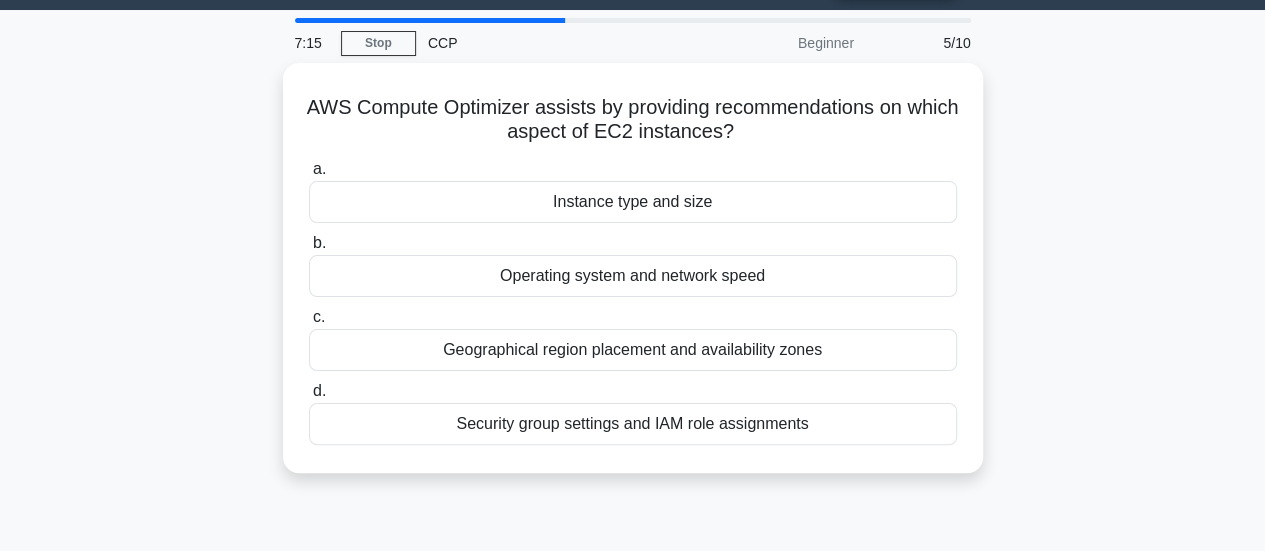 scroll, scrollTop: 0, scrollLeft: 0, axis: both 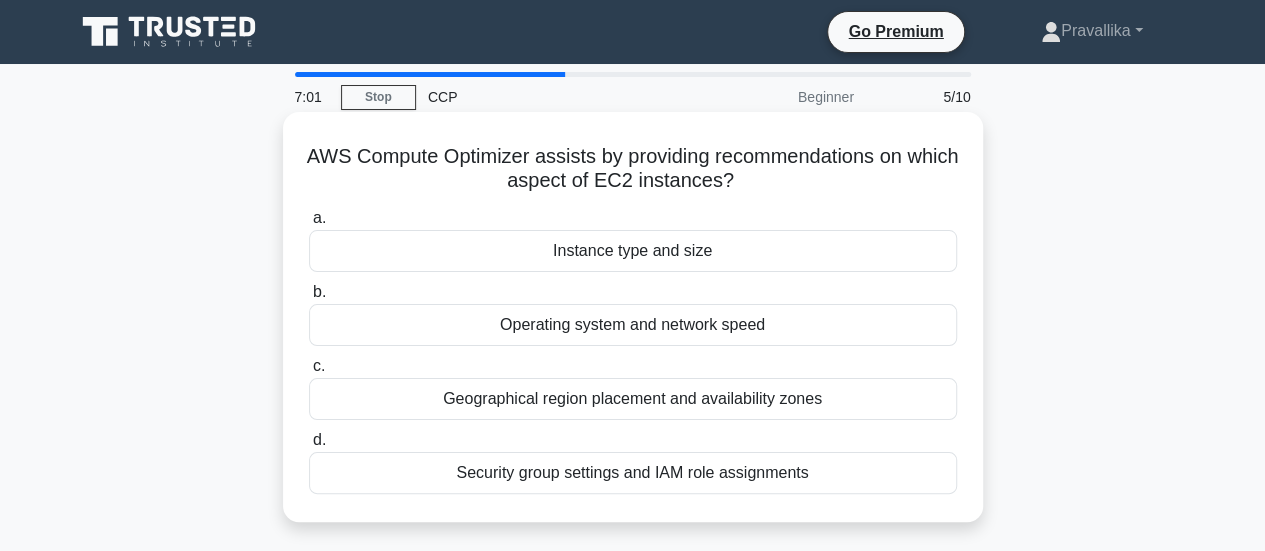 click on "Operating system and network speed" at bounding box center [633, 325] 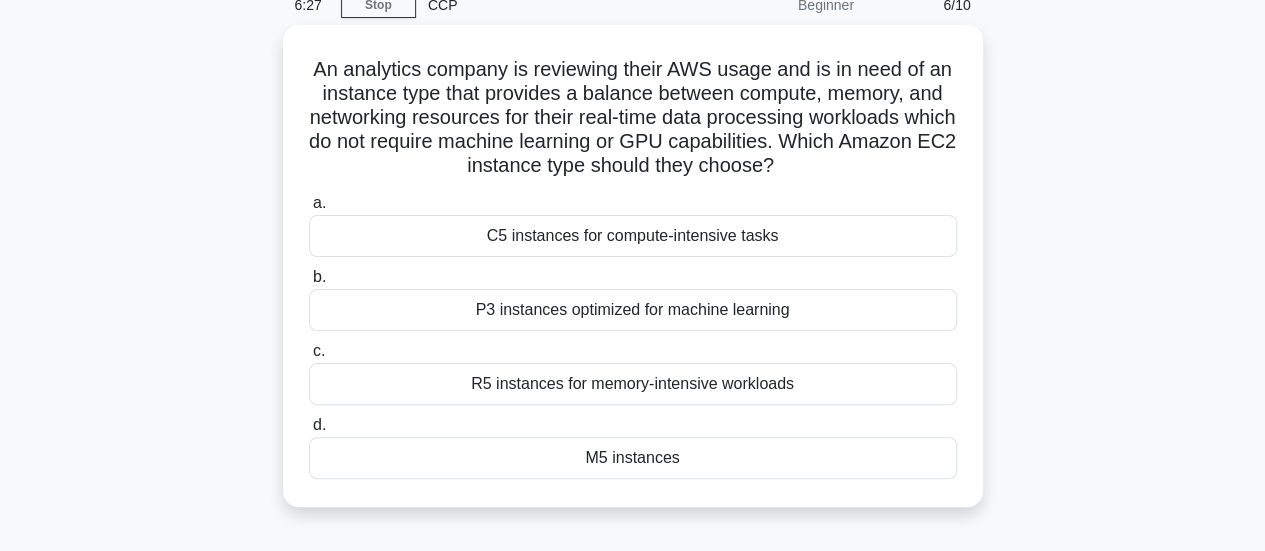scroll, scrollTop: 54, scrollLeft: 0, axis: vertical 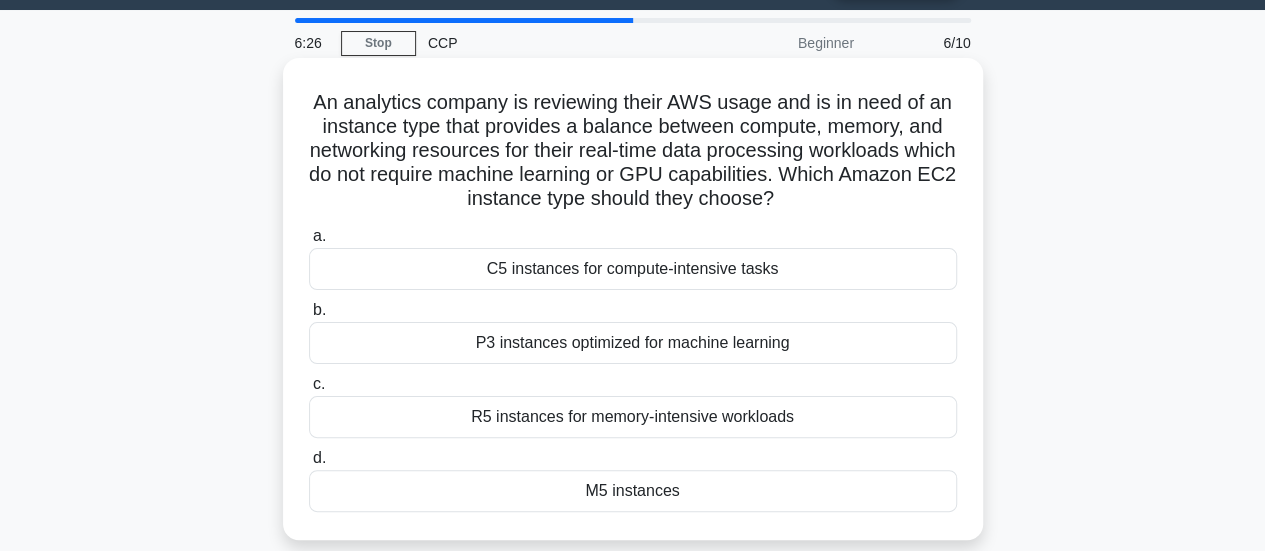 click on "M5 instances" at bounding box center (633, 491) 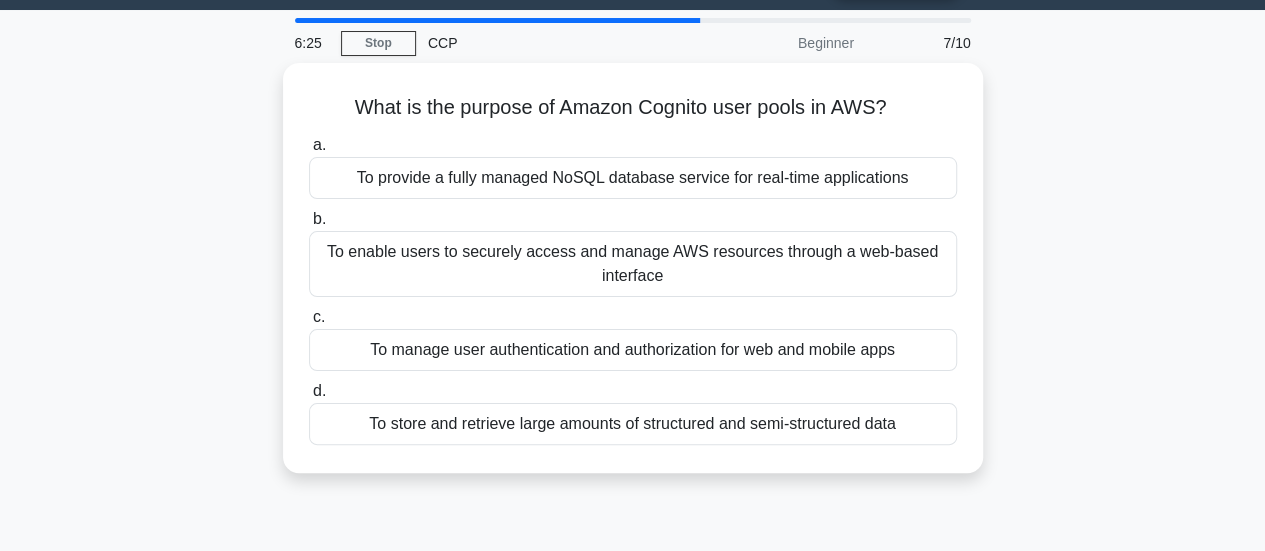 scroll, scrollTop: 0, scrollLeft: 0, axis: both 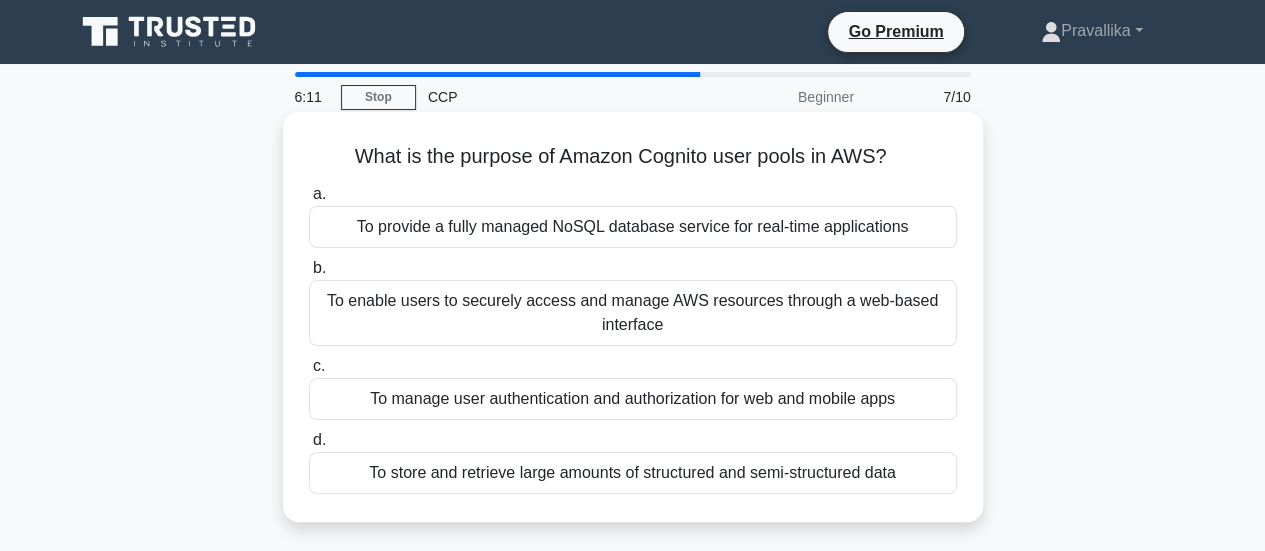 click on "To manage user authentication and authorization for web and mobile apps" at bounding box center (633, 399) 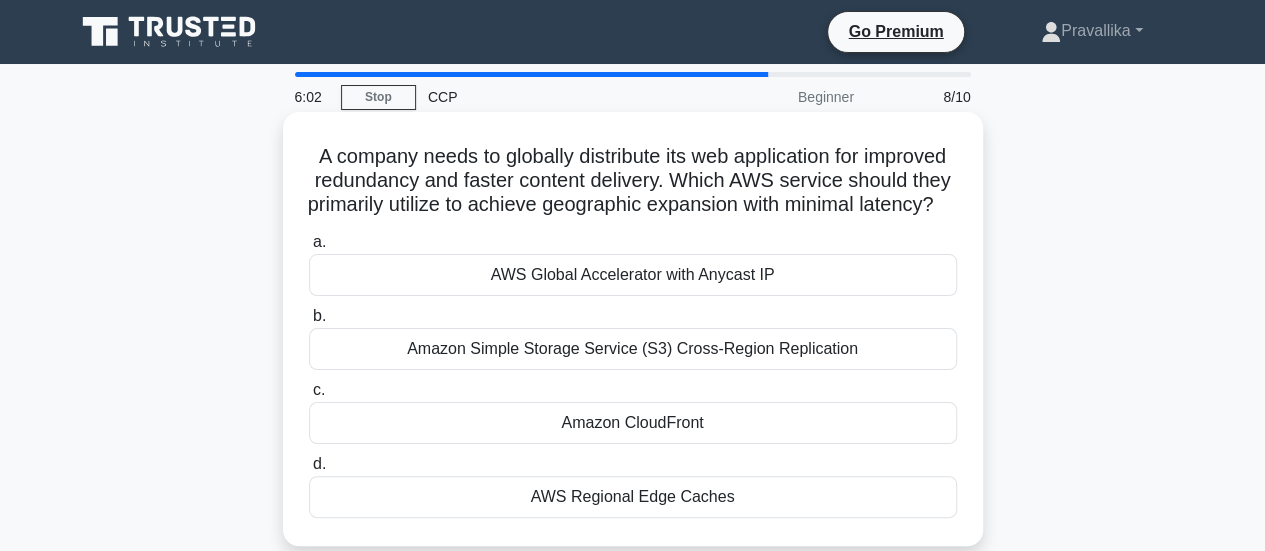 click on "Amazon CloudFront" at bounding box center (633, 423) 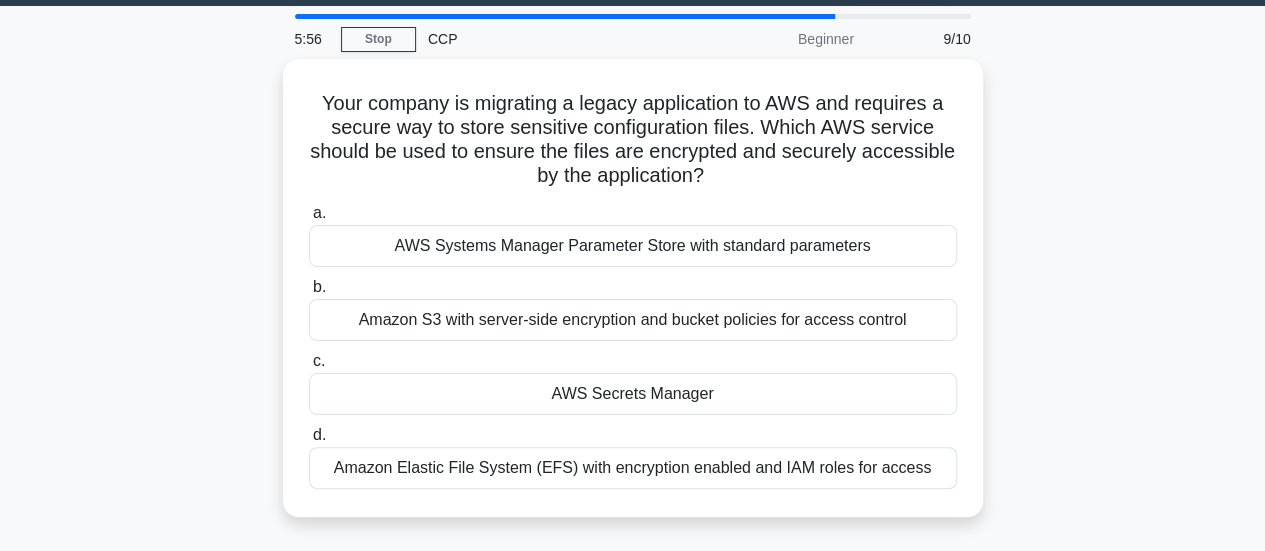 scroll, scrollTop: 62, scrollLeft: 0, axis: vertical 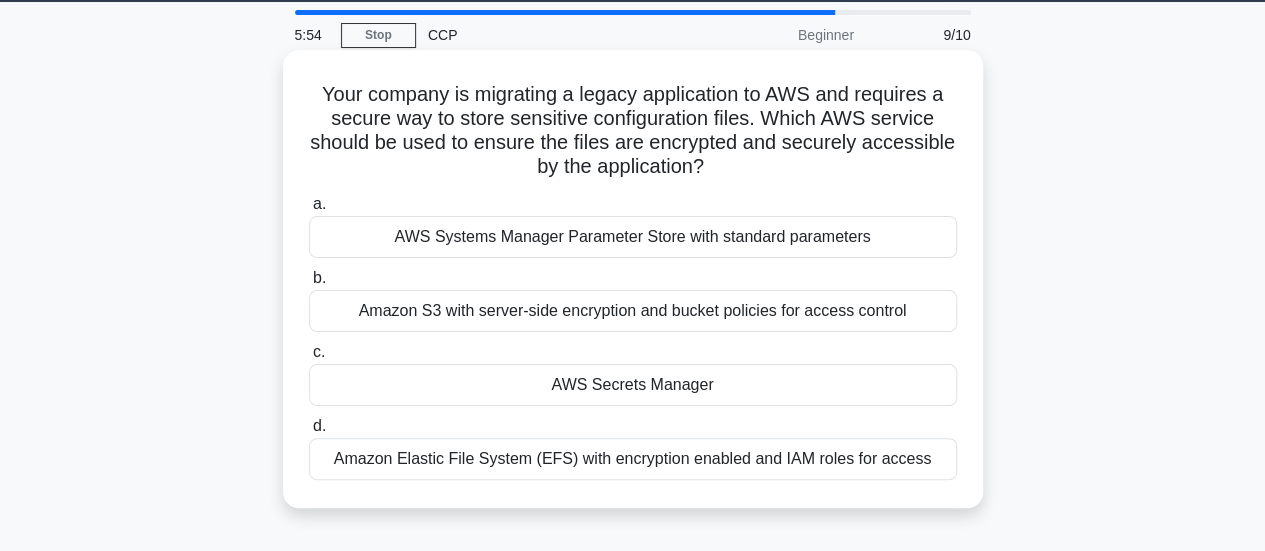 click on "AWS Secrets Manager" at bounding box center [633, 385] 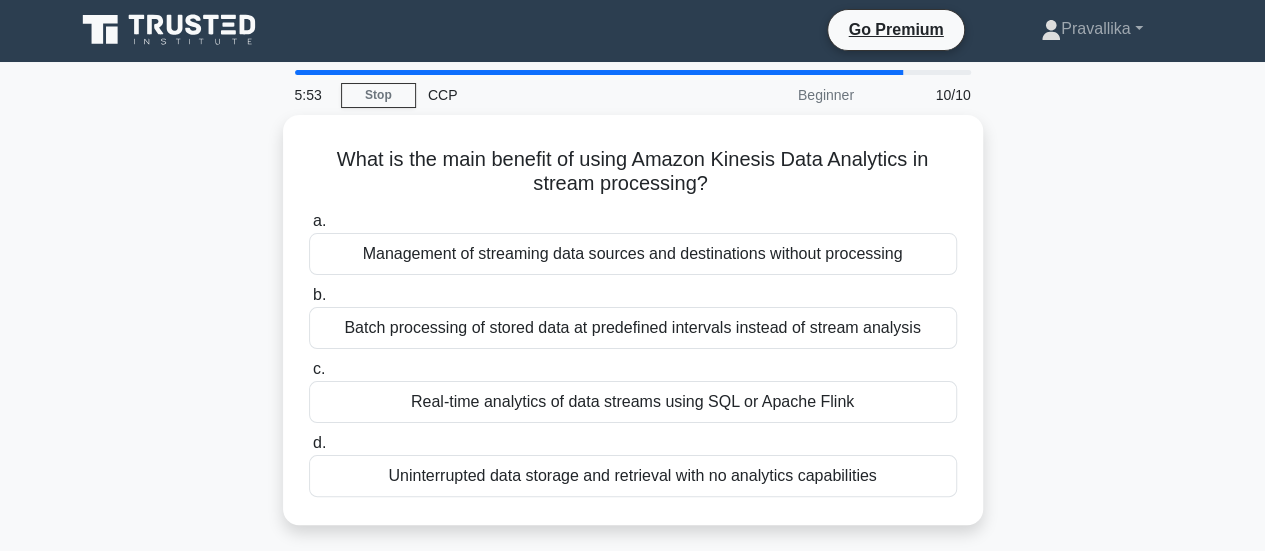 scroll, scrollTop: 0, scrollLeft: 0, axis: both 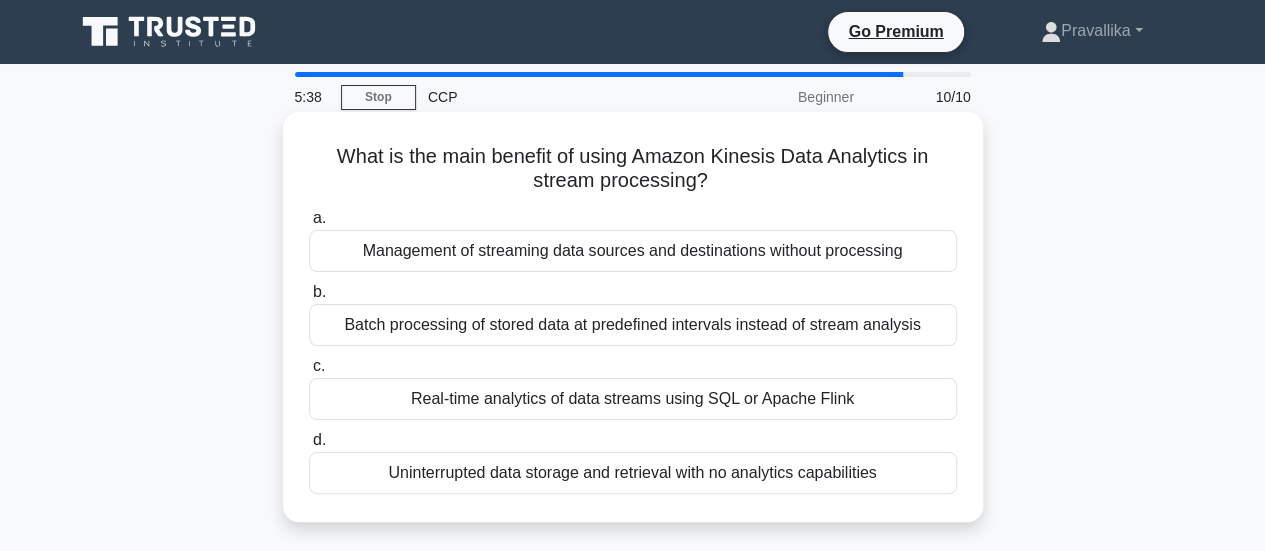 click on "Real-time analytics of data streams using SQL or Apache Flink" at bounding box center [633, 399] 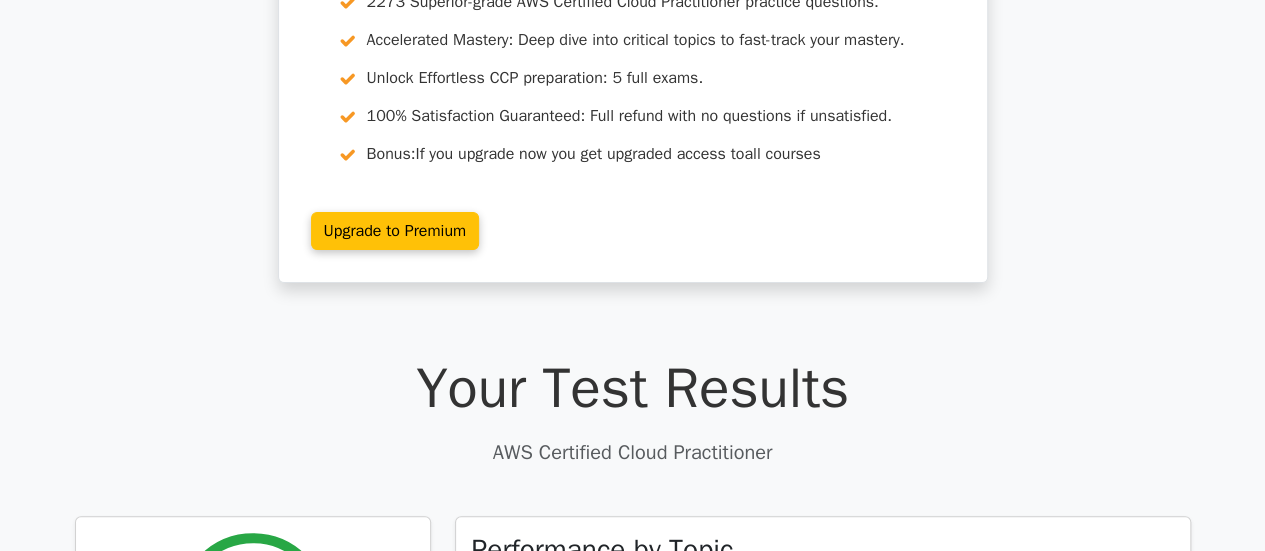 scroll, scrollTop: 0, scrollLeft: 0, axis: both 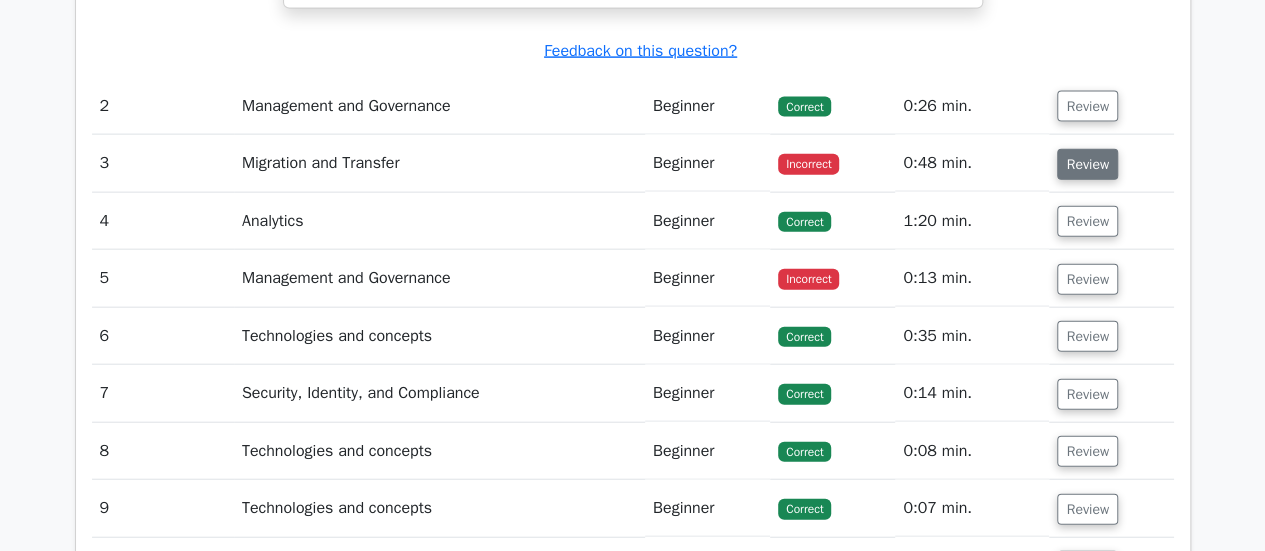 click on "Review" at bounding box center (1087, 164) 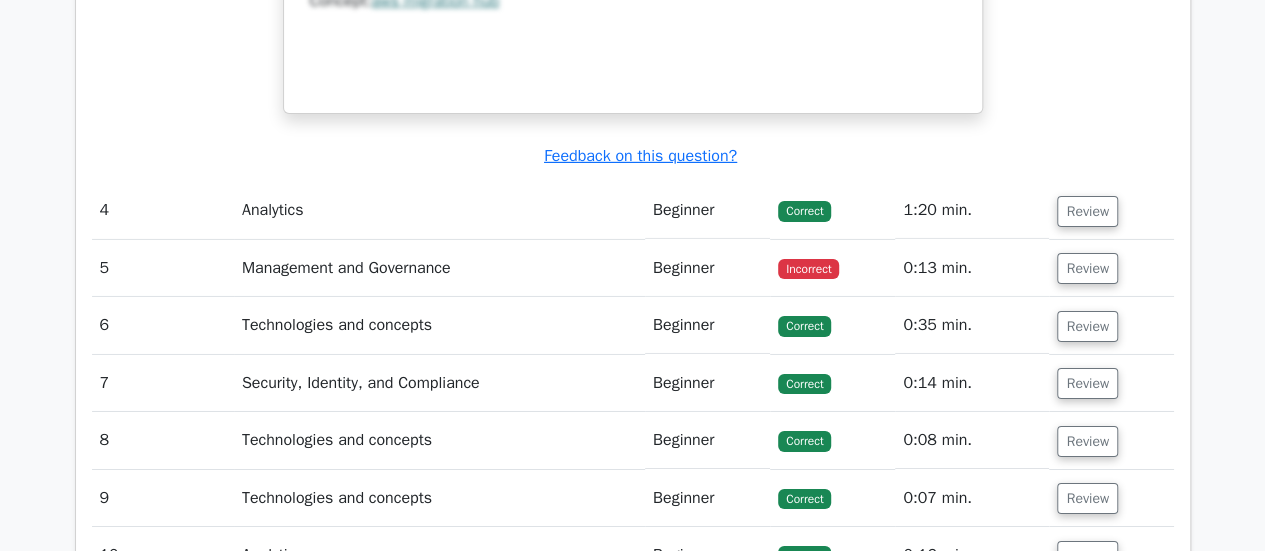 scroll, scrollTop: 3265, scrollLeft: 0, axis: vertical 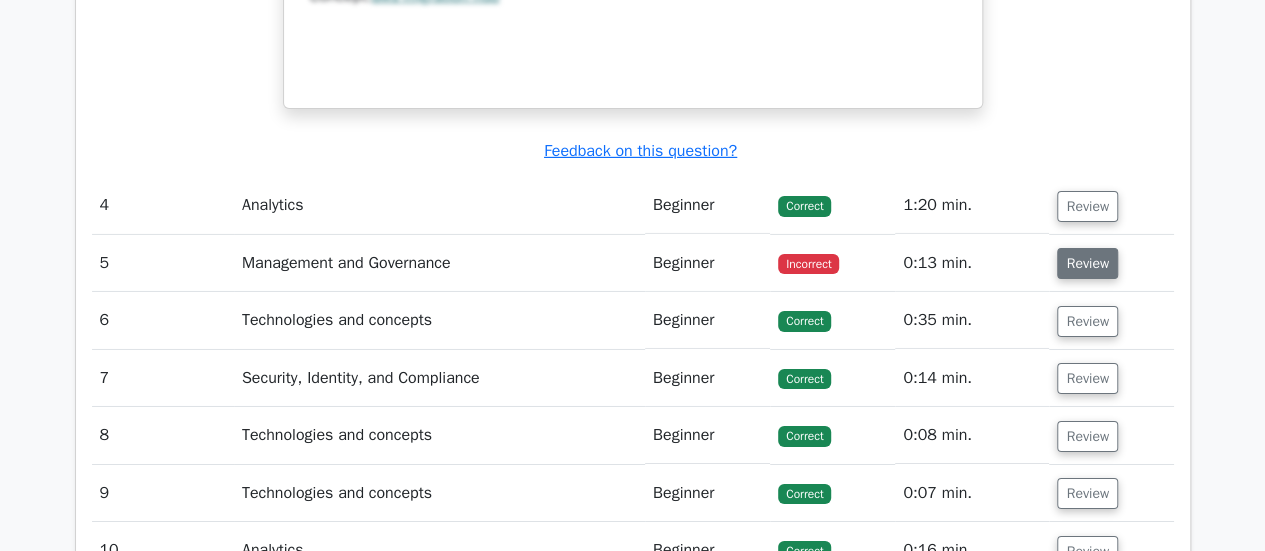 click on "Review" at bounding box center [1087, 263] 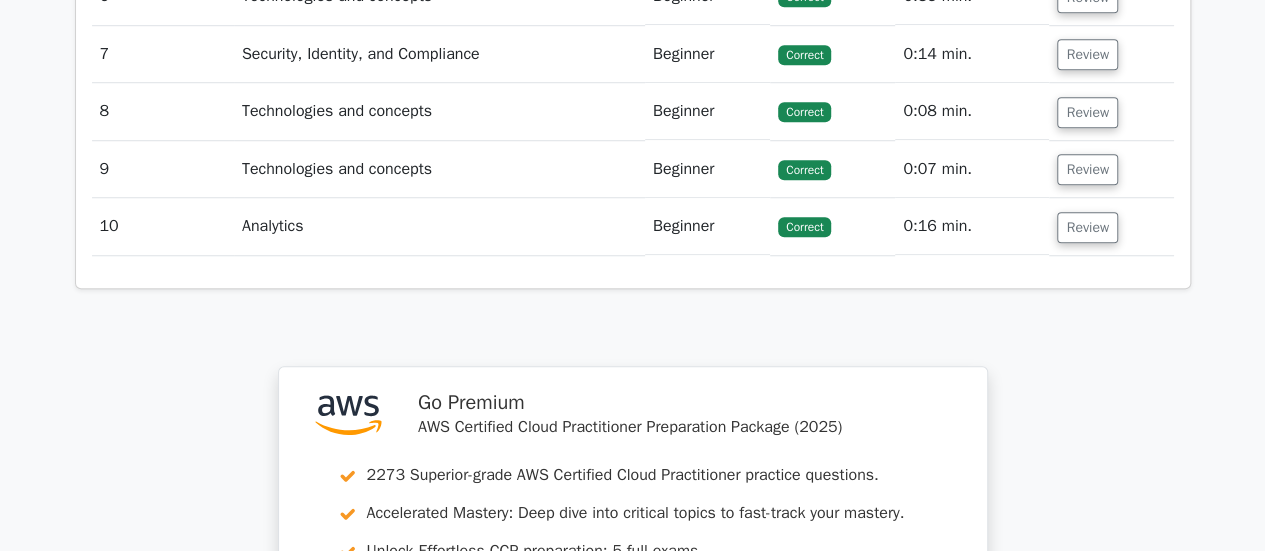 scroll, scrollTop: 4537, scrollLeft: 0, axis: vertical 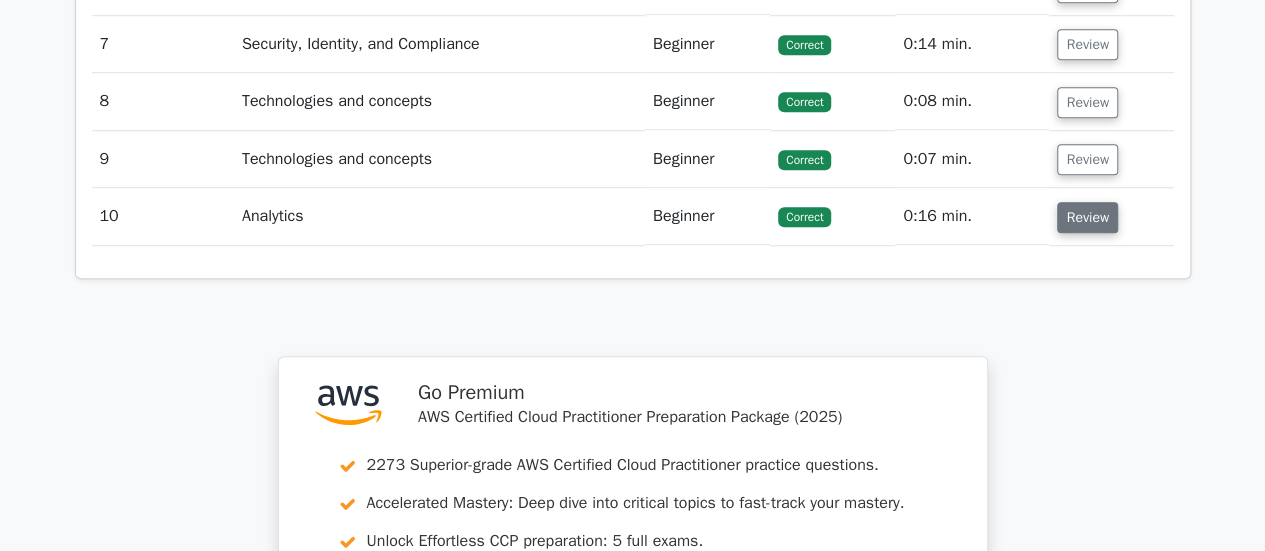 click on "Review" at bounding box center [1087, 217] 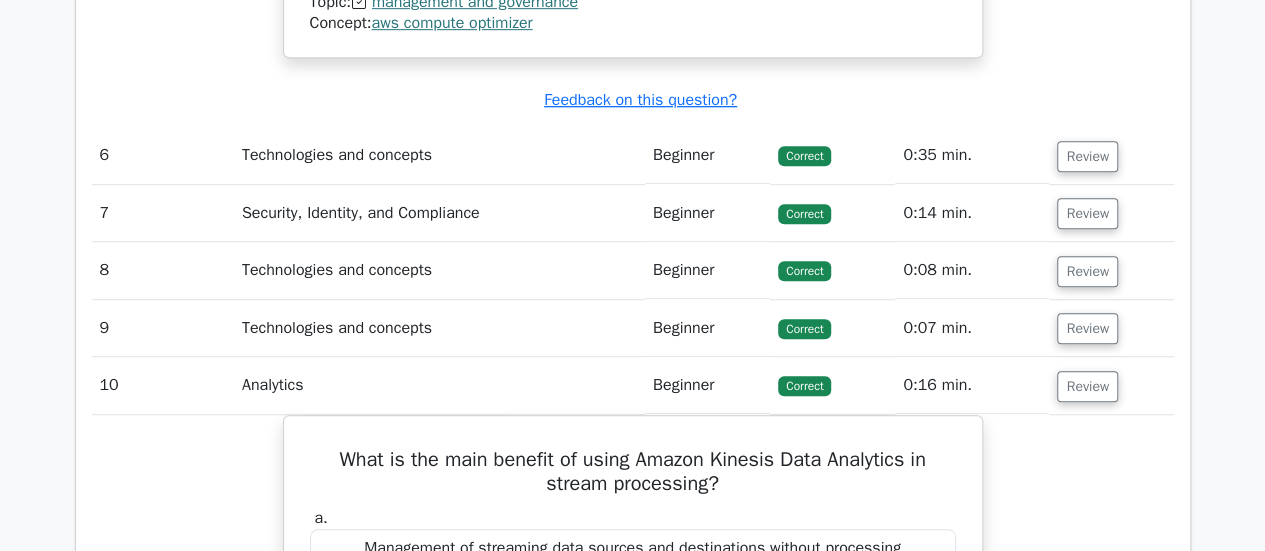 scroll, scrollTop: 4367, scrollLeft: 0, axis: vertical 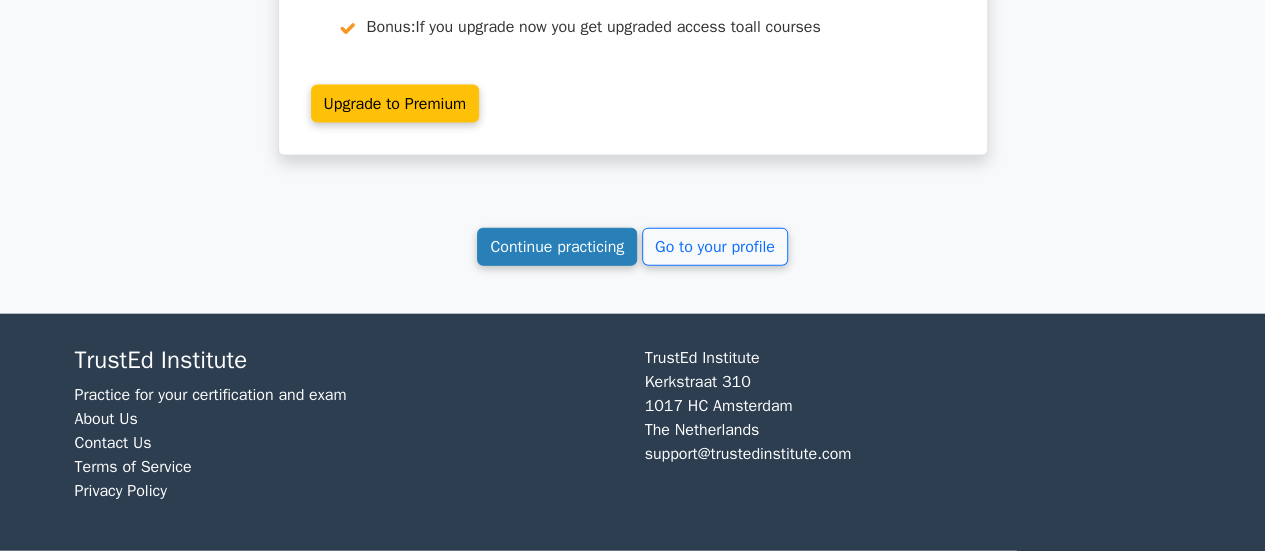 click on "Continue practicing" at bounding box center [557, 247] 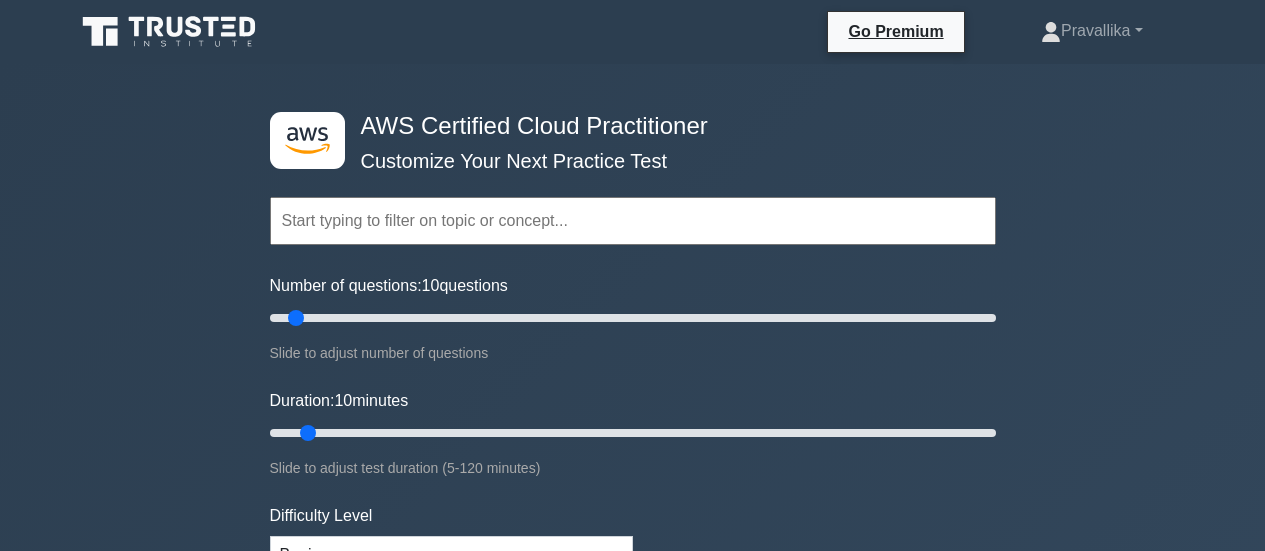 scroll, scrollTop: 0, scrollLeft: 0, axis: both 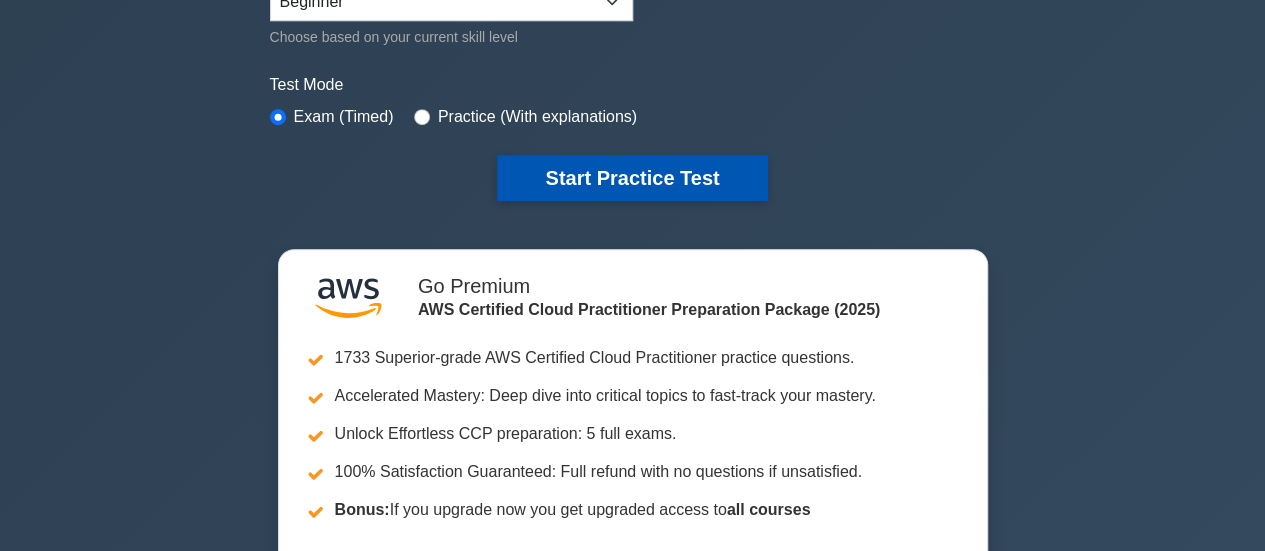 click on "Start Practice Test" at bounding box center [632, 178] 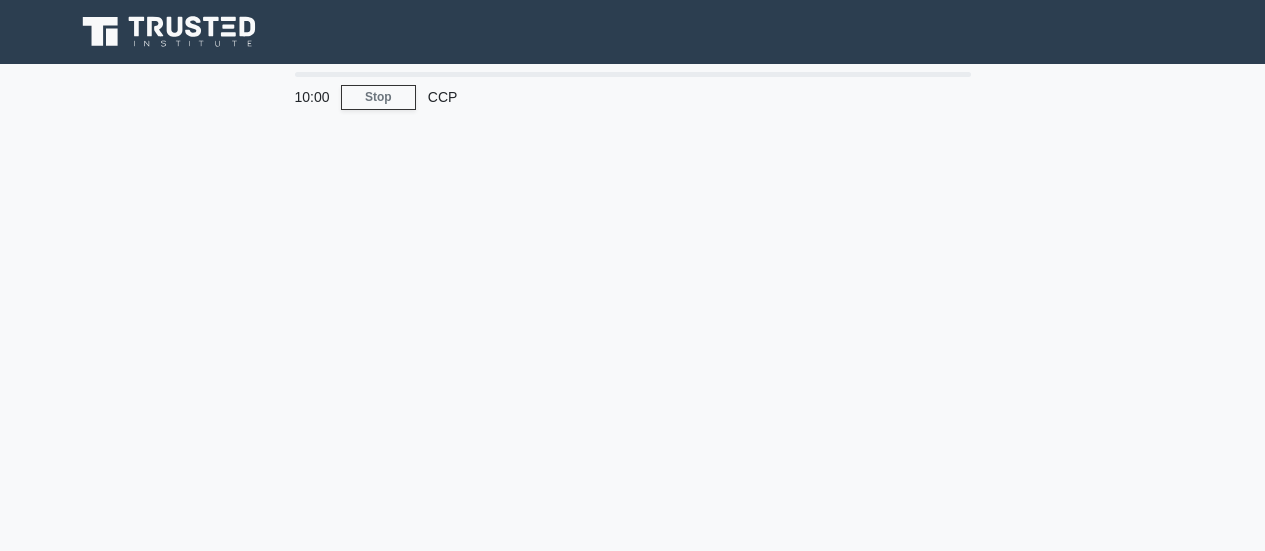 scroll, scrollTop: 0, scrollLeft: 0, axis: both 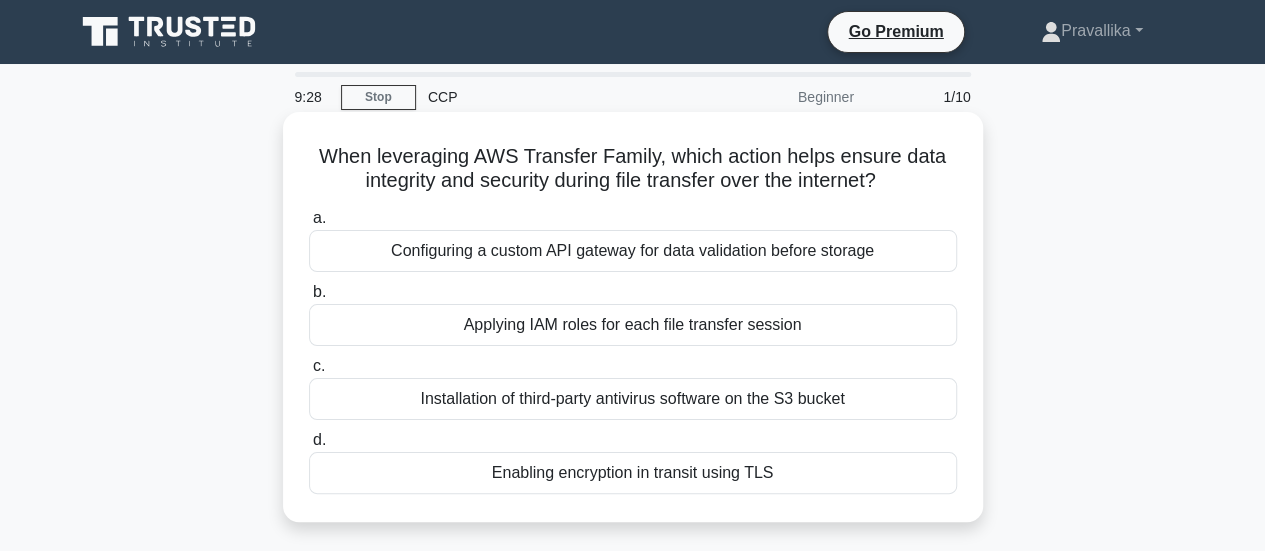 click on "Configuring a custom API gateway for data validation before storage" at bounding box center (633, 251) 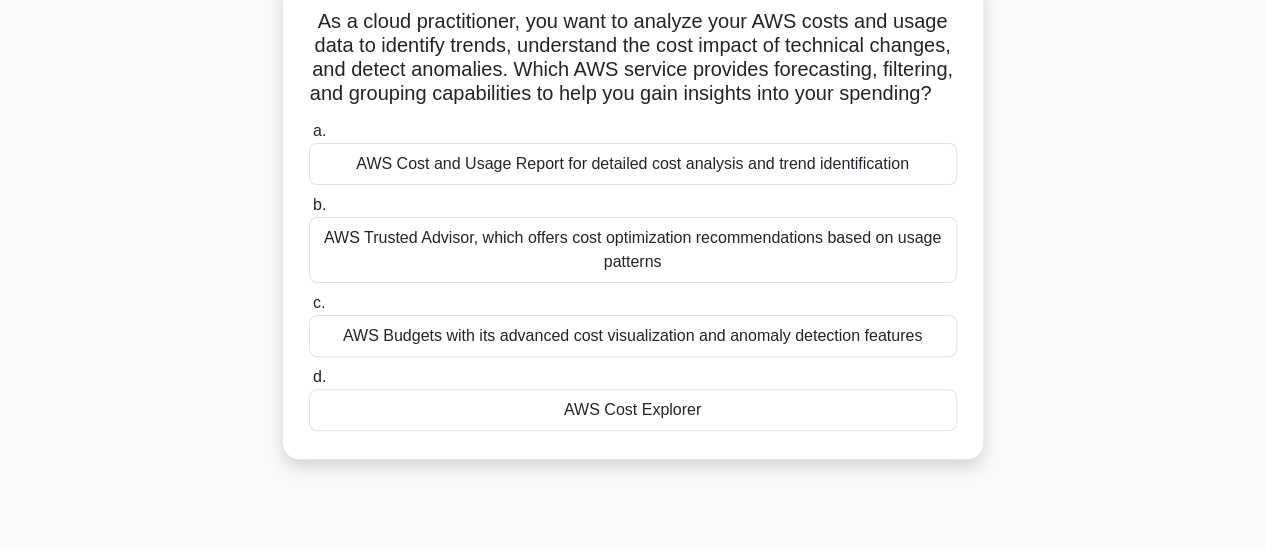 scroll, scrollTop: 136, scrollLeft: 0, axis: vertical 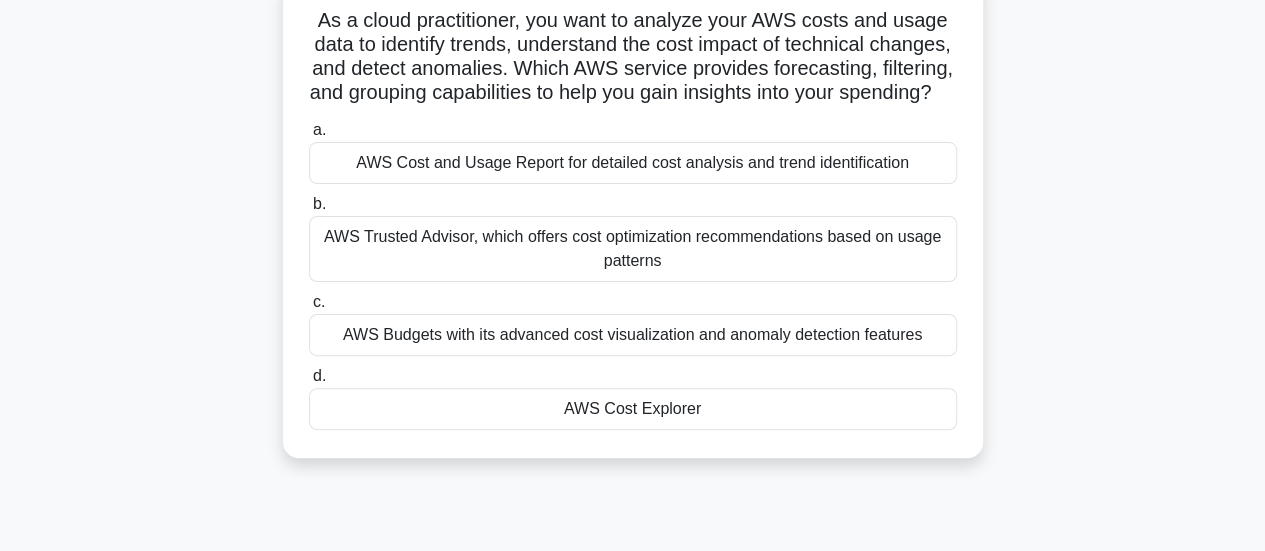click on "AWS Cost Explorer" at bounding box center [633, 409] 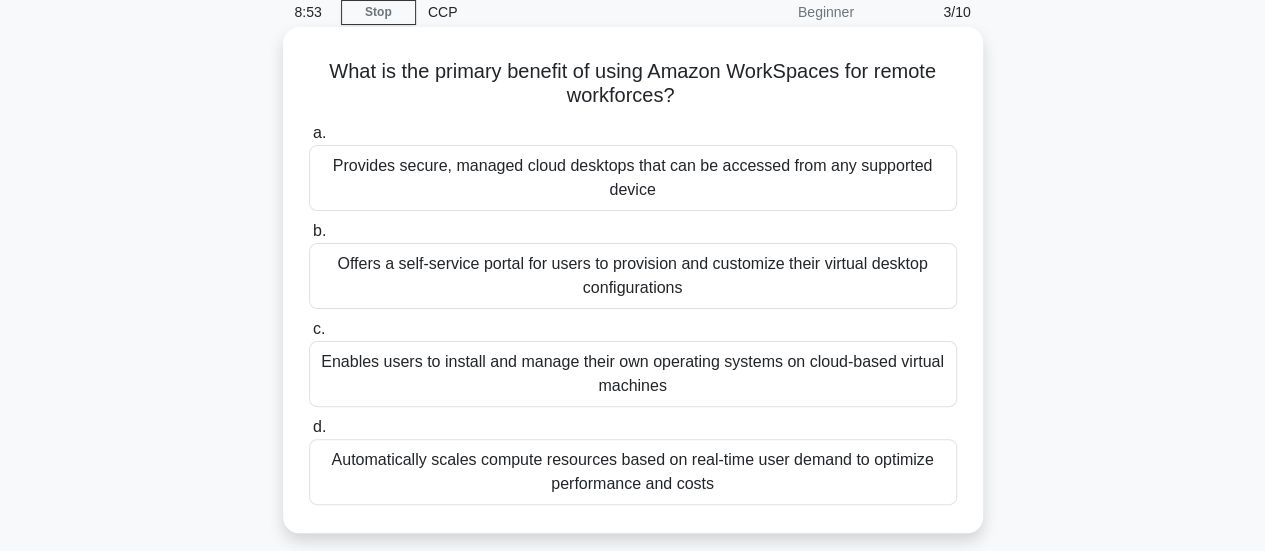 scroll, scrollTop: 98, scrollLeft: 0, axis: vertical 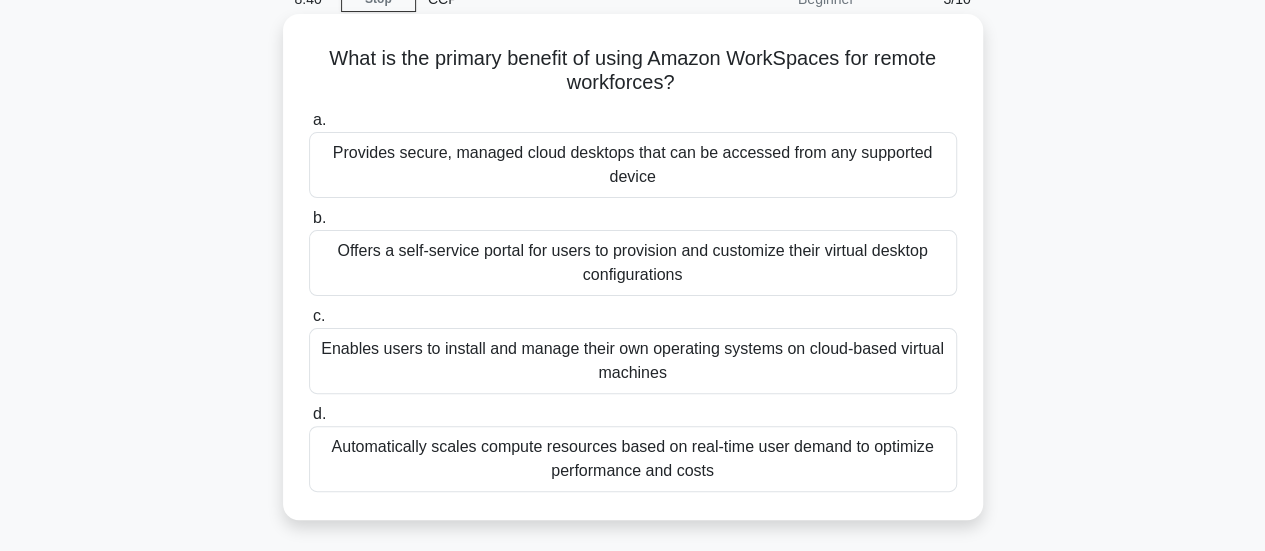 click on "Enables users to install and manage their own operating systems on cloud-based virtual machines" at bounding box center (633, 361) 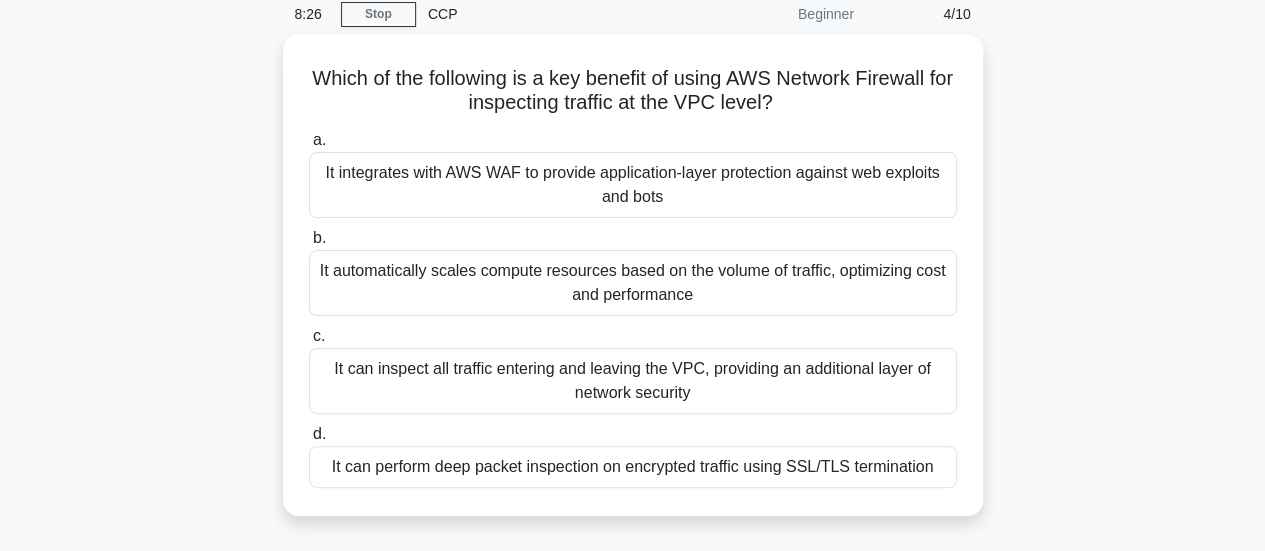 scroll, scrollTop: 86, scrollLeft: 0, axis: vertical 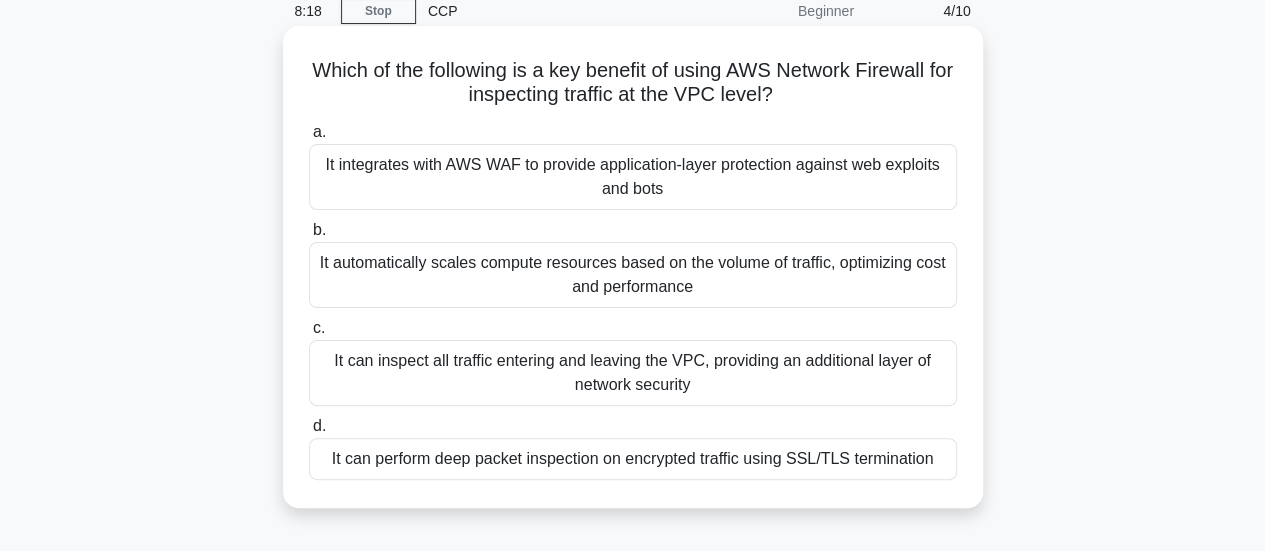click on "It can inspect all traffic entering and leaving the VPC, providing an additional layer of network security" at bounding box center (633, 373) 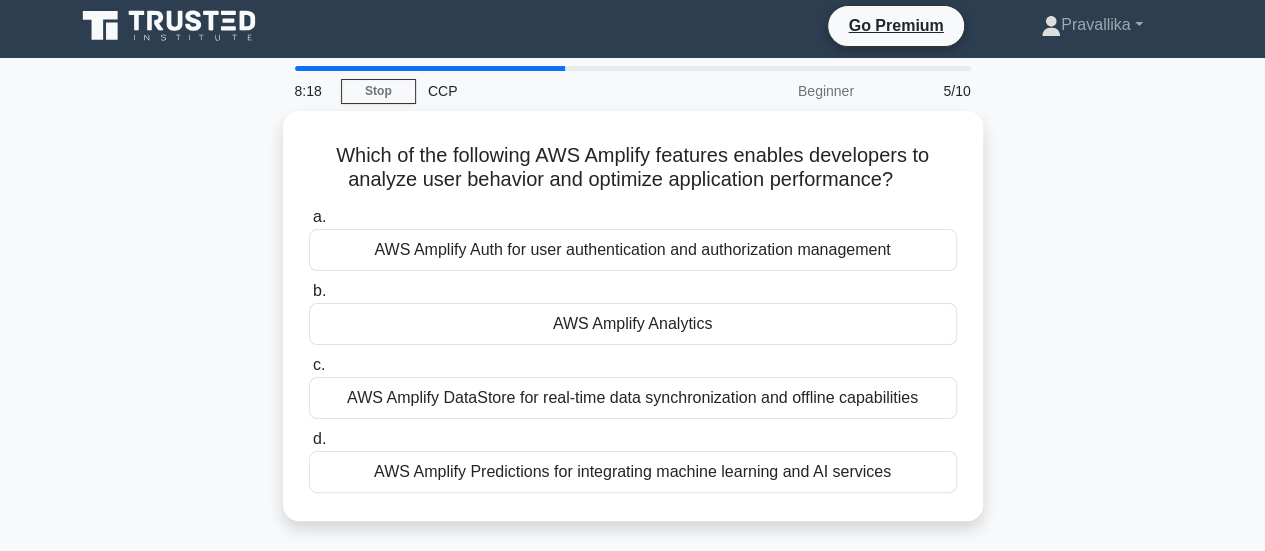 scroll, scrollTop: 0, scrollLeft: 0, axis: both 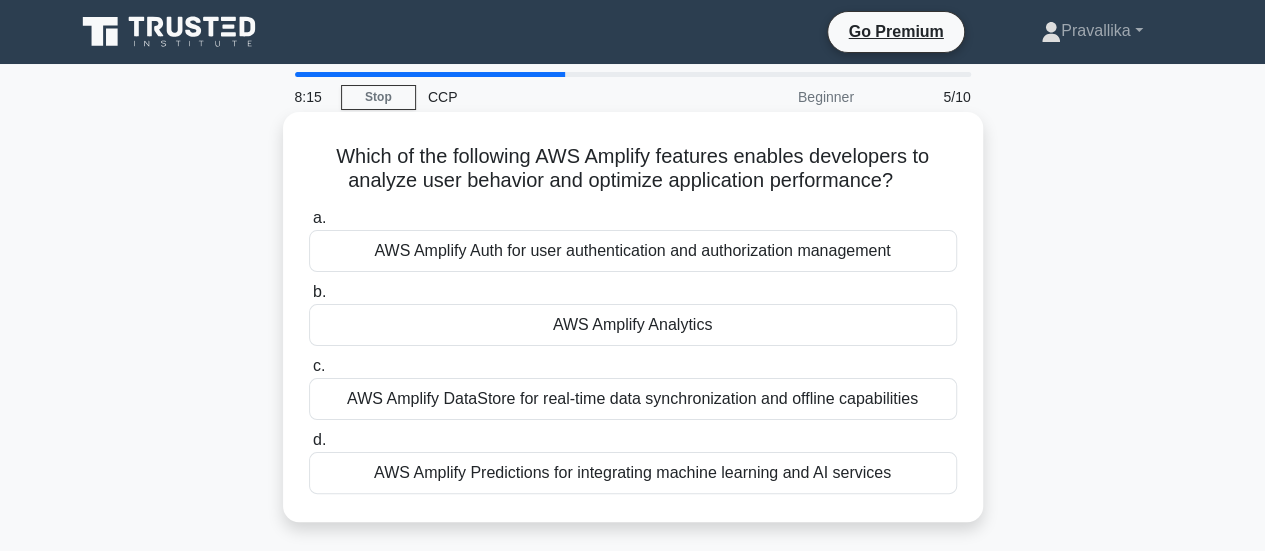 click on "AWS Amplify Analytics" at bounding box center (633, 325) 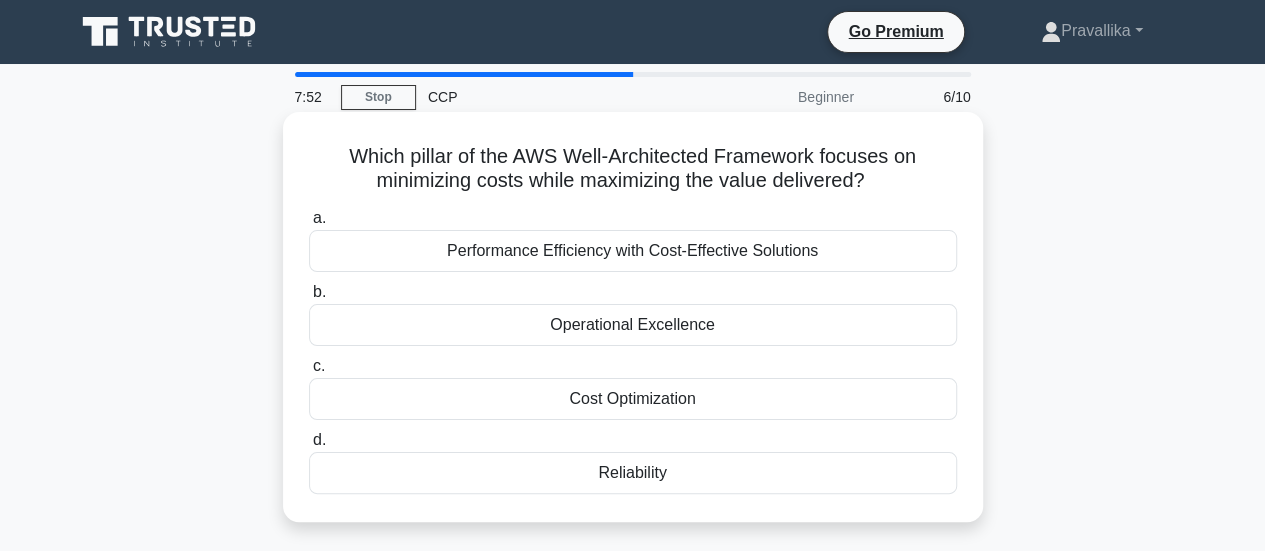 click on "Cost Optimization" at bounding box center [633, 399] 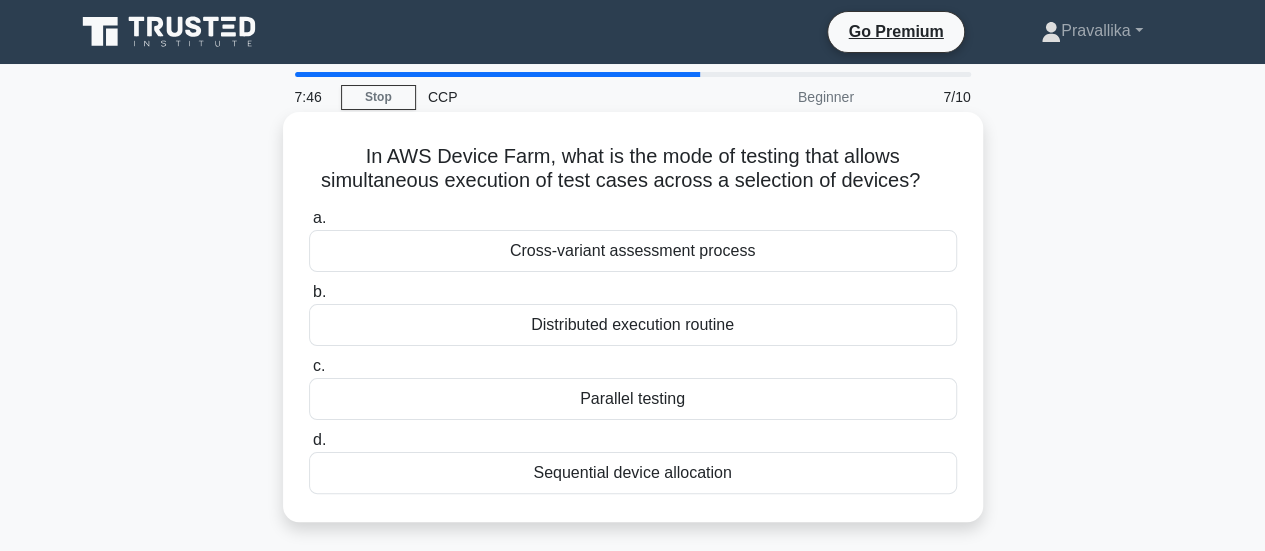 click on "Parallel testing" at bounding box center (633, 399) 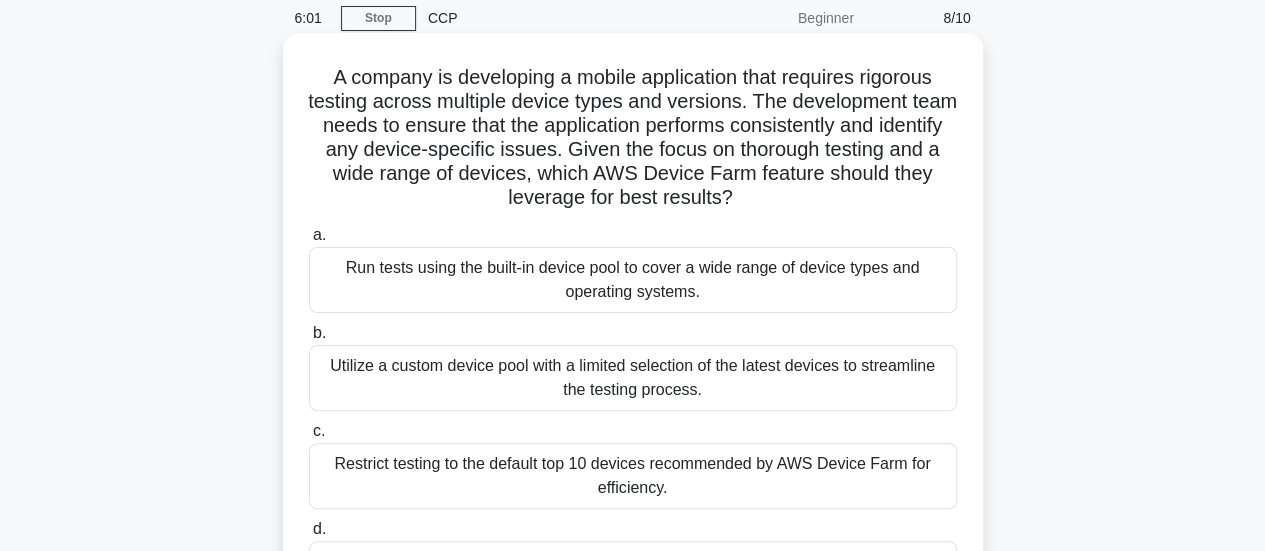 scroll, scrollTop: 76, scrollLeft: 0, axis: vertical 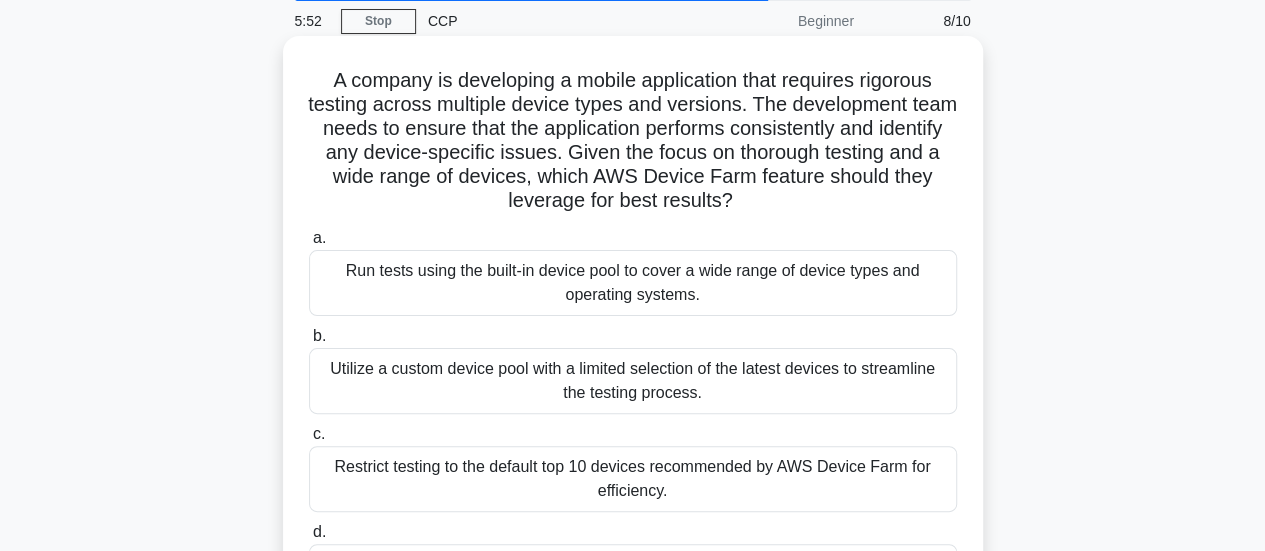 click on "Run tests using the built-in device pool to cover a wide range of device types and operating systems." at bounding box center [633, 283] 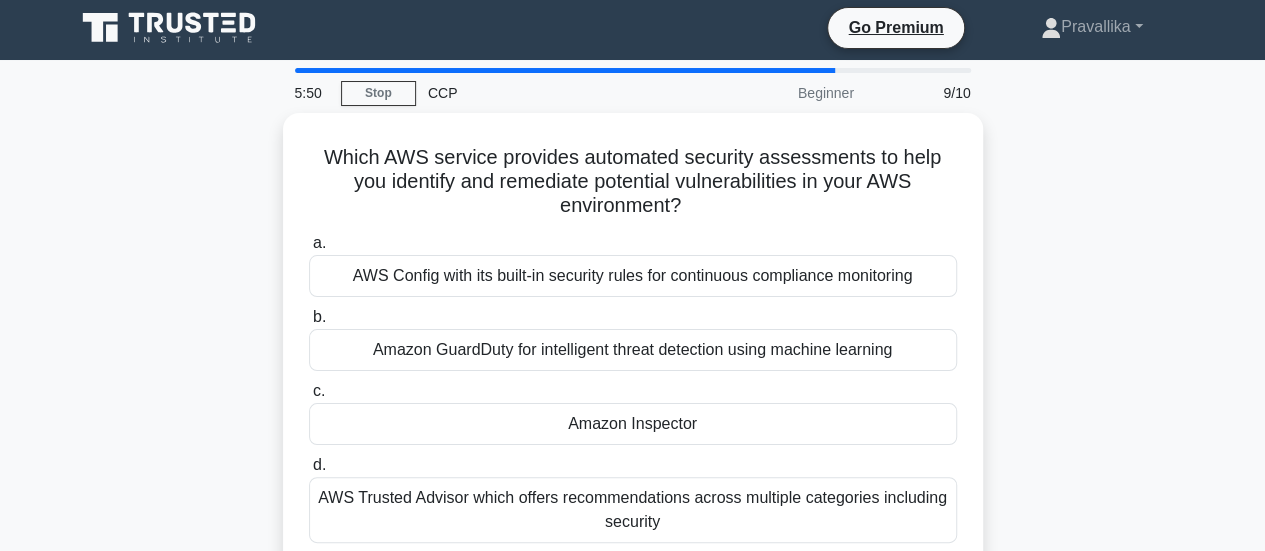 scroll, scrollTop: 0, scrollLeft: 0, axis: both 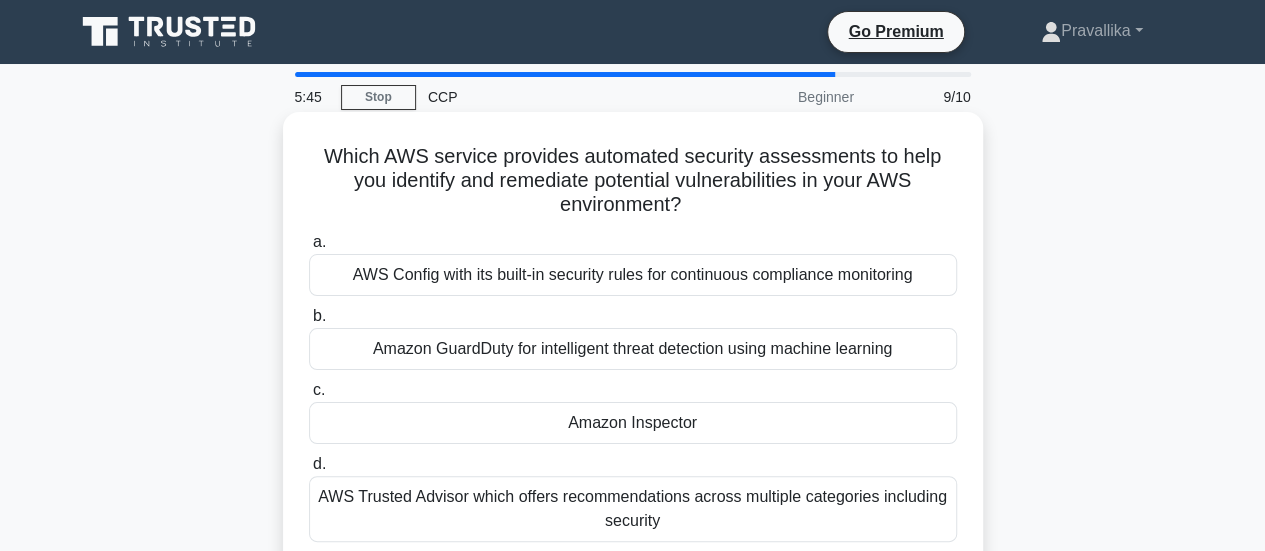click on "Amazon Inspector" at bounding box center [633, 423] 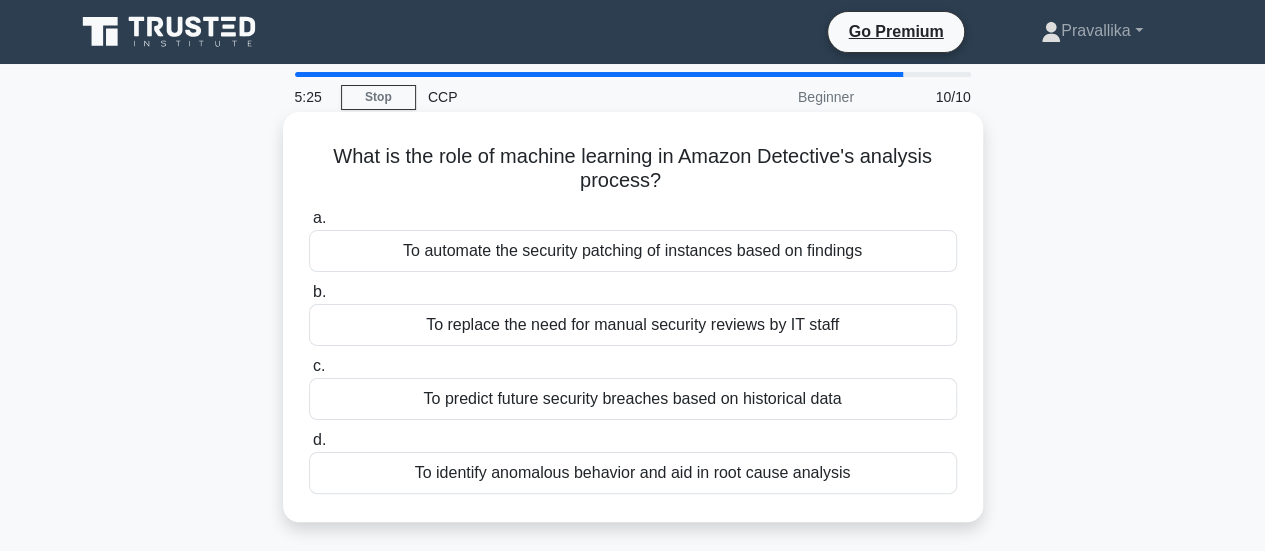 click on "To identify anomalous behavior and aid in root cause analysis" at bounding box center [633, 473] 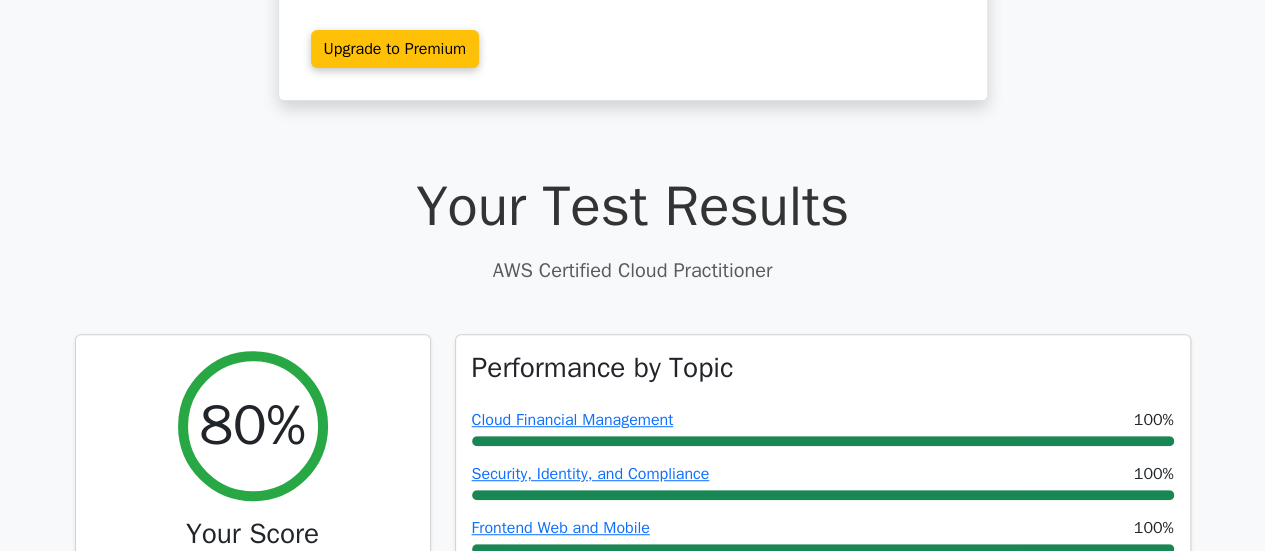 scroll, scrollTop: 627, scrollLeft: 0, axis: vertical 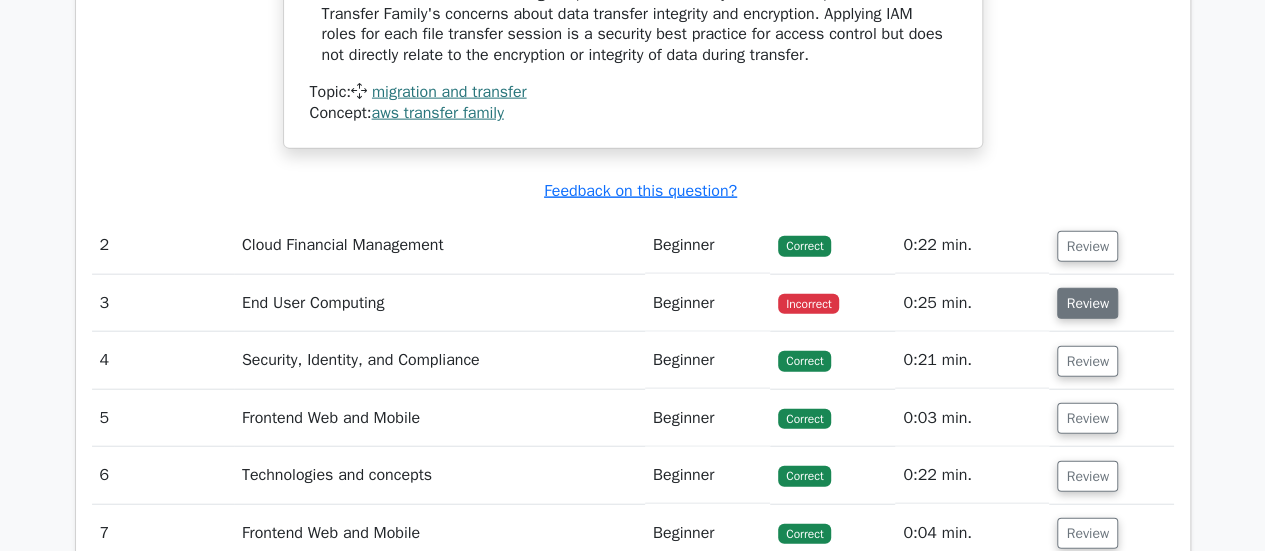 click on "Review" at bounding box center (1087, 303) 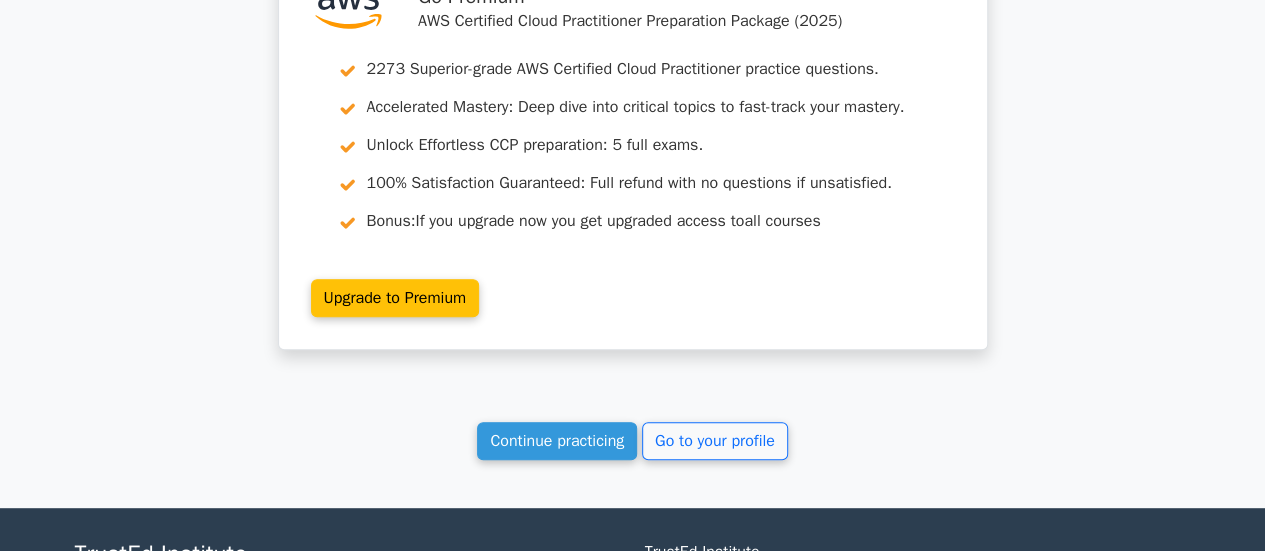 scroll, scrollTop: 4218, scrollLeft: 0, axis: vertical 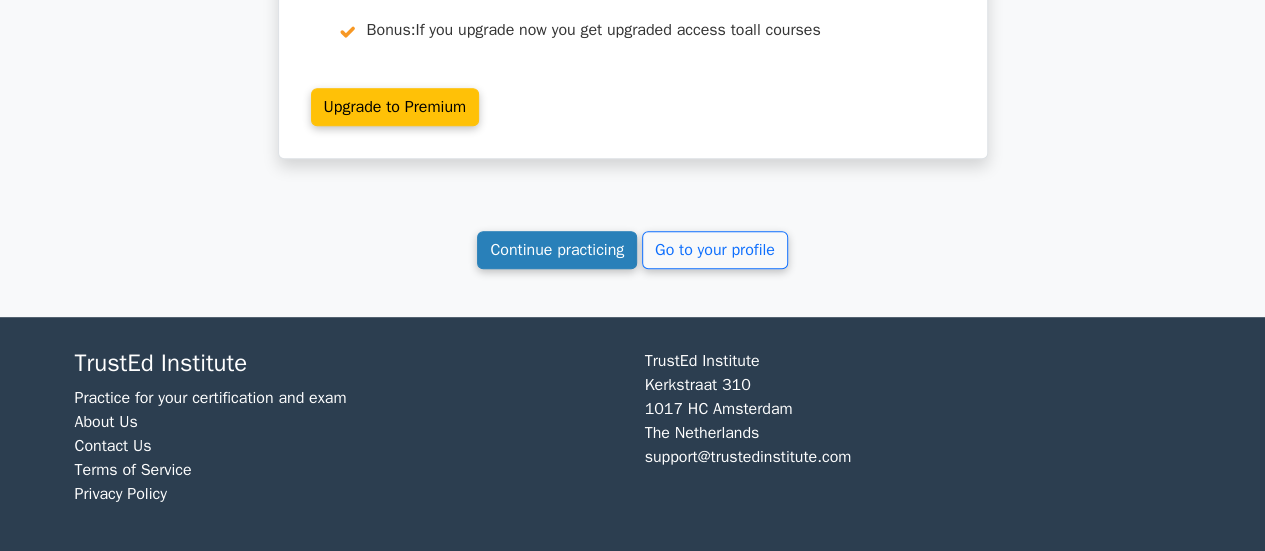 click on "Continue practicing" at bounding box center (557, 250) 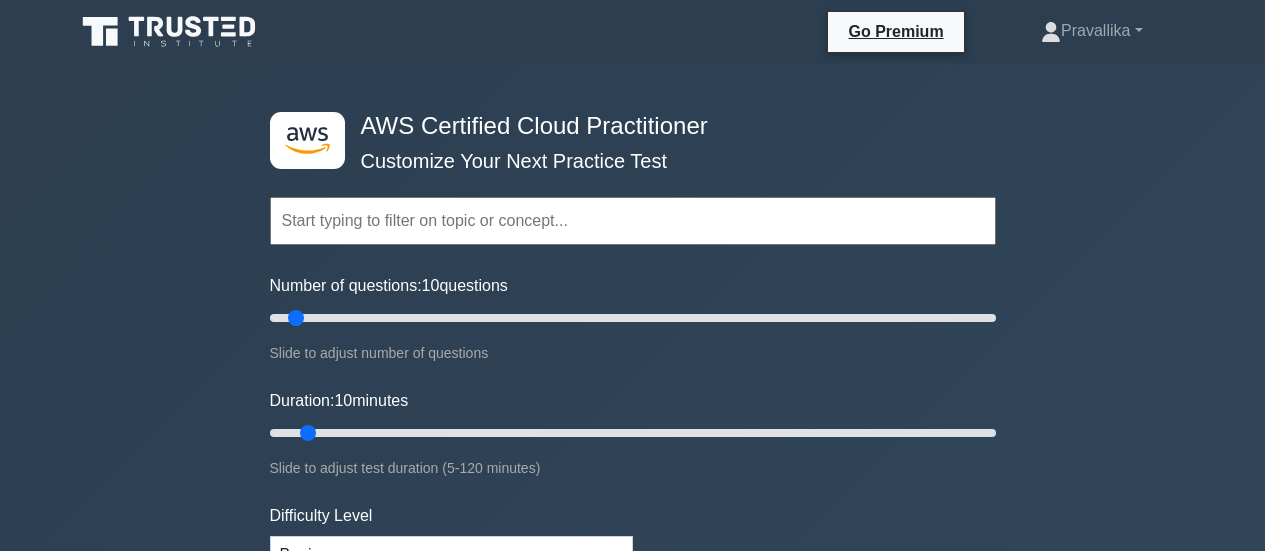 scroll, scrollTop: 0, scrollLeft: 0, axis: both 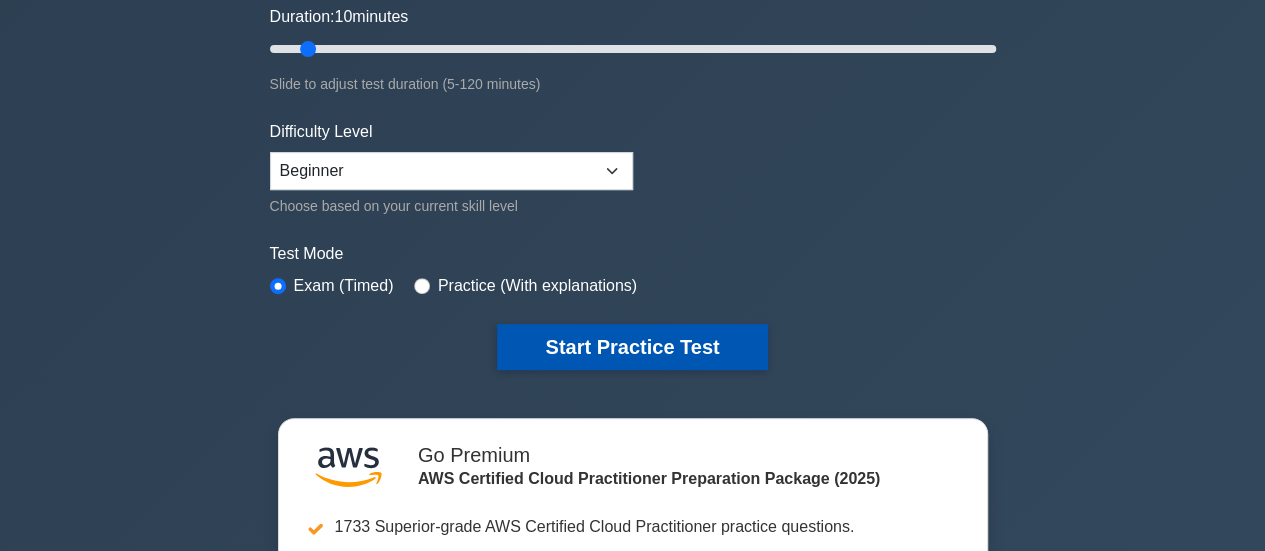 click on "Start Practice Test" at bounding box center (632, 347) 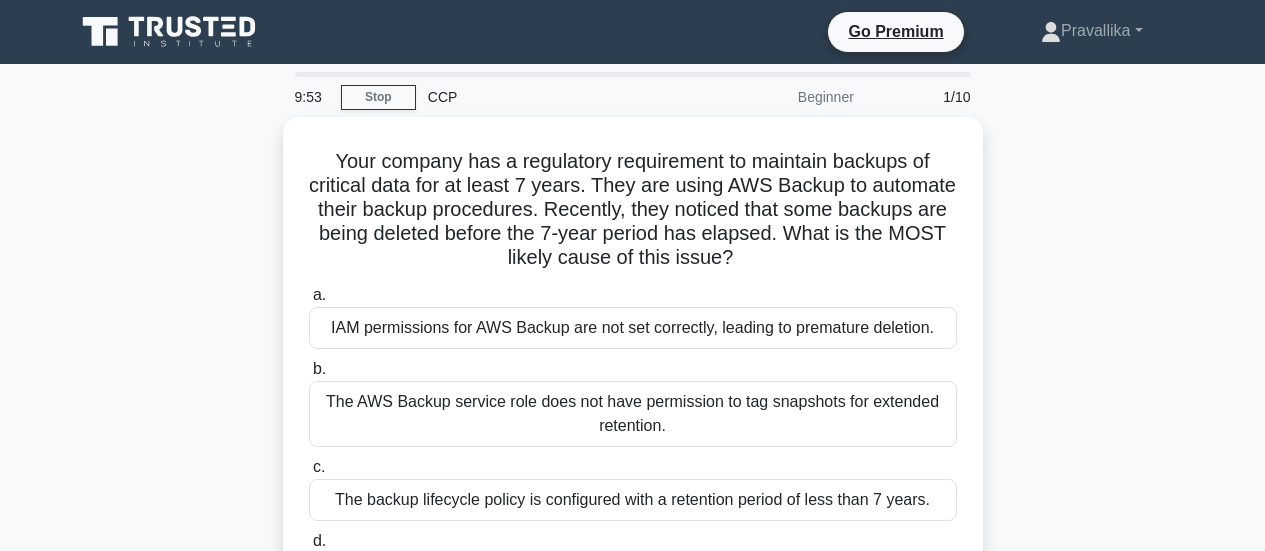 scroll, scrollTop: 58, scrollLeft: 0, axis: vertical 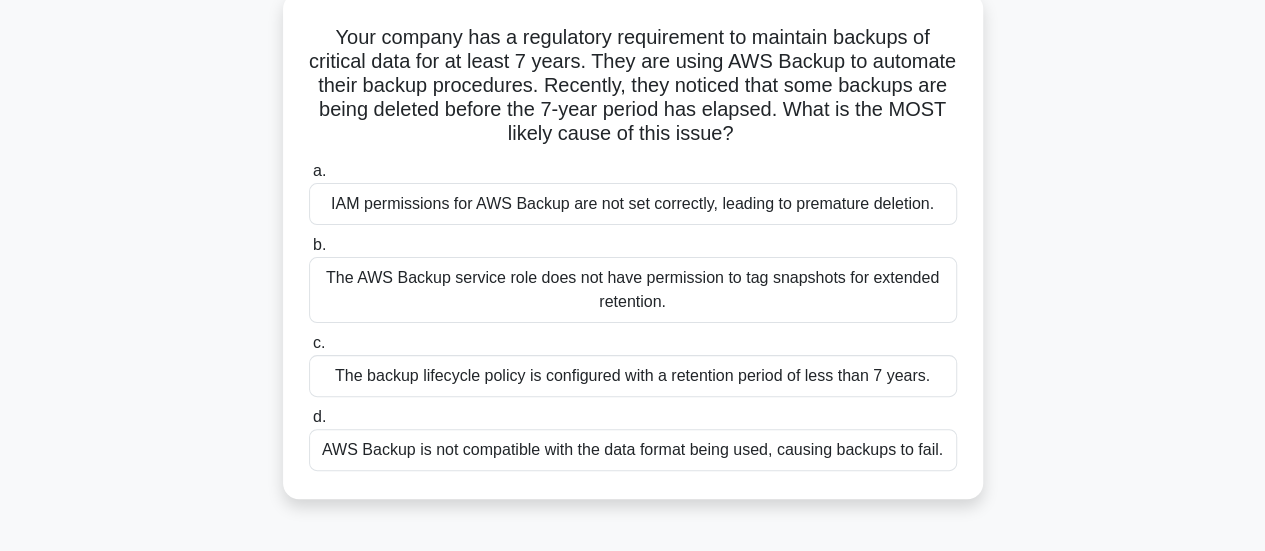 click on "The backup lifecycle policy is configured with a retention period of less than 7 years." at bounding box center (633, 376) 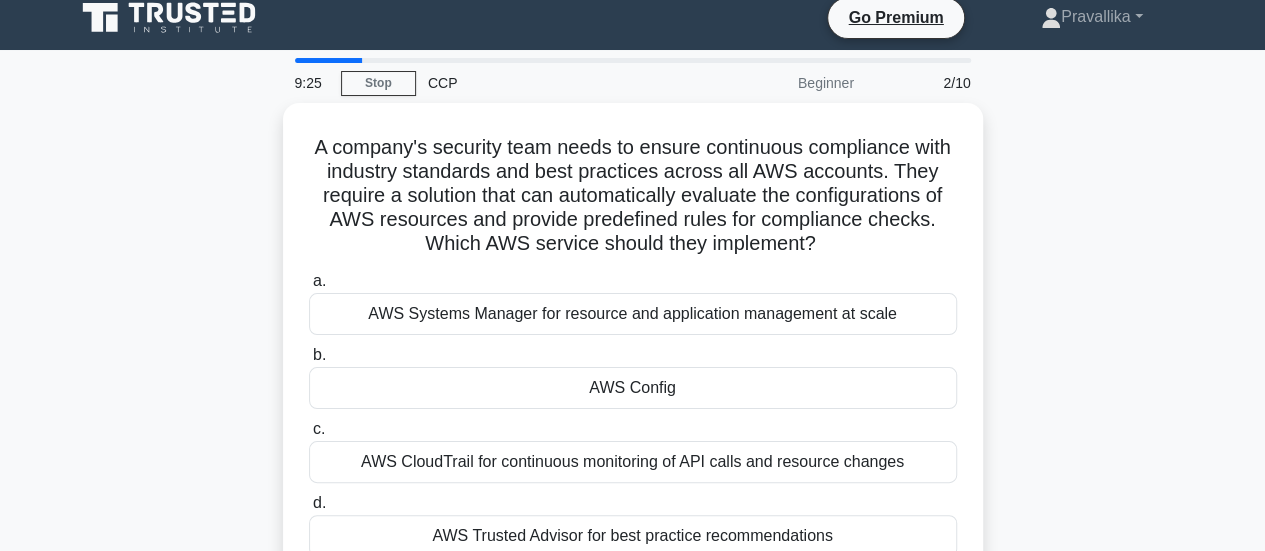 scroll, scrollTop: 0, scrollLeft: 0, axis: both 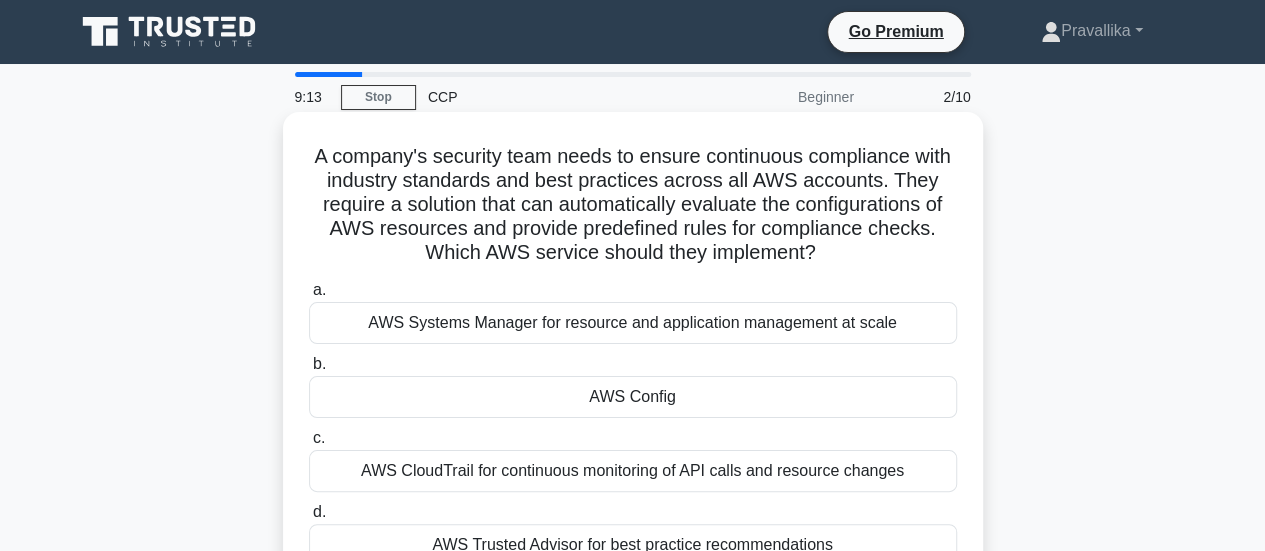 click on "AWS Config" at bounding box center (633, 397) 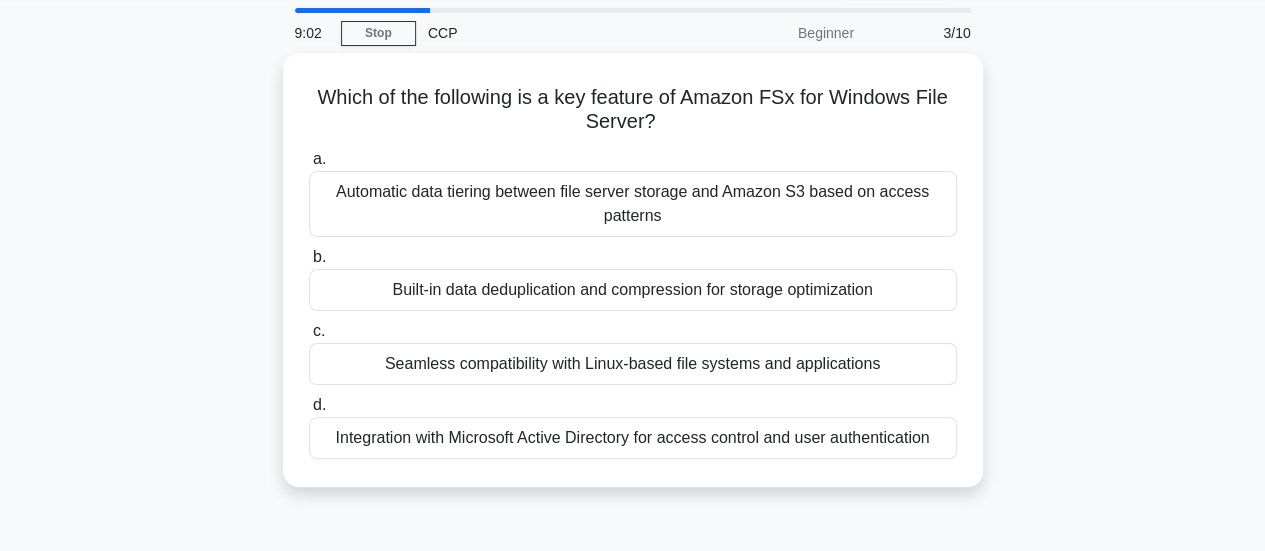 scroll, scrollTop: 66, scrollLeft: 0, axis: vertical 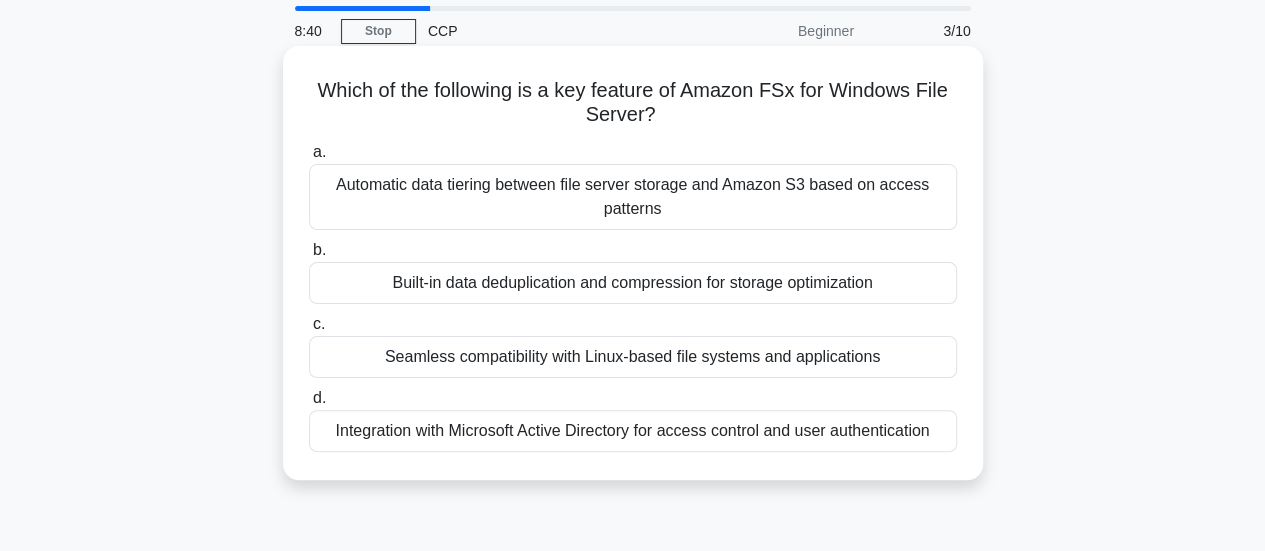 click on "Integration with Microsoft Active Directory for access control and user authentication" at bounding box center (633, 431) 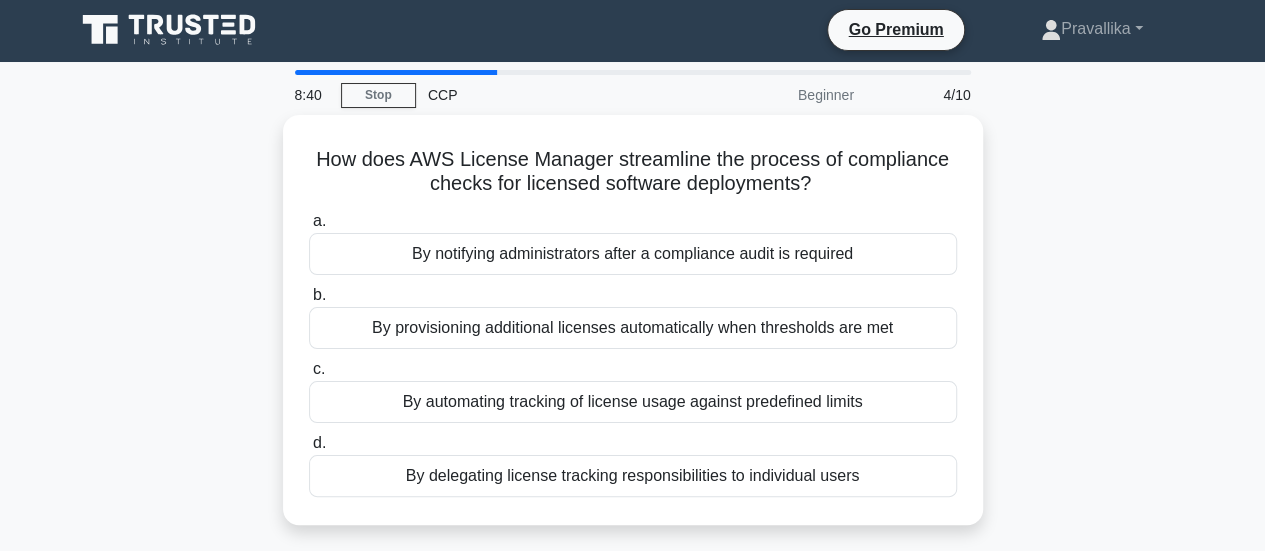 scroll, scrollTop: 0, scrollLeft: 0, axis: both 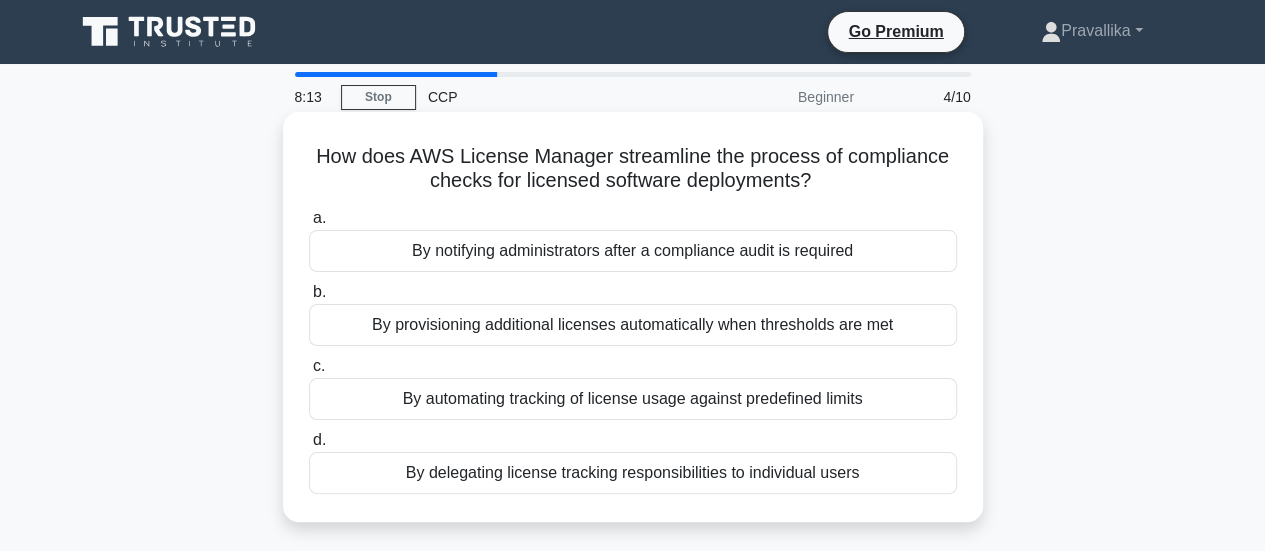click on "By provisioning additional licenses automatically when thresholds are met" at bounding box center [633, 325] 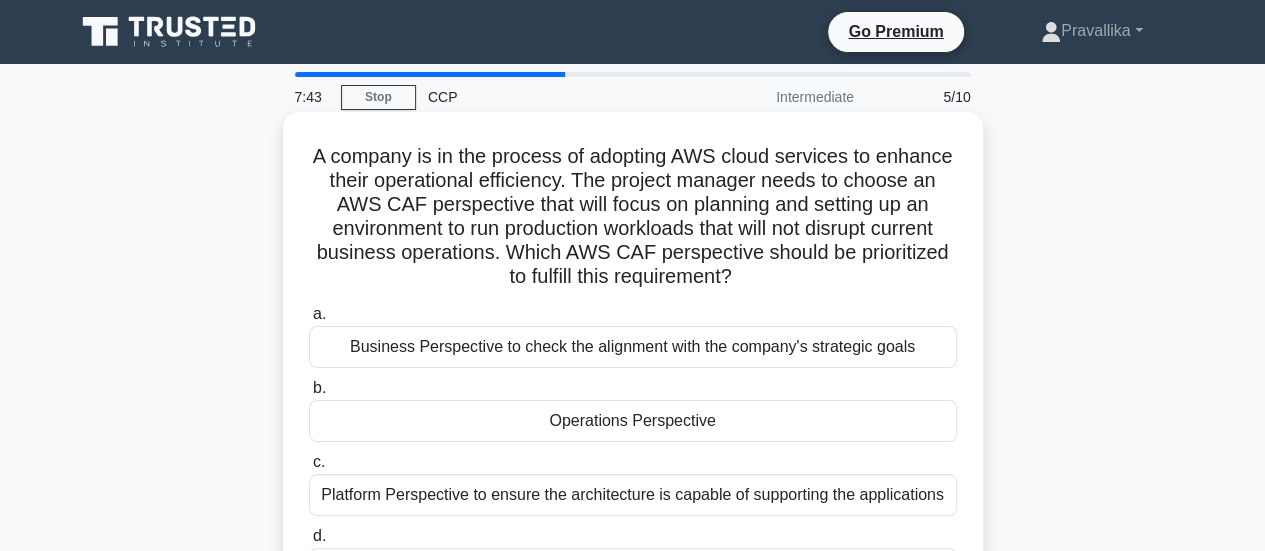 click on "Operations Perspective" at bounding box center (633, 421) 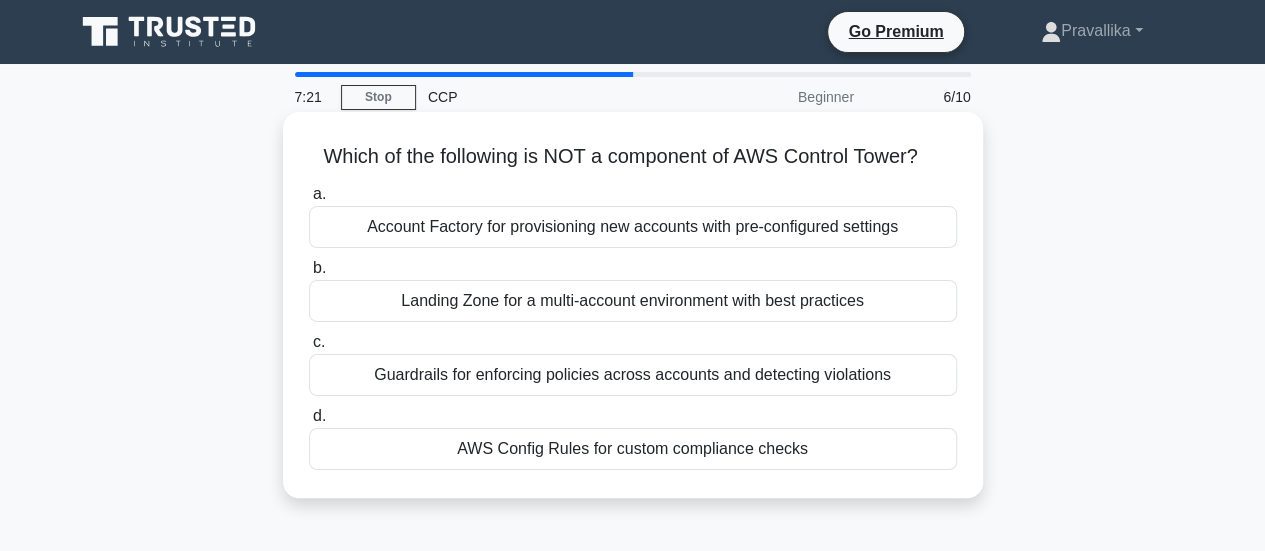 click on "Account Factory for provisioning new accounts with pre-configured settings" at bounding box center (633, 227) 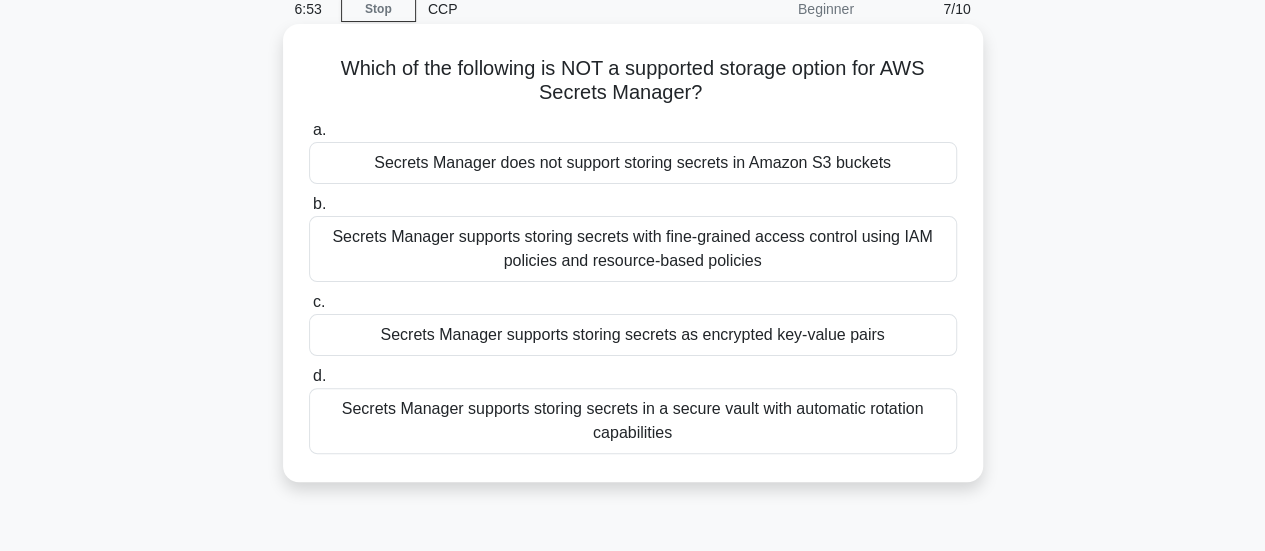 scroll, scrollTop: 87, scrollLeft: 0, axis: vertical 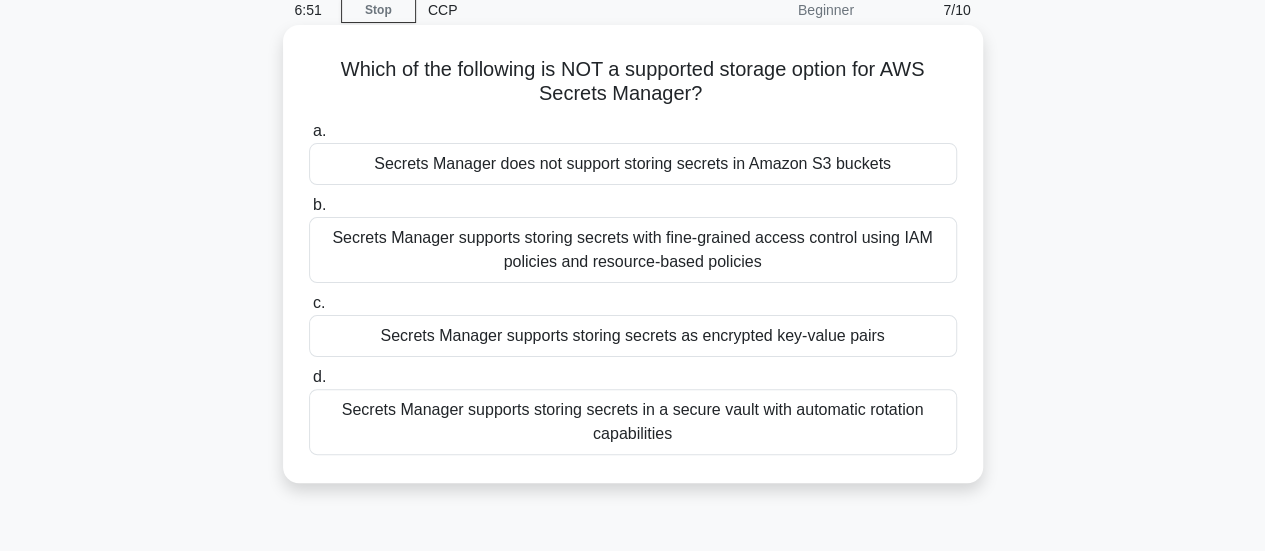 click on "Secrets Manager does not support storing secrets in Amazon S3 buckets" at bounding box center [633, 164] 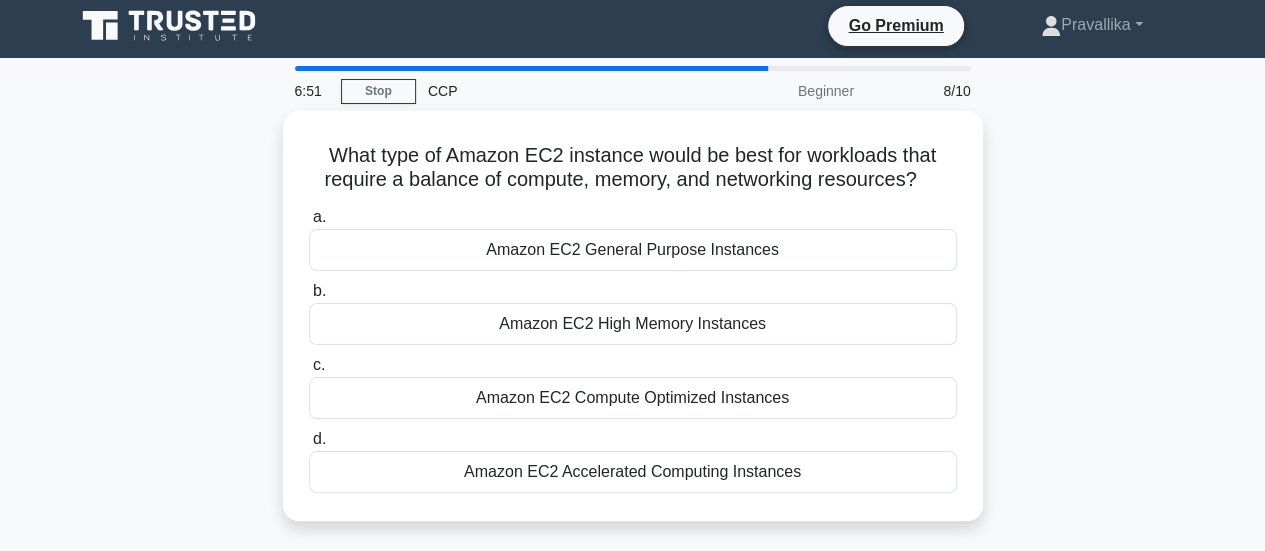 scroll, scrollTop: 0, scrollLeft: 0, axis: both 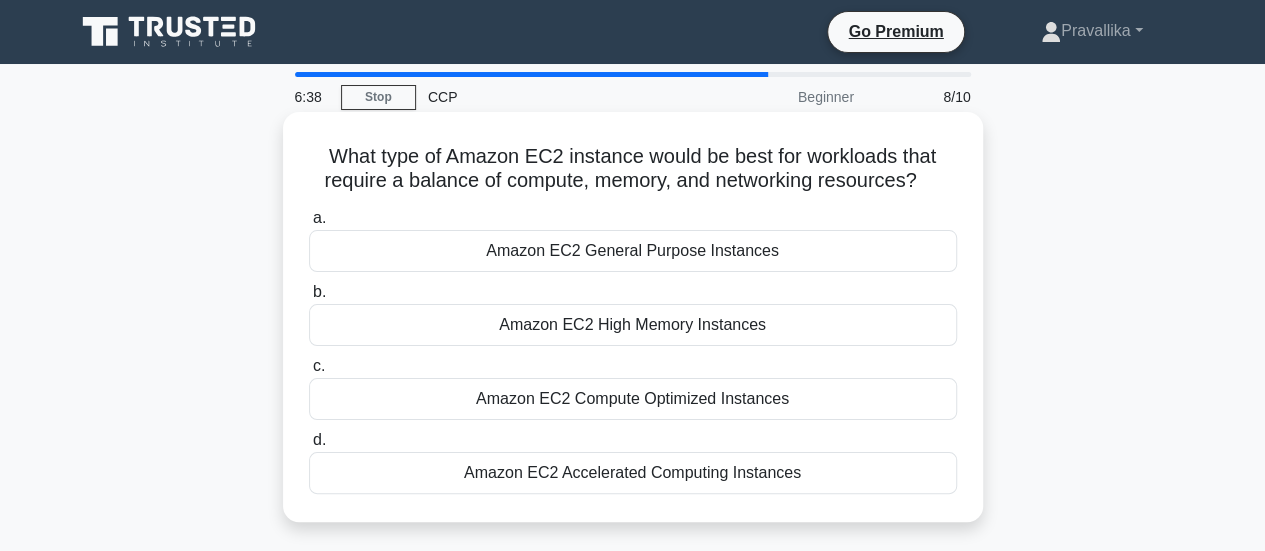 click on "Amazon EC2 General Purpose Instances" at bounding box center [633, 251] 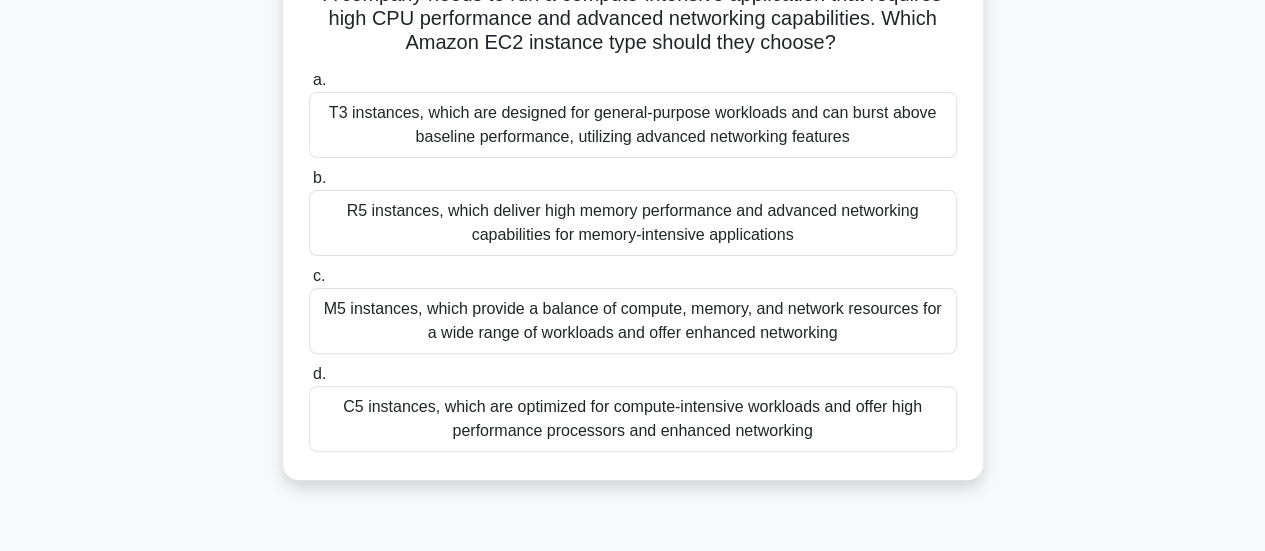 scroll, scrollTop: 163, scrollLeft: 0, axis: vertical 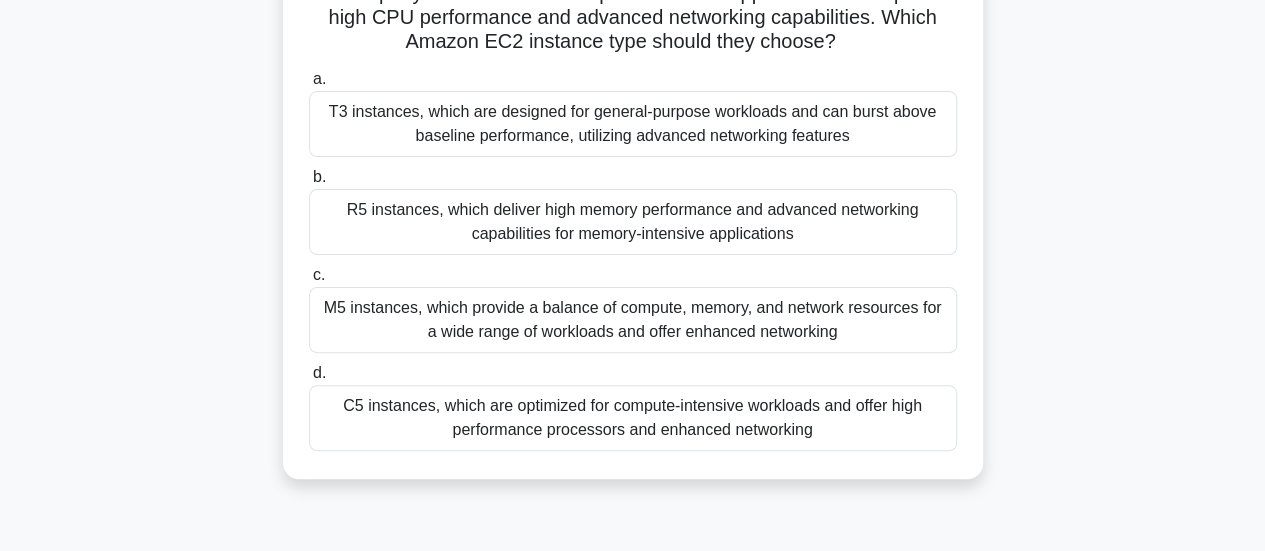 click on "C5 instances, which are optimized for compute-intensive workloads and offer high performance processors and enhanced networking" at bounding box center (633, 418) 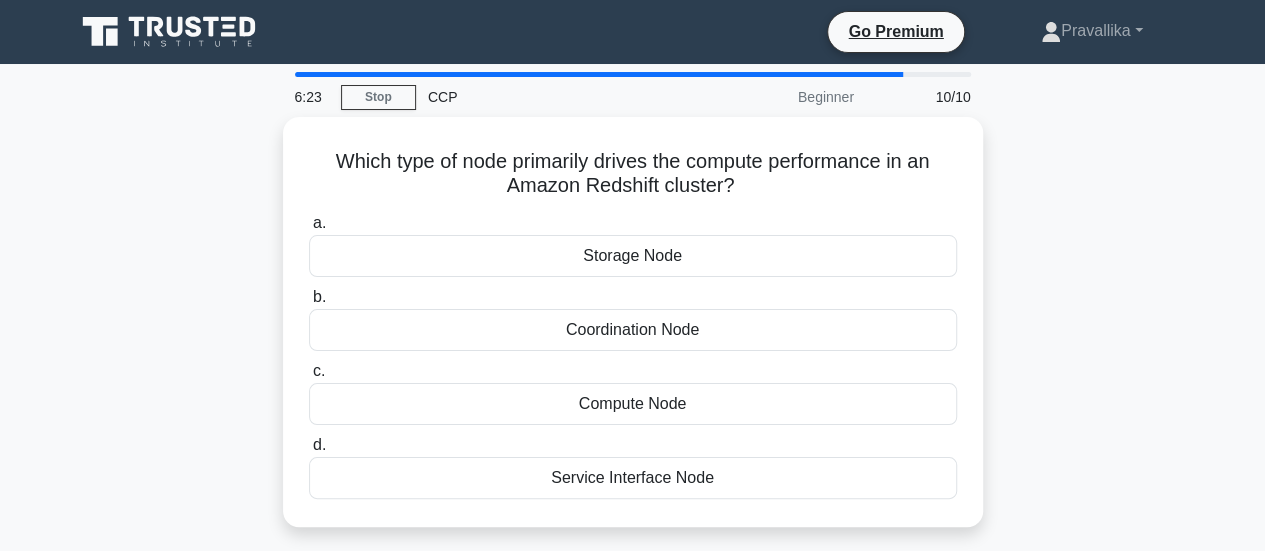 scroll, scrollTop: 0, scrollLeft: 0, axis: both 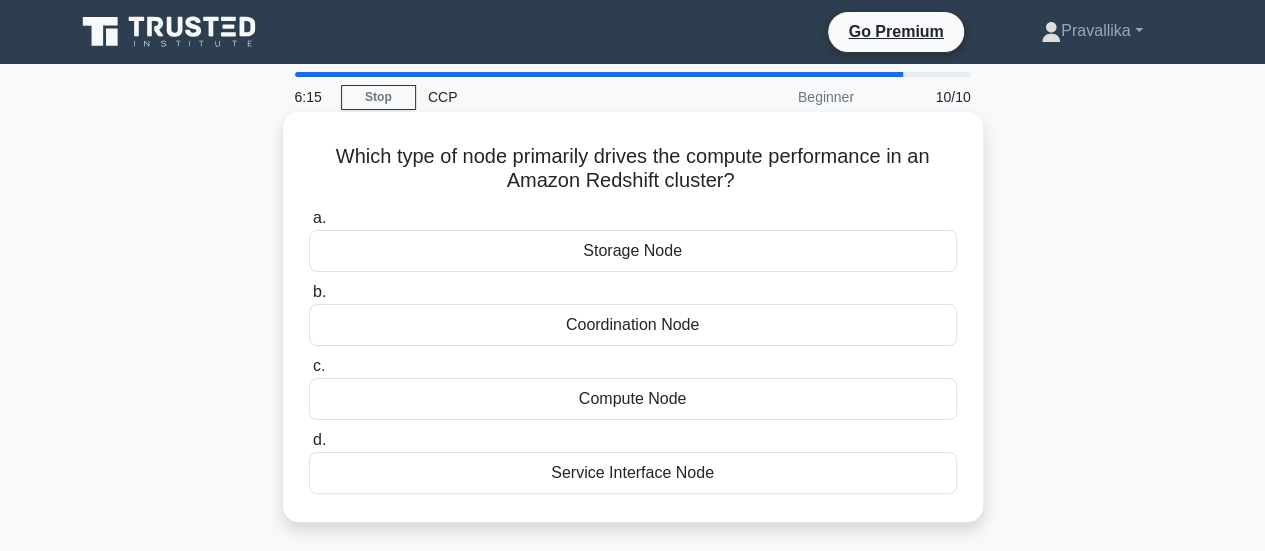click on "Compute Node" at bounding box center (633, 399) 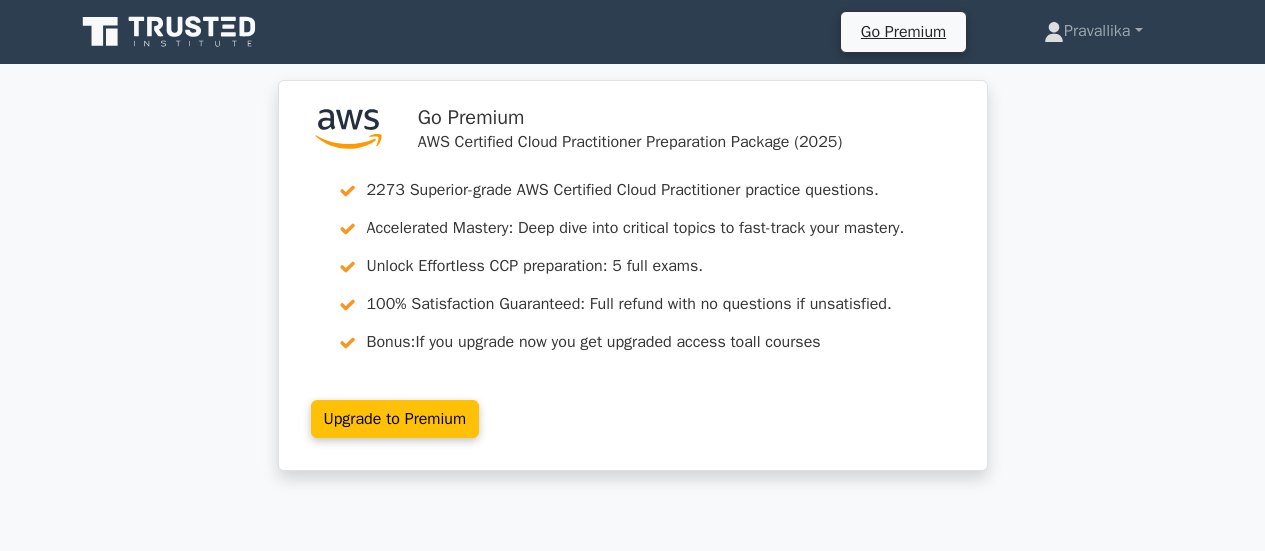 scroll, scrollTop: 0, scrollLeft: 0, axis: both 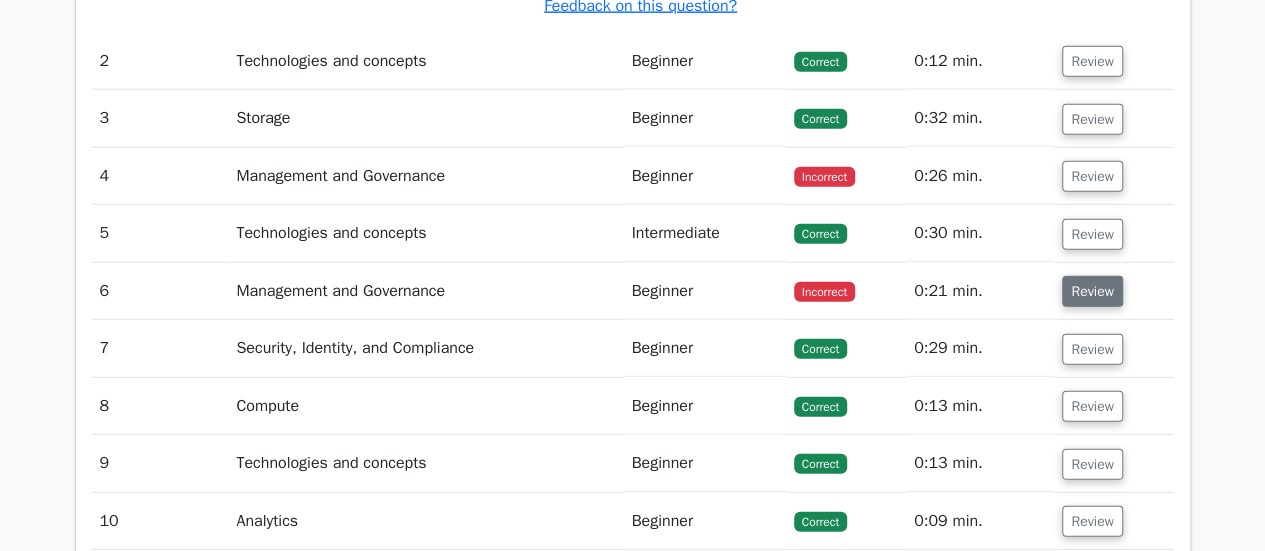 click on "Review" at bounding box center [1092, 291] 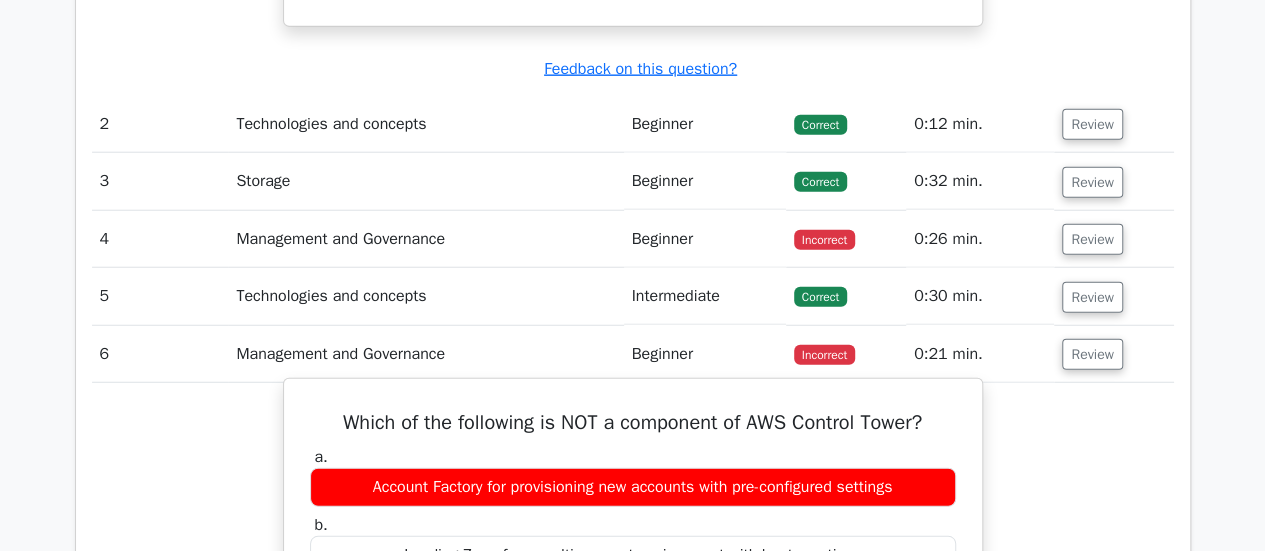 scroll, scrollTop: 2504, scrollLeft: 0, axis: vertical 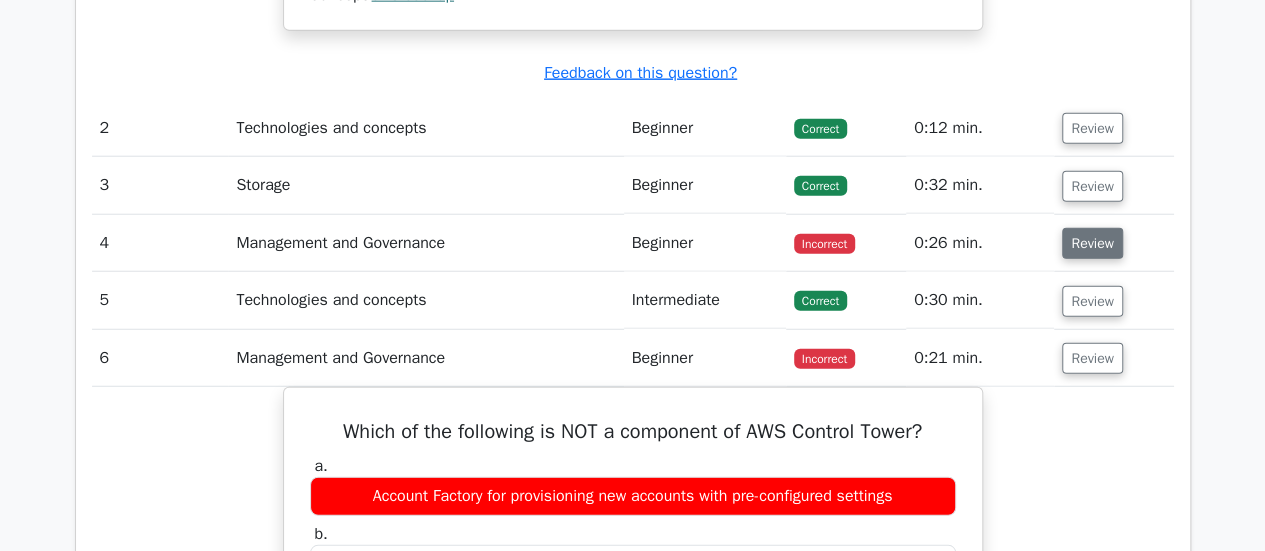 click on "Review" at bounding box center [1092, 243] 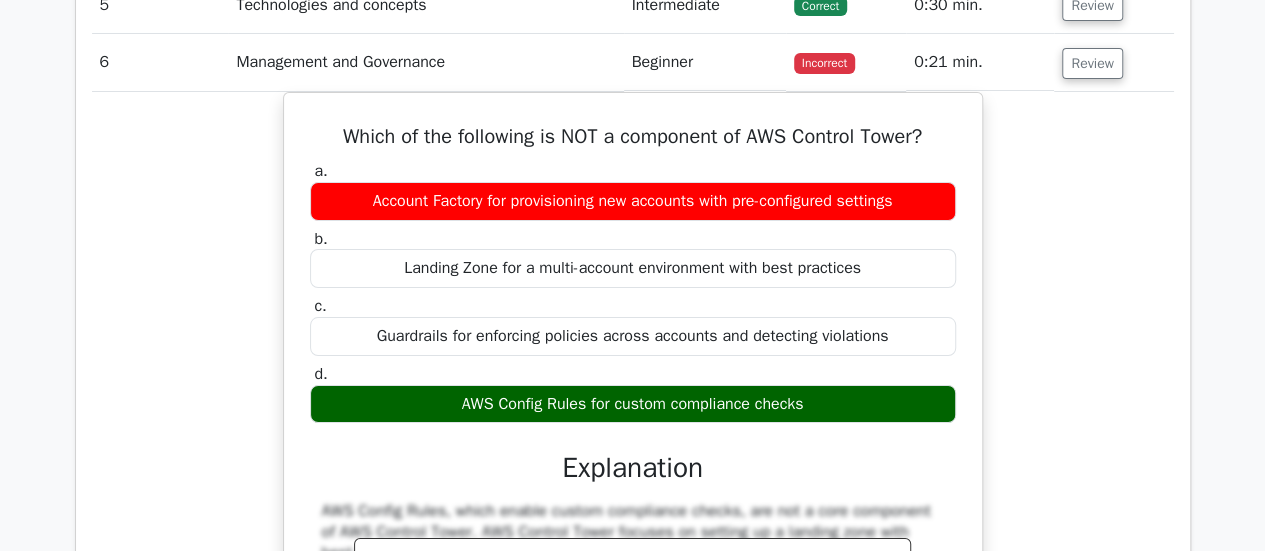 scroll, scrollTop: 3711, scrollLeft: 0, axis: vertical 